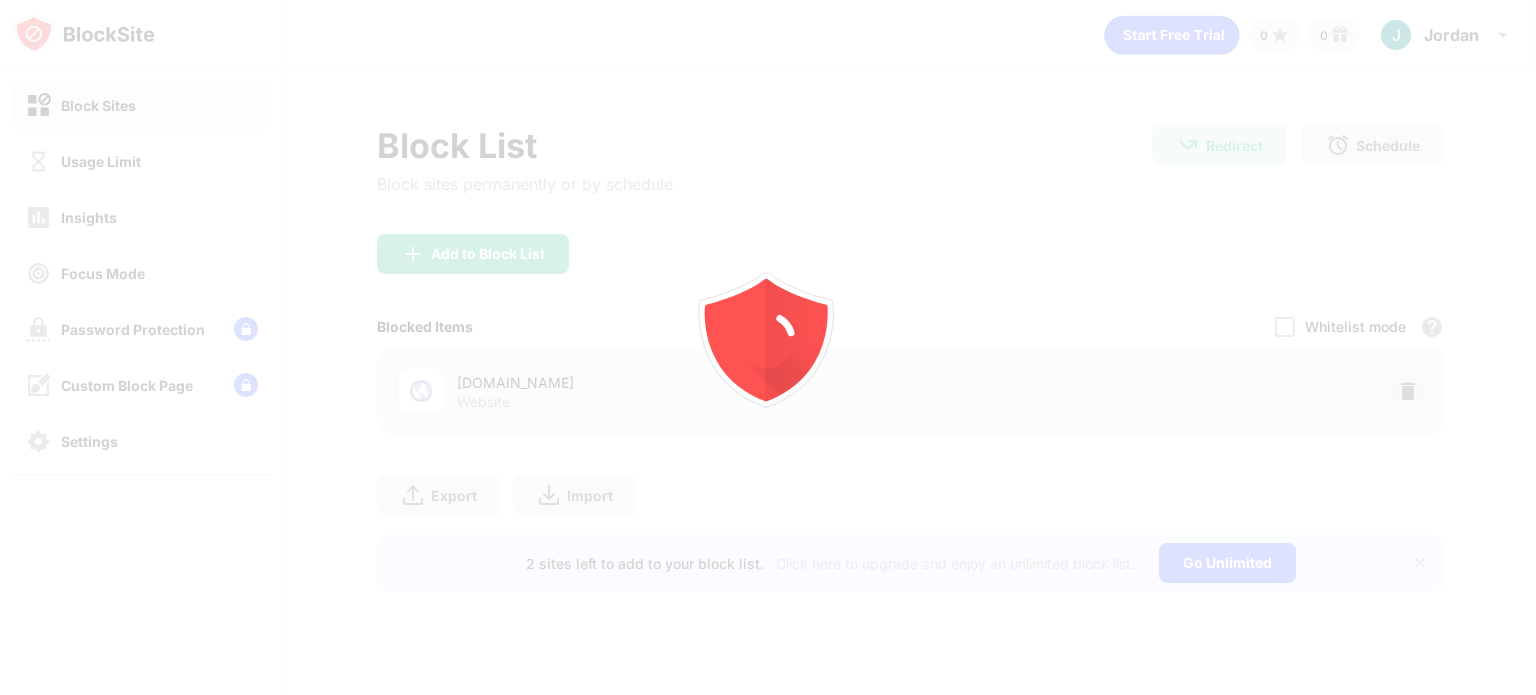 scroll, scrollTop: 0, scrollLeft: 0, axis: both 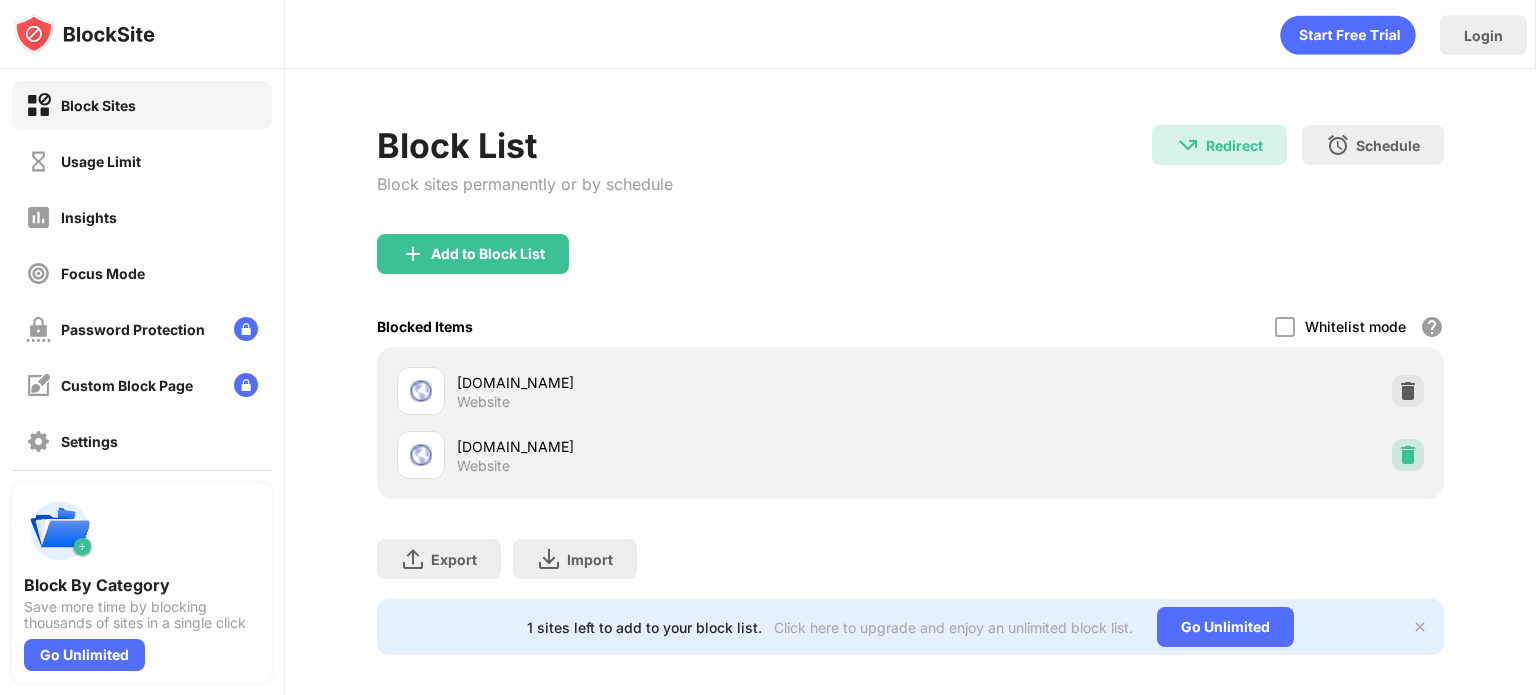 click at bounding box center (1408, 455) 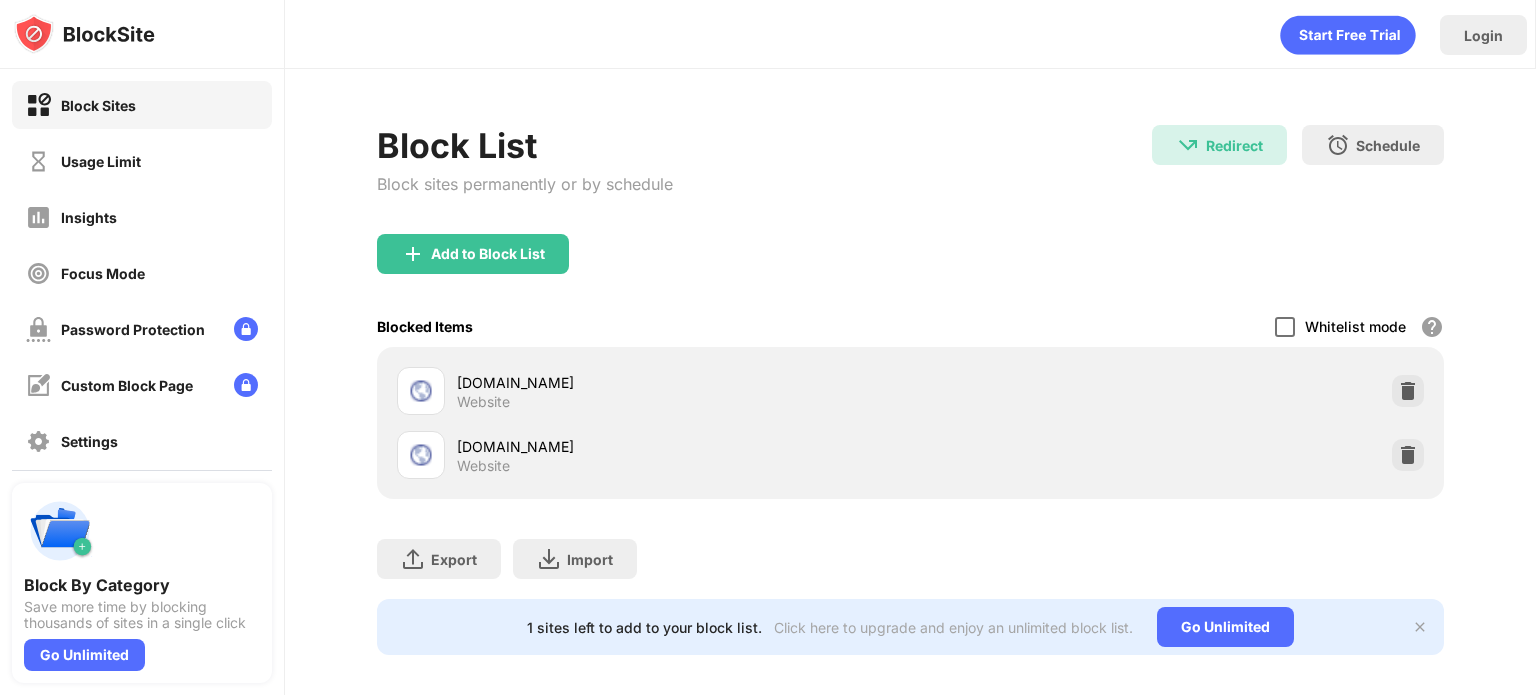 click at bounding box center [1285, 327] 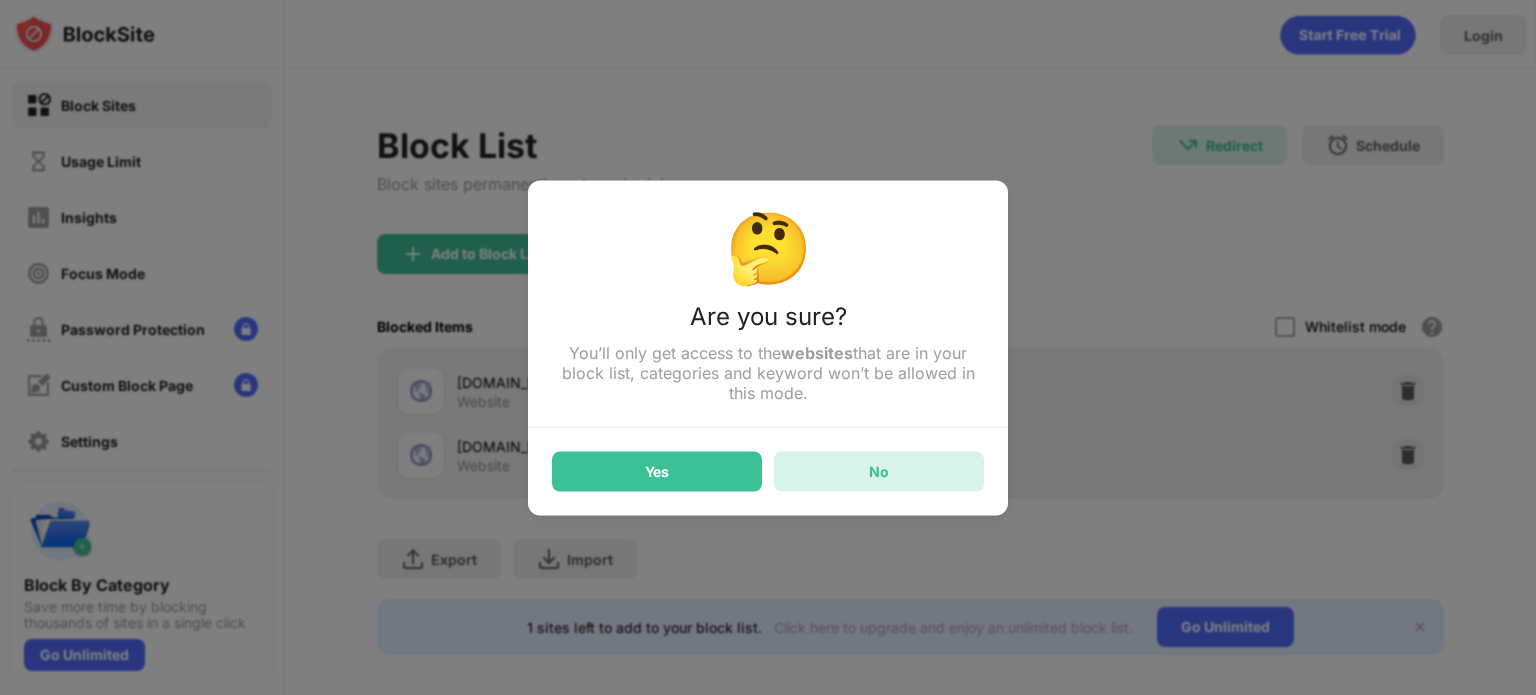 click on "No" at bounding box center [879, 471] 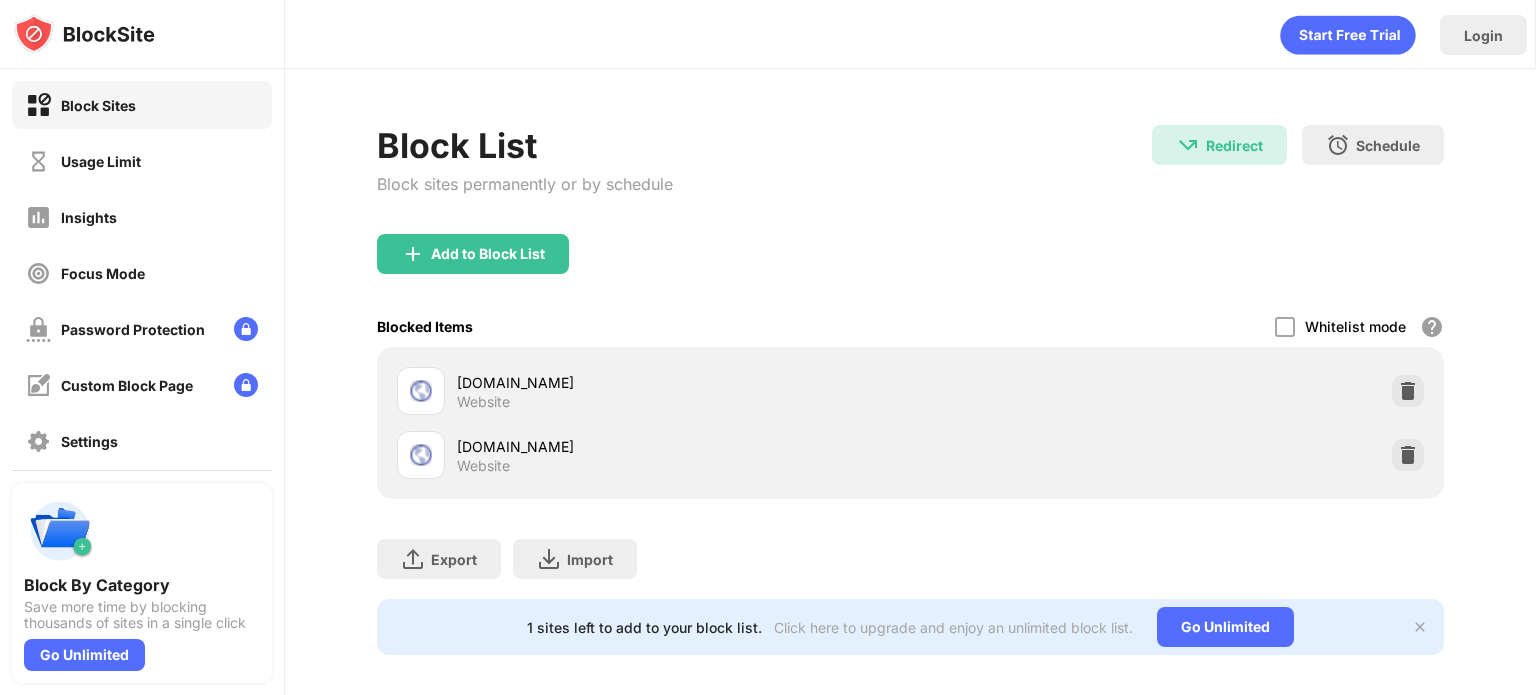 scroll, scrollTop: 0, scrollLeft: 0, axis: both 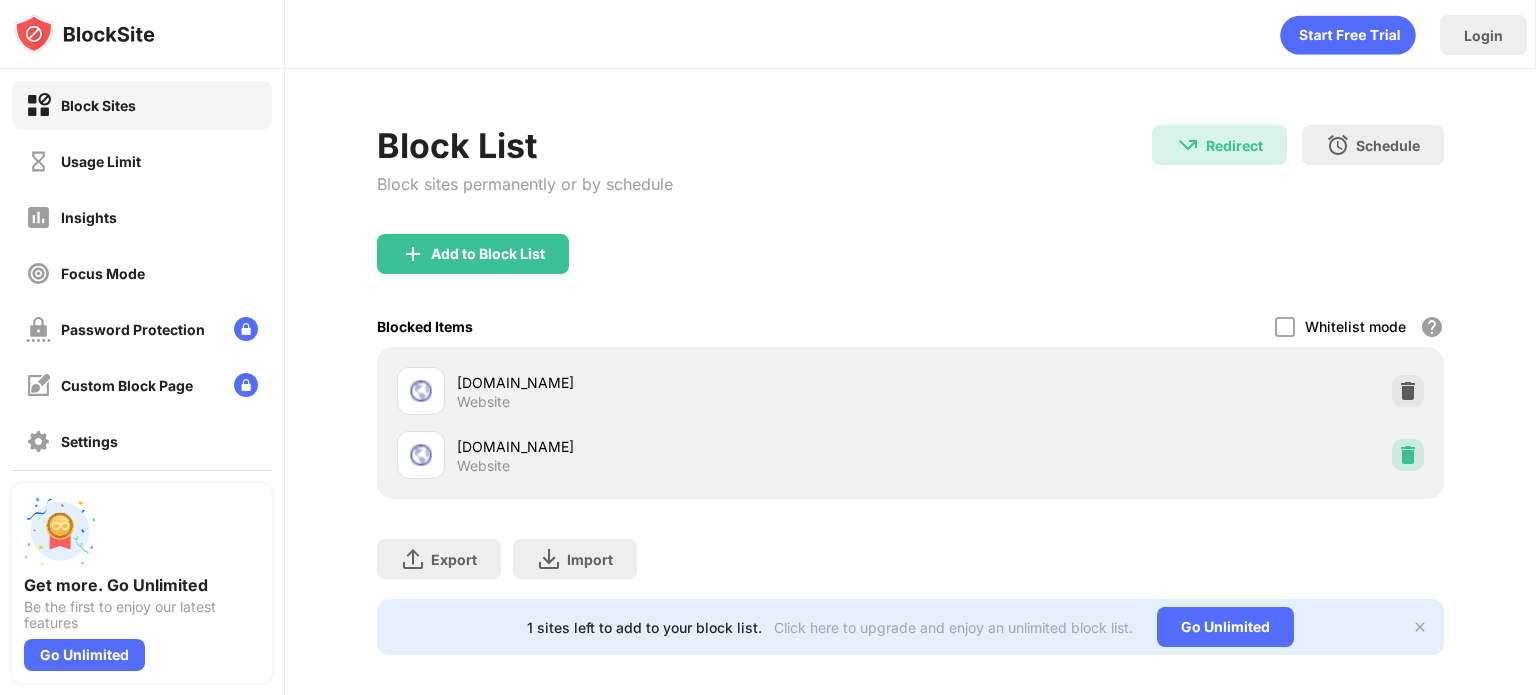 click at bounding box center [1408, 455] 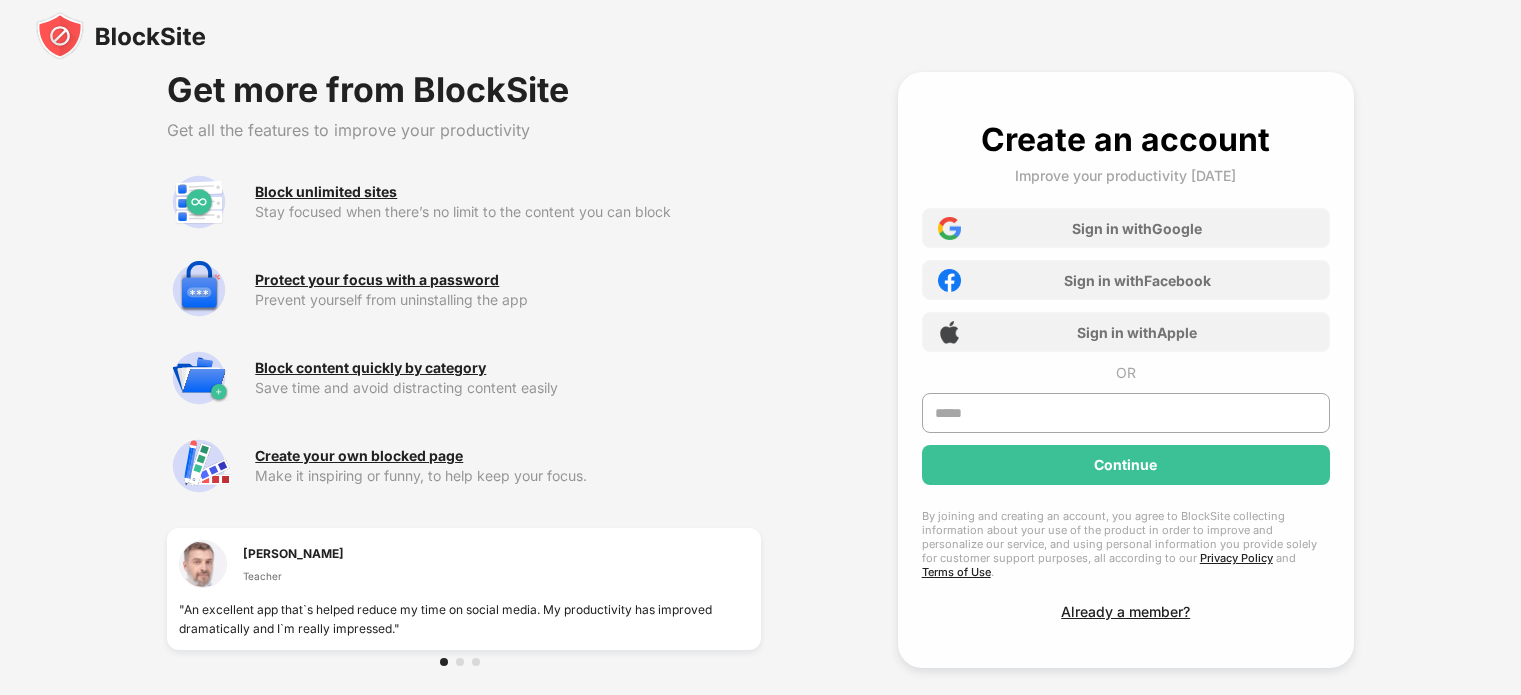 scroll, scrollTop: 0, scrollLeft: 0, axis: both 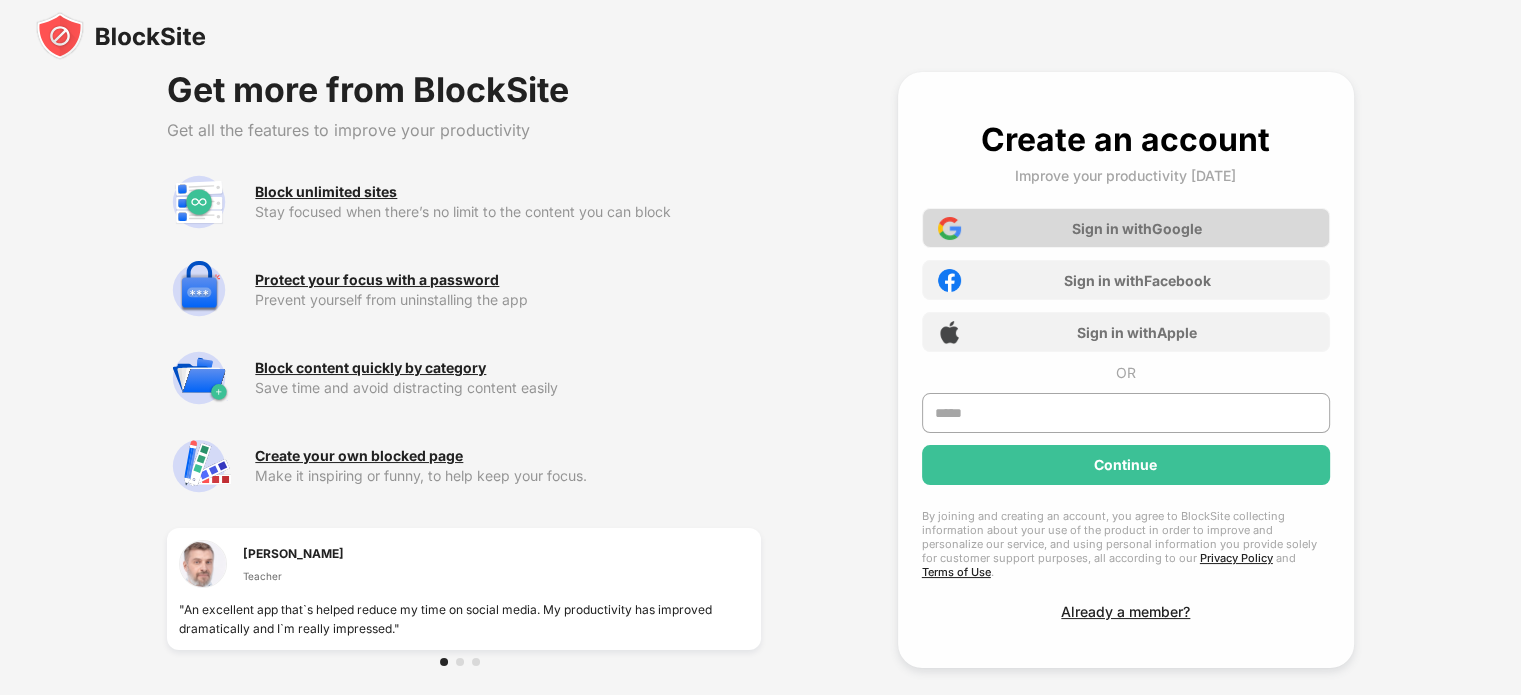 click on "Sign in with  Google" at bounding box center [1137, 228] 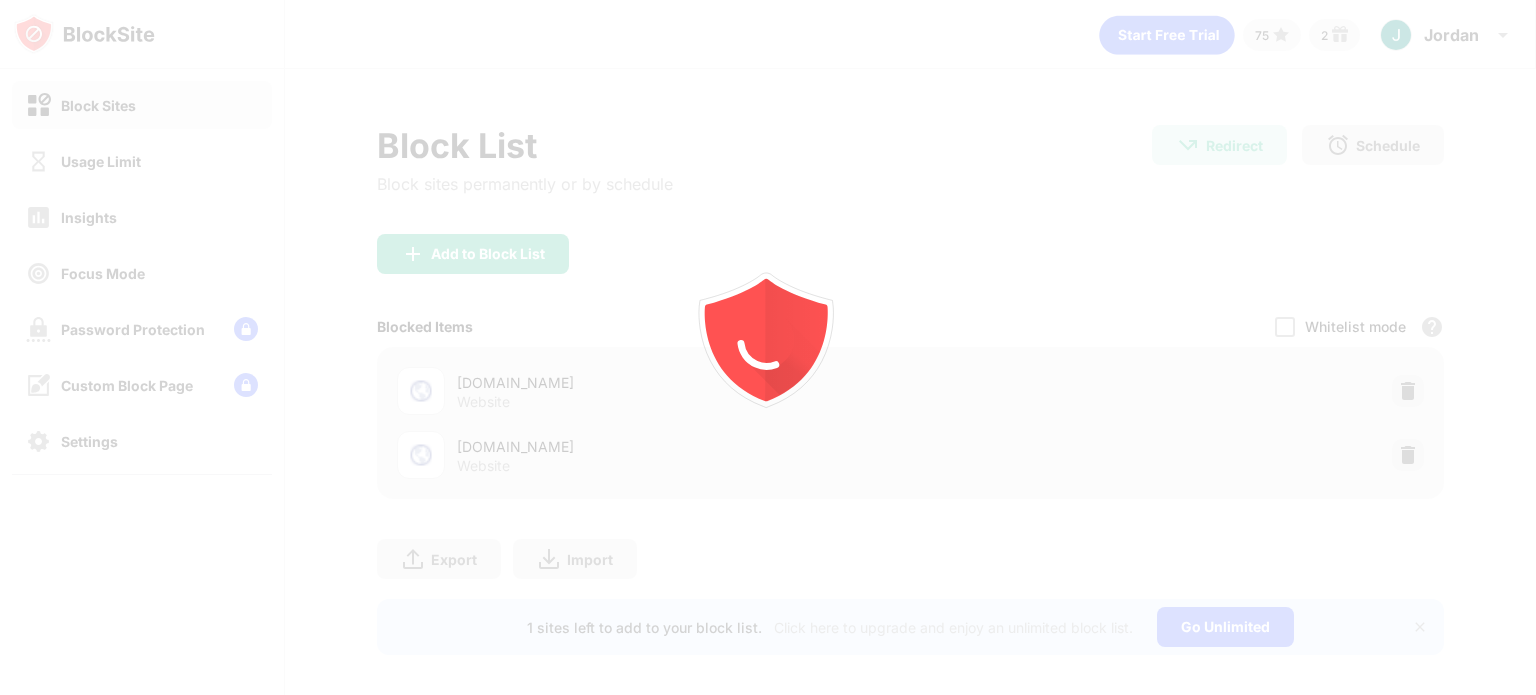 scroll, scrollTop: 0, scrollLeft: 0, axis: both 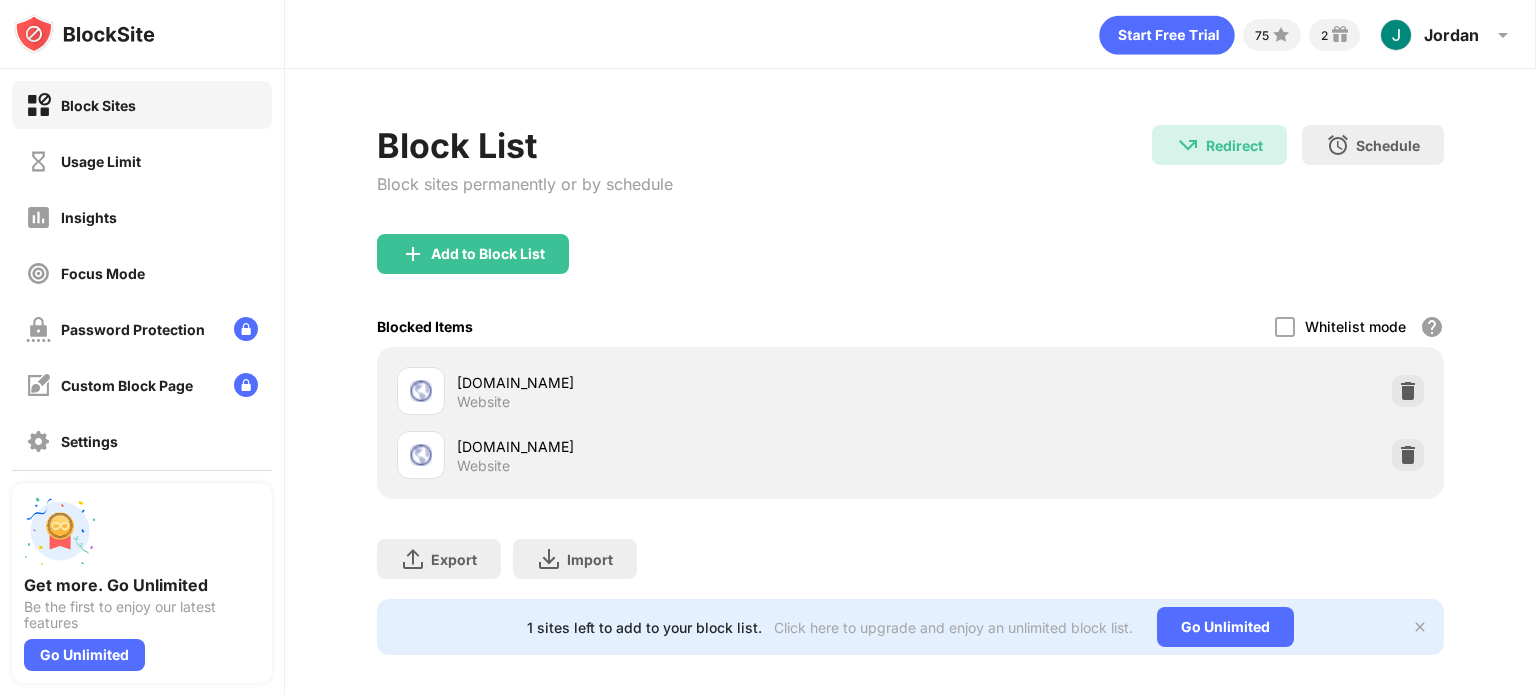 click on "Redirect Redirect to faithfulmoms.org/is-pokemon-safe-children-christian-perspective" at bounding box center (1219, 145) 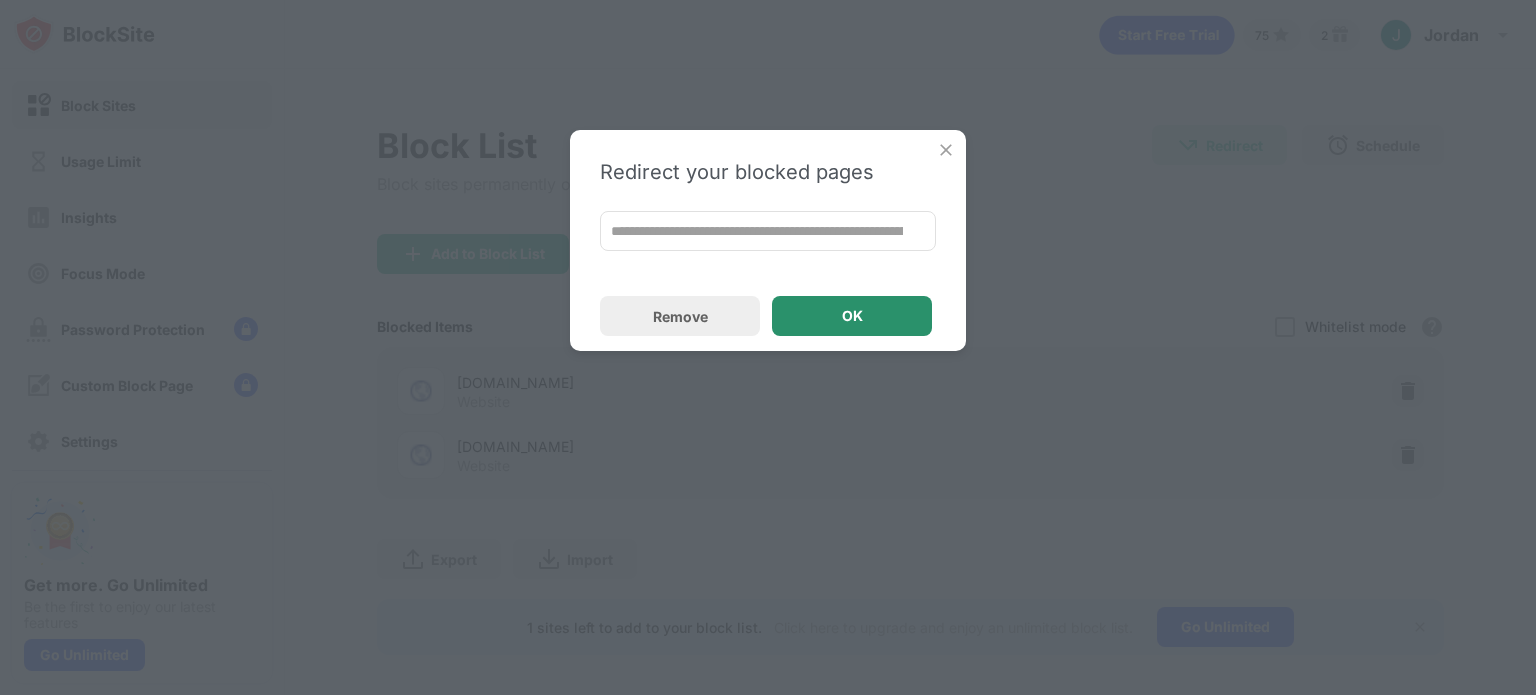 click on "OK" at bounding box center (852, 316) 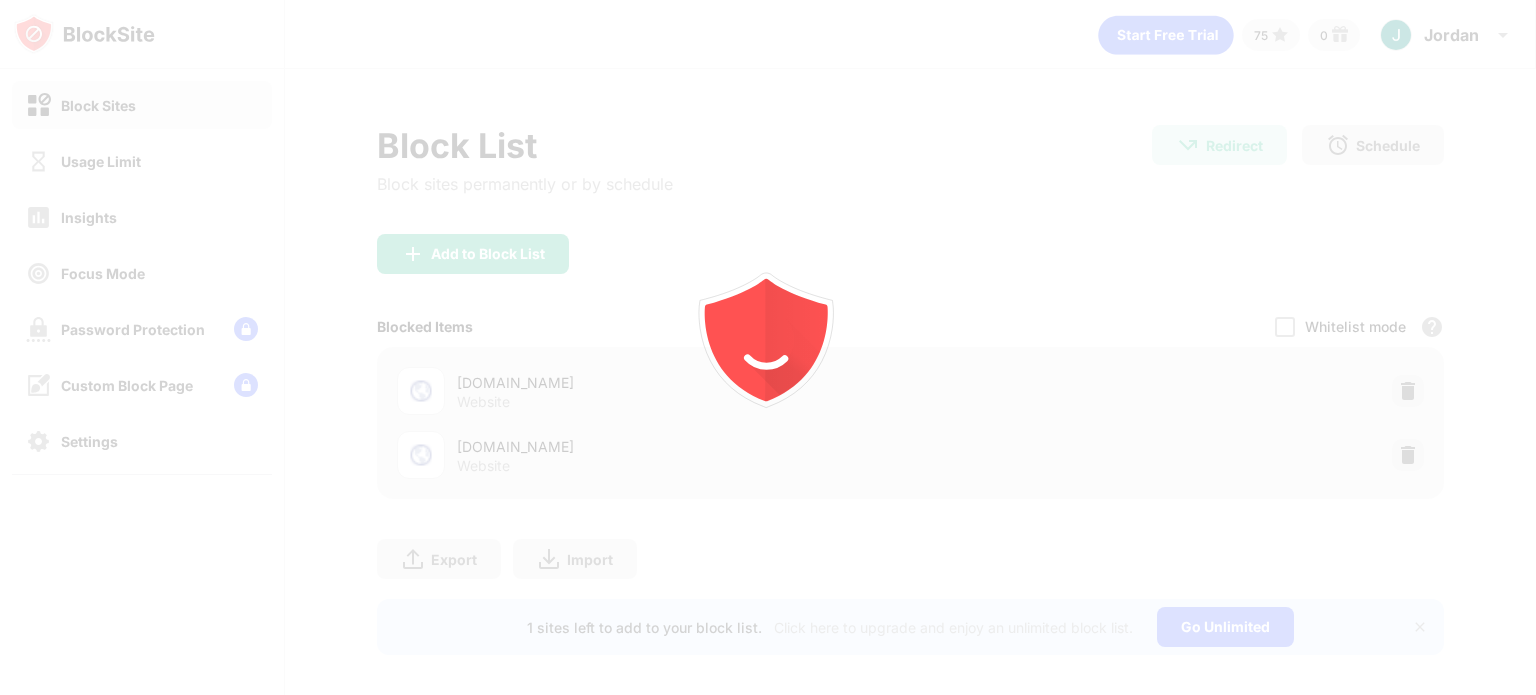 scroll, scrollTop: 0, scrollLeft: 0, axis: both 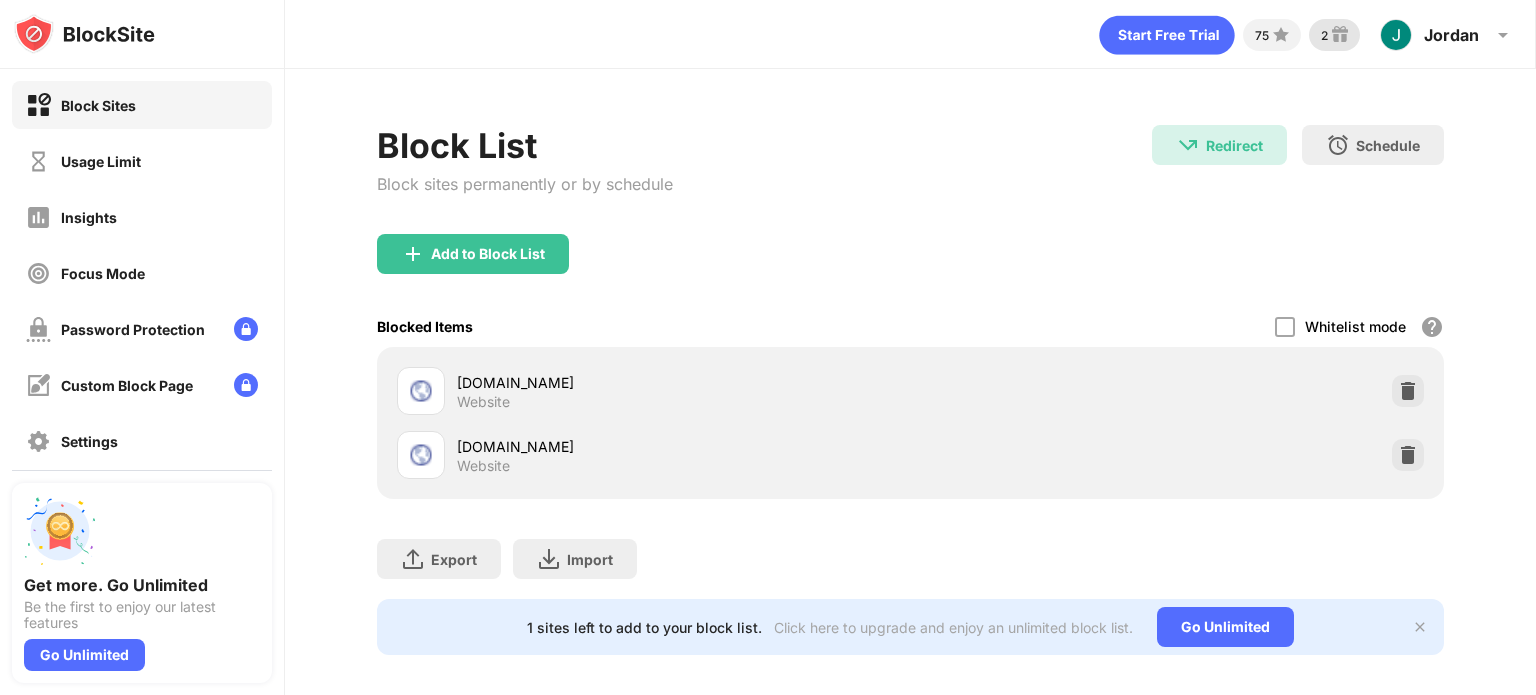 click on "2" at bounding box center [1324, 35] 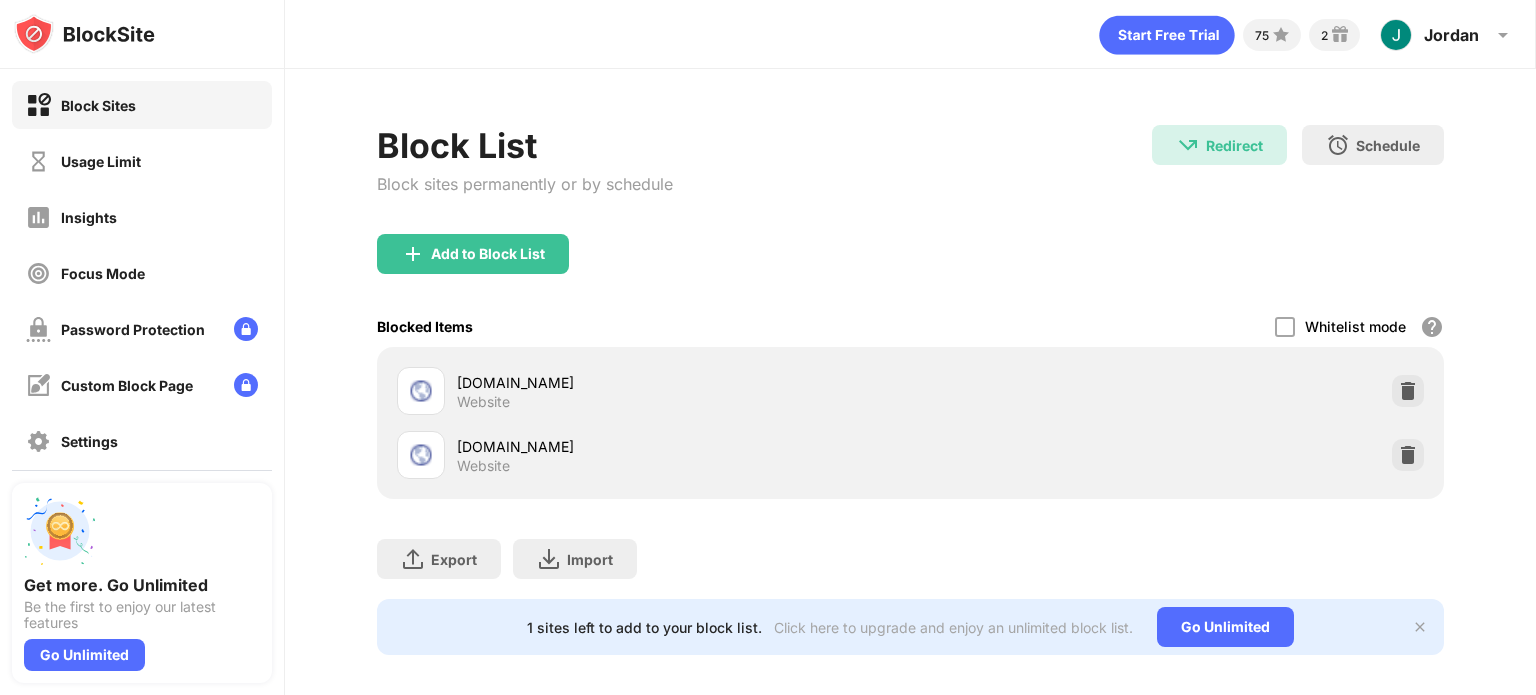 click 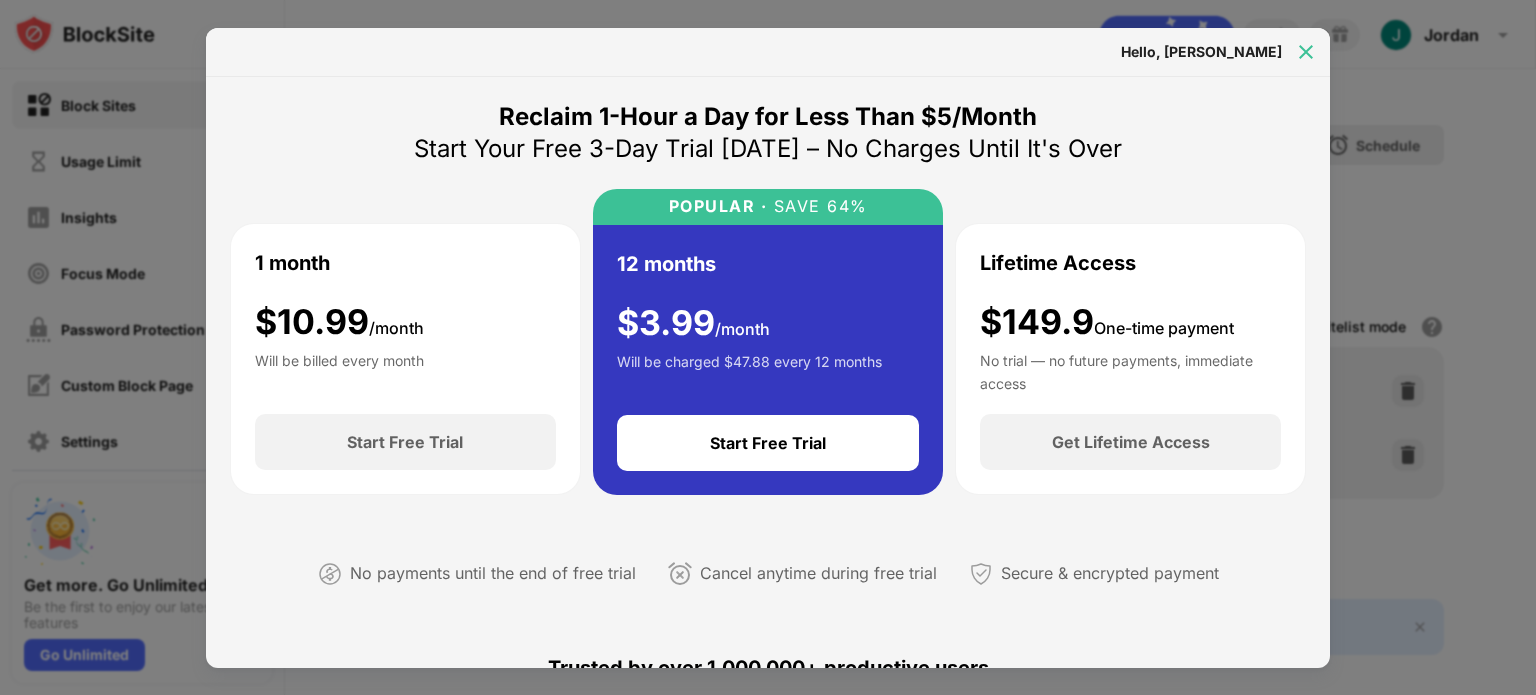 click at bounding box center [1306, 52] 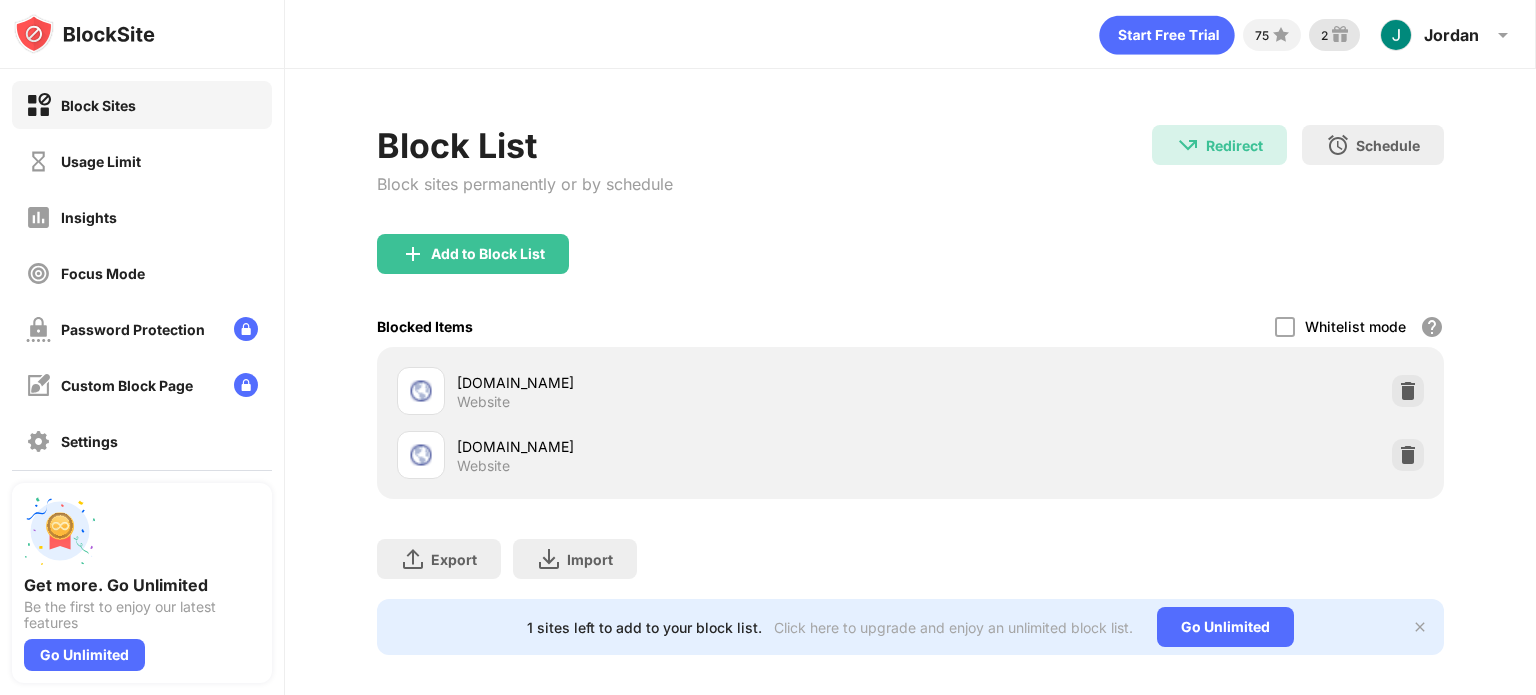 click at bounding box center [1340, 35] 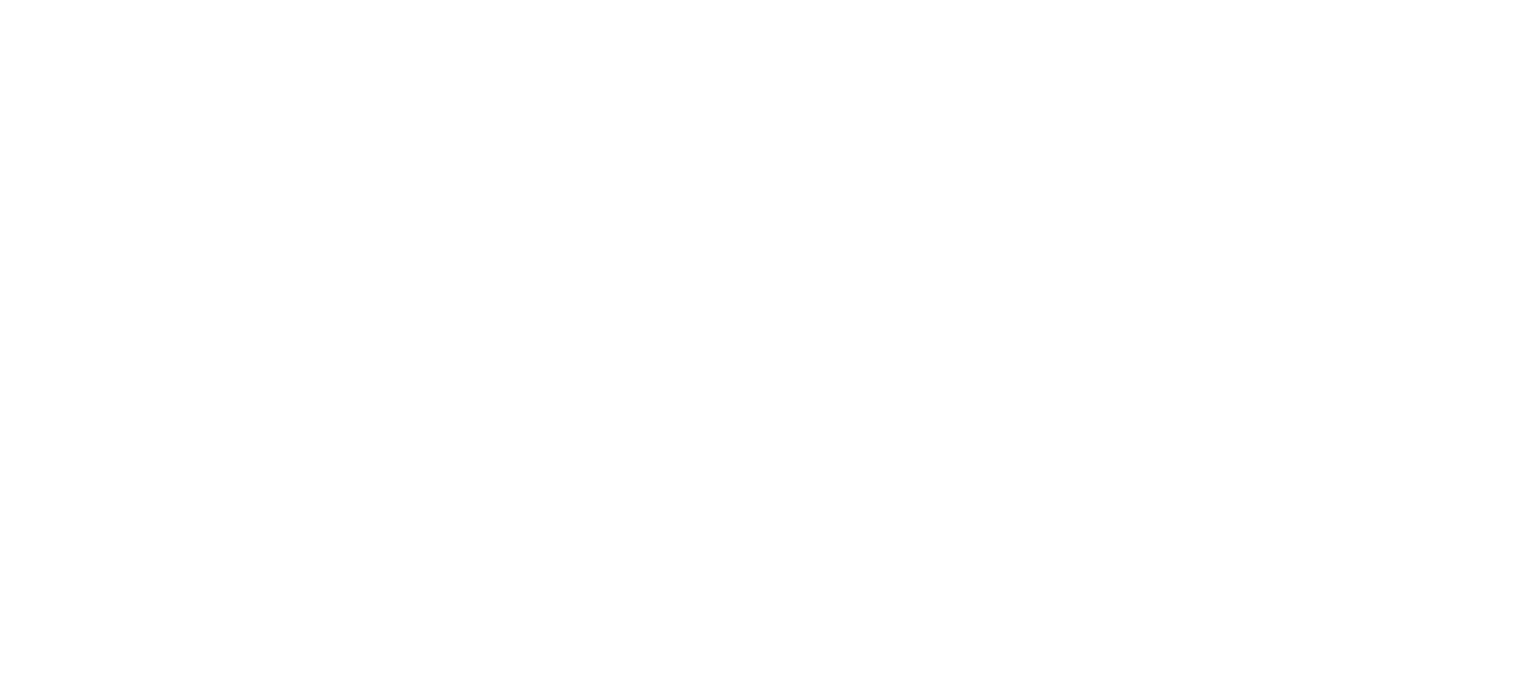 scroll, scrollTop: 0, scrollLeft: 0, axis: both 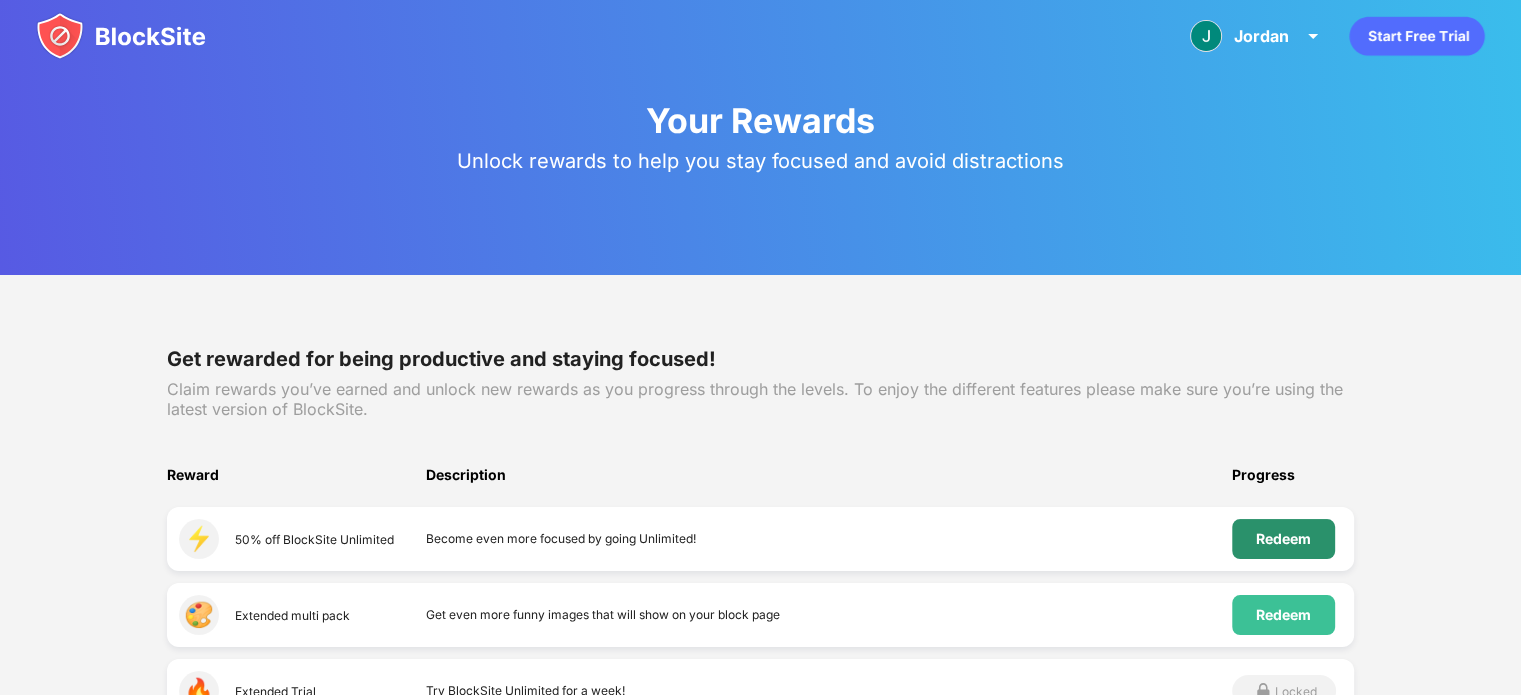 click on "Redeem" at bounding box center (1283, 539) 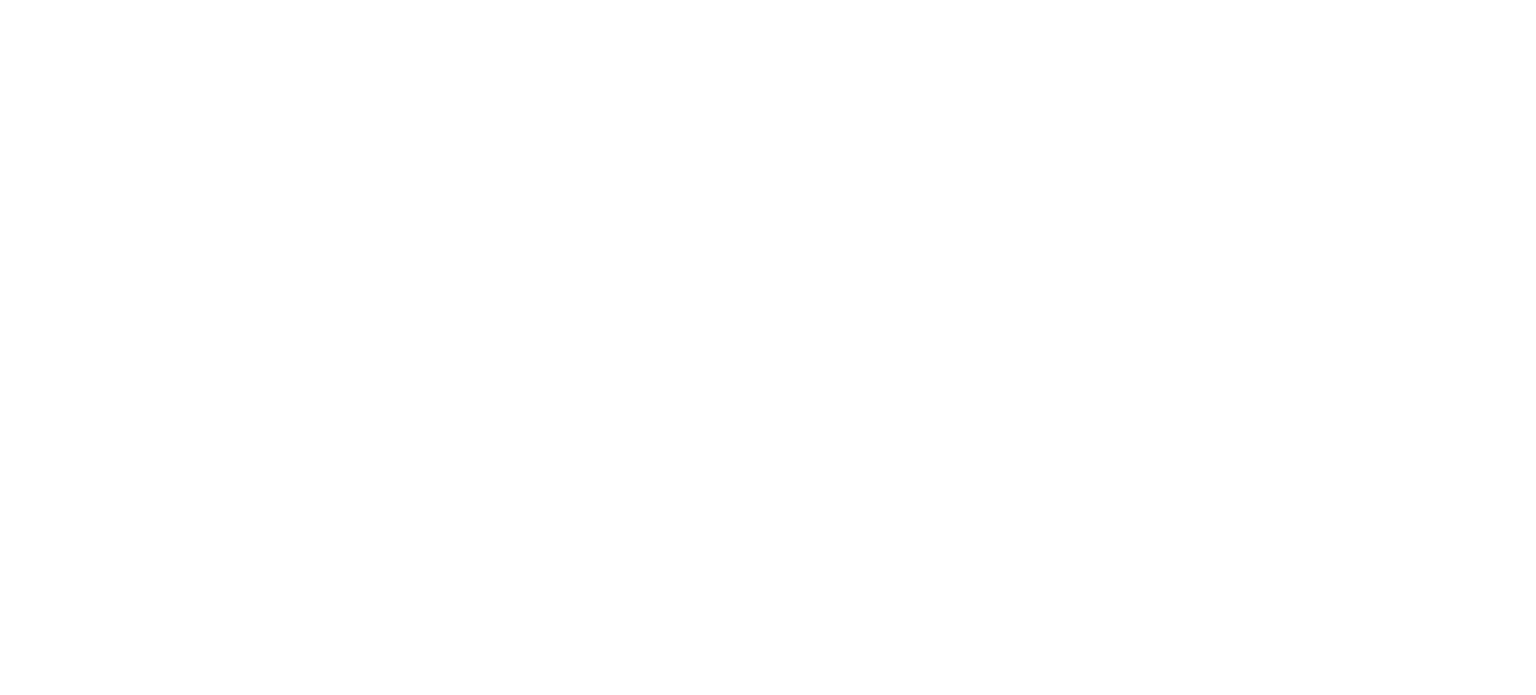 scroll, scrollTop: 0, scrollLeft: 0, axis: both 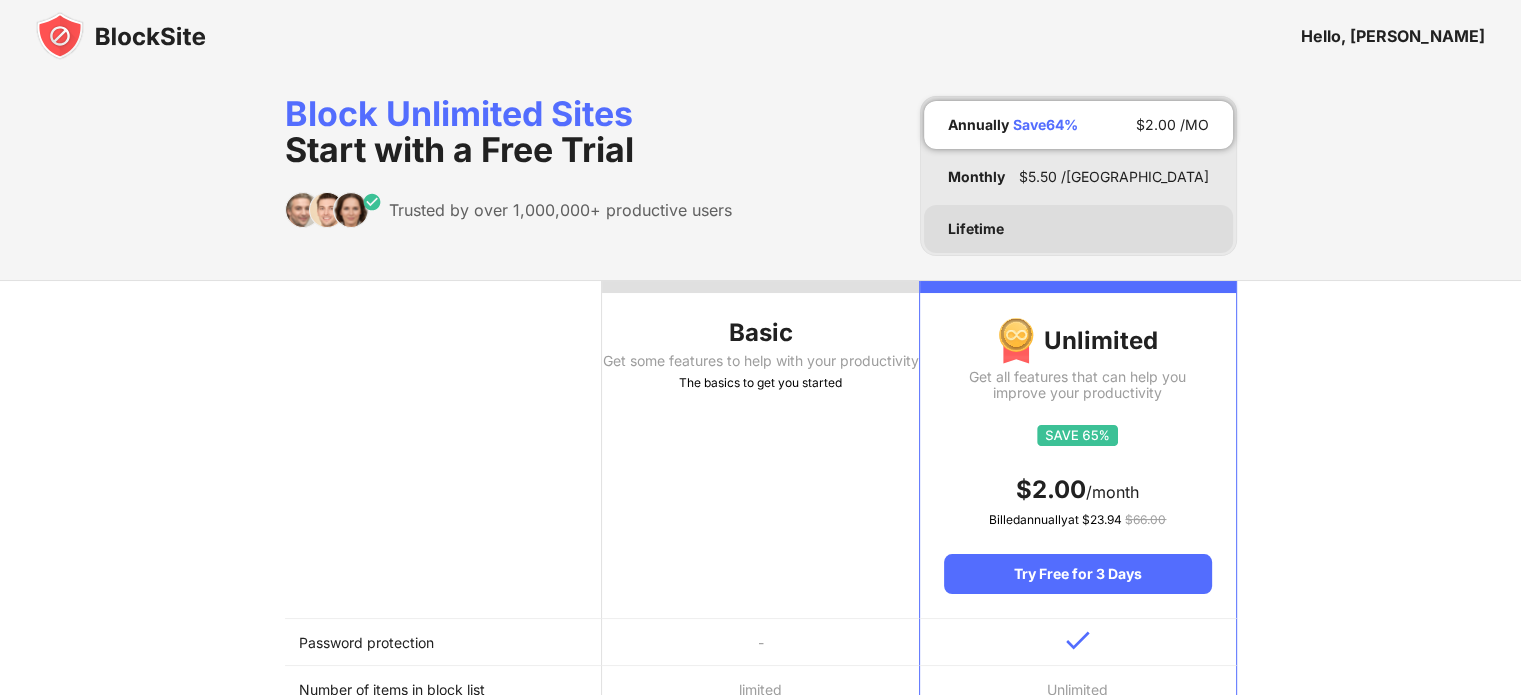 click on "Lifetime" at bounding box center [1078, 229] 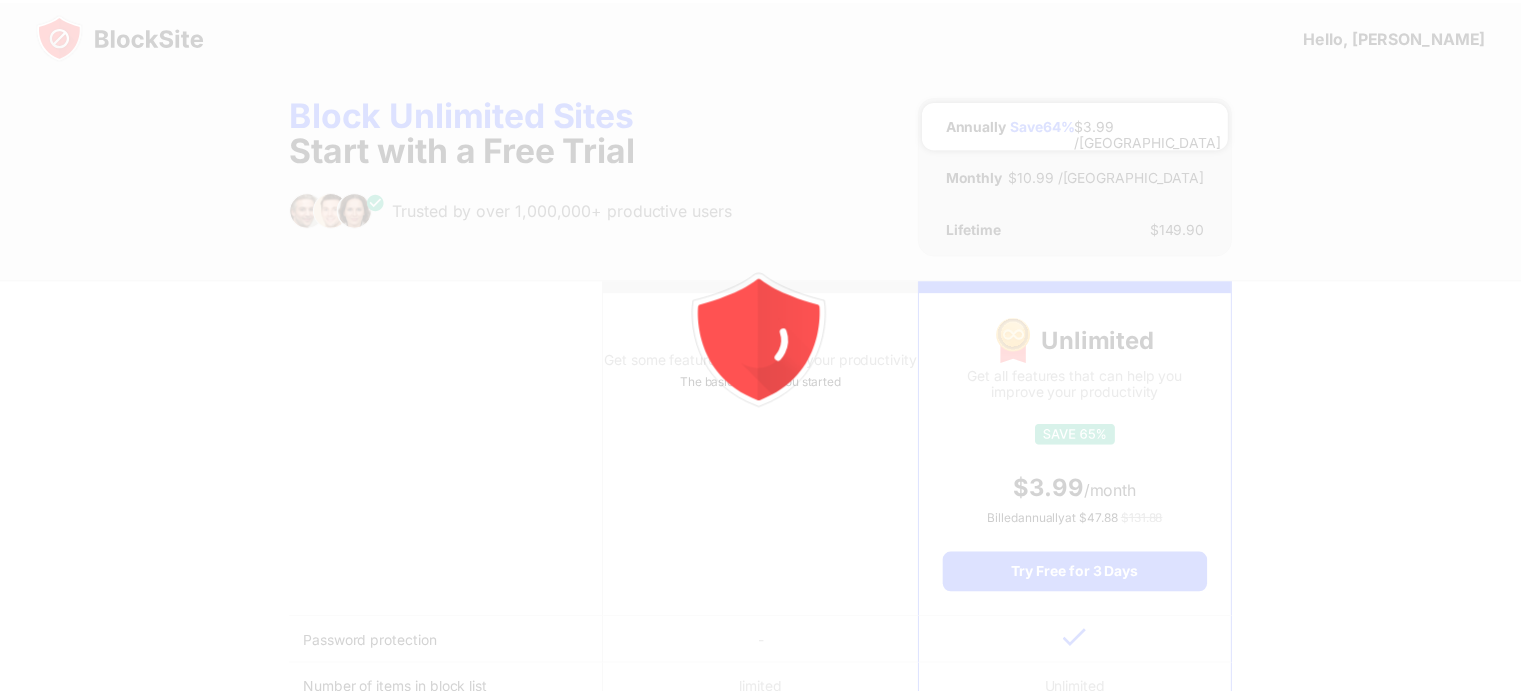 scroll, scrollTop: 0, scrollLeft: 0, axis: both 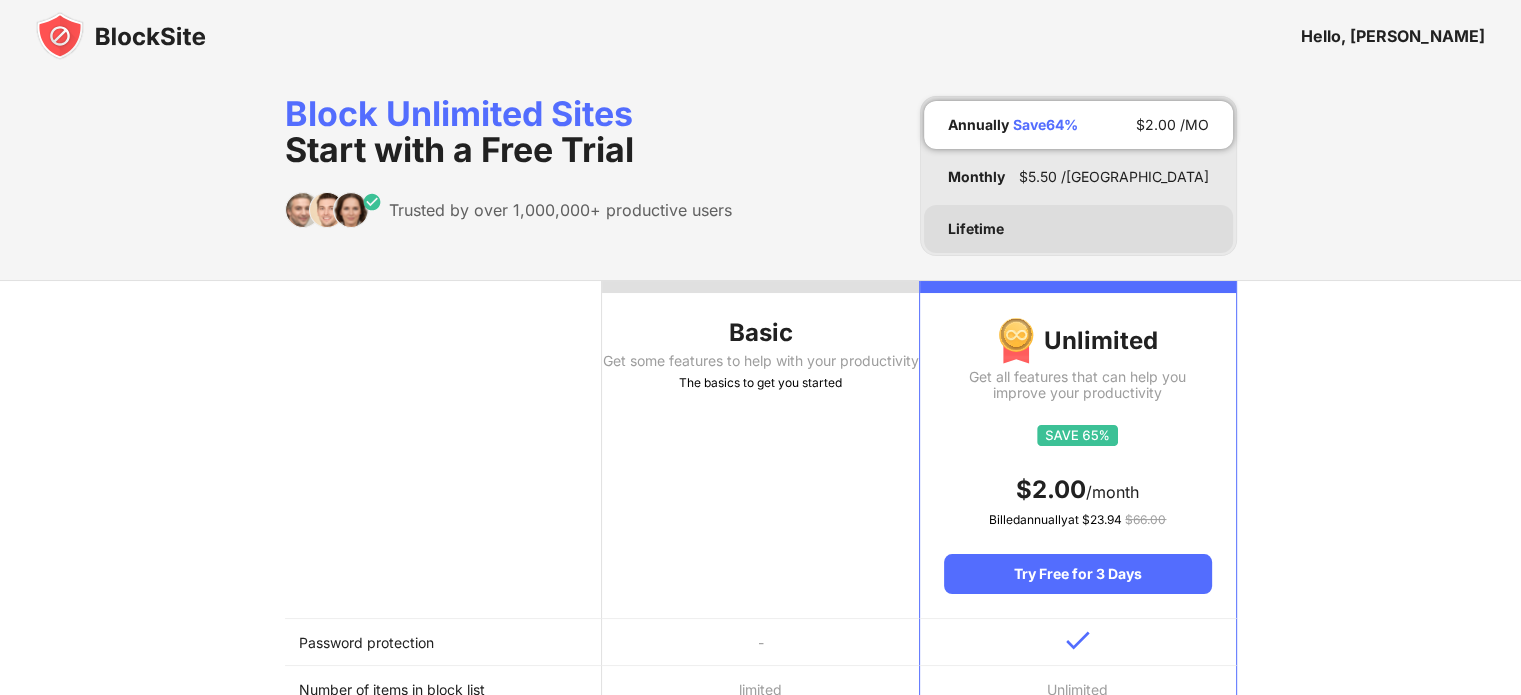 click on "Lifetime" at bounding box center (1078, 229) 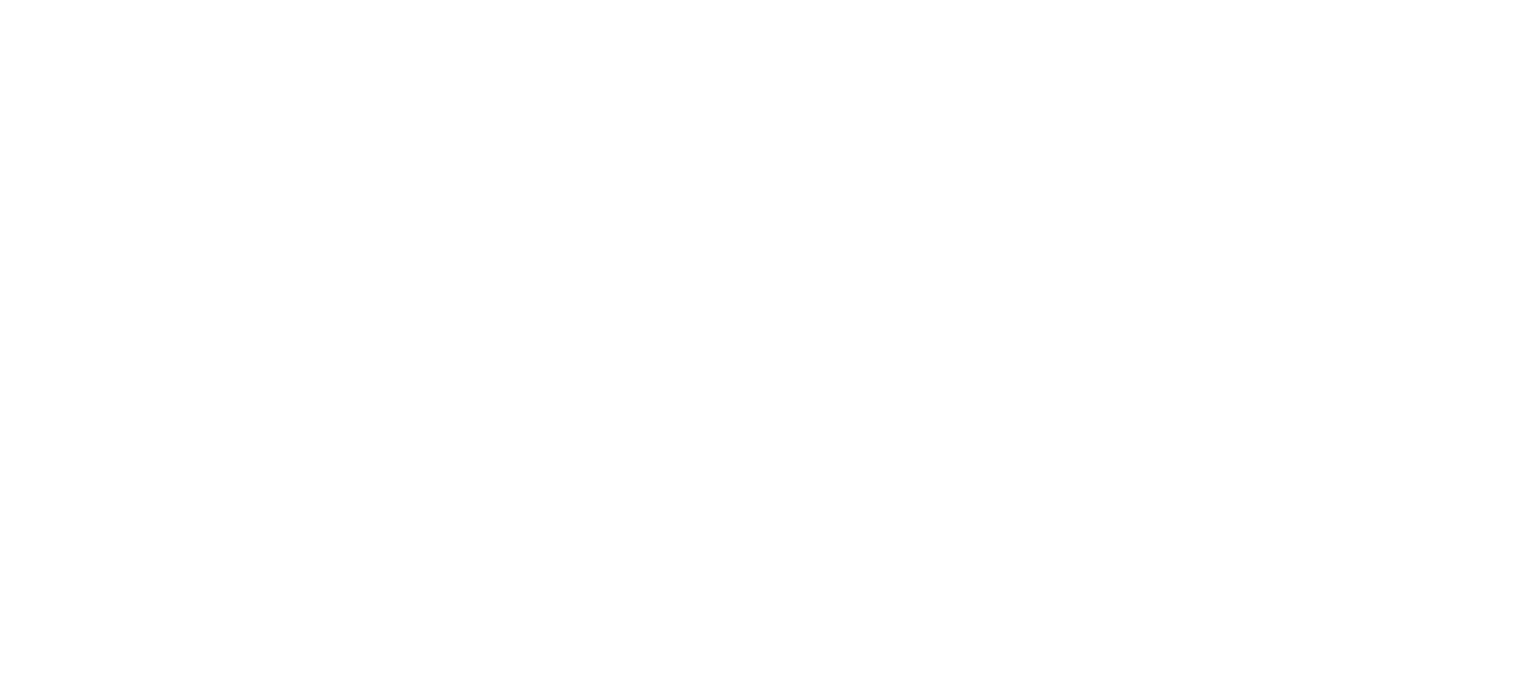 scroll, scrollTop: 0, scrollLeft: 0, axis: both 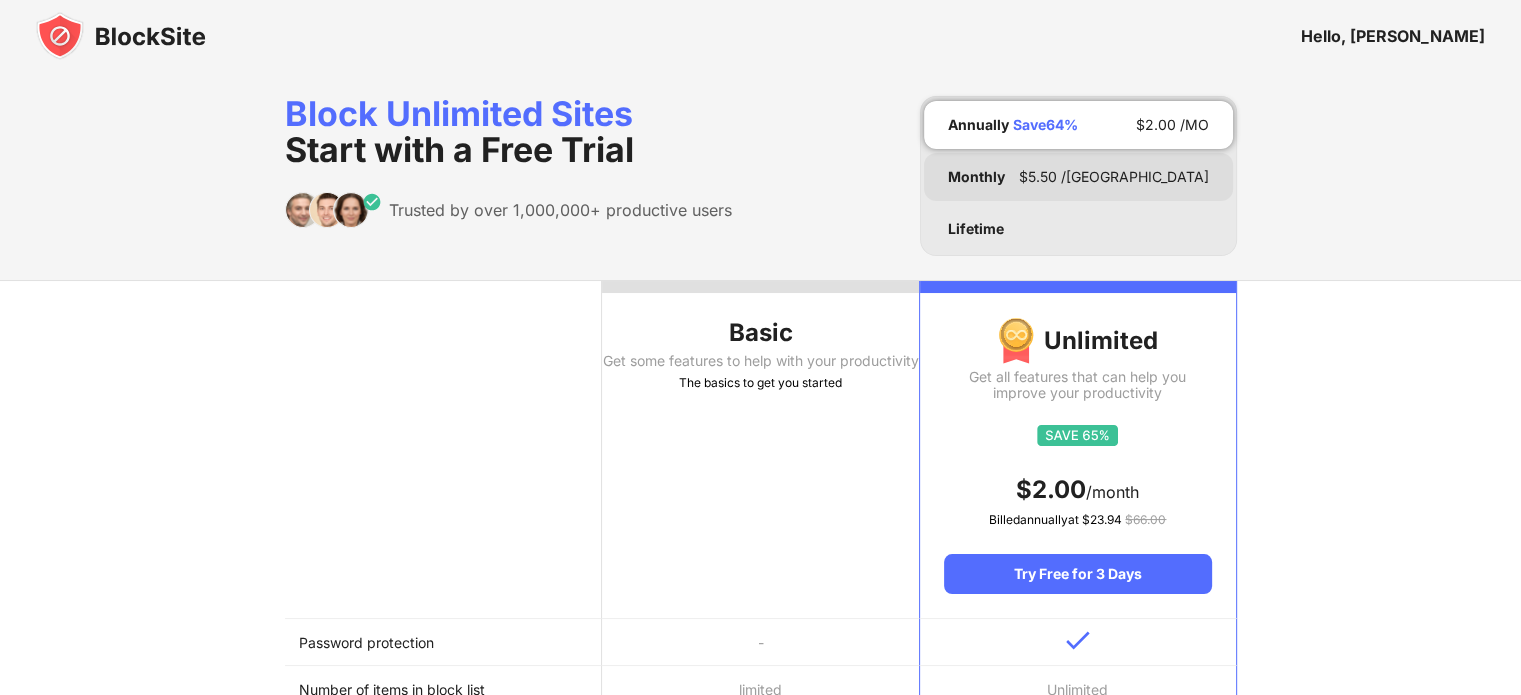 click on "Monthly $ 5.50 /MO" at bounding box center (1078, 177) 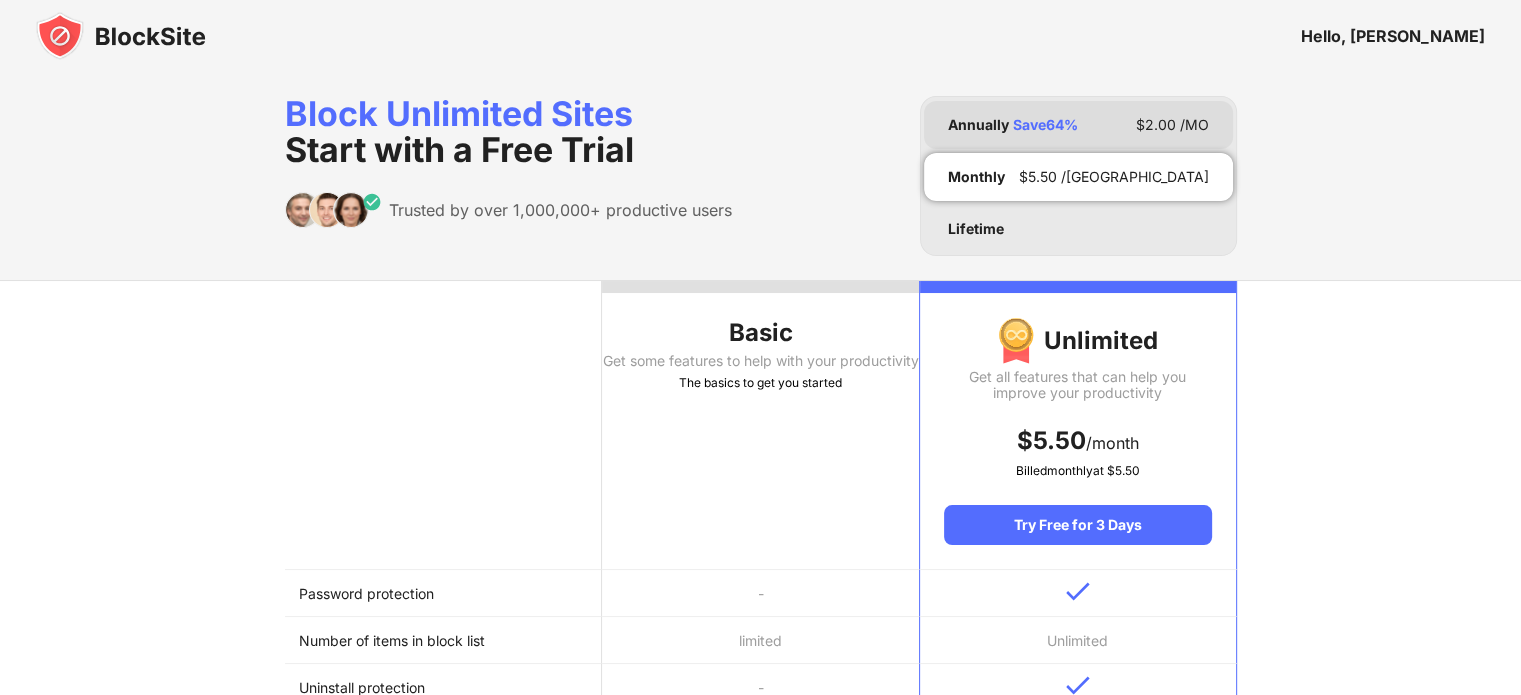click on "Annually Save  64 % $ 2.00 /MO" at bounding box center [1078, 125] 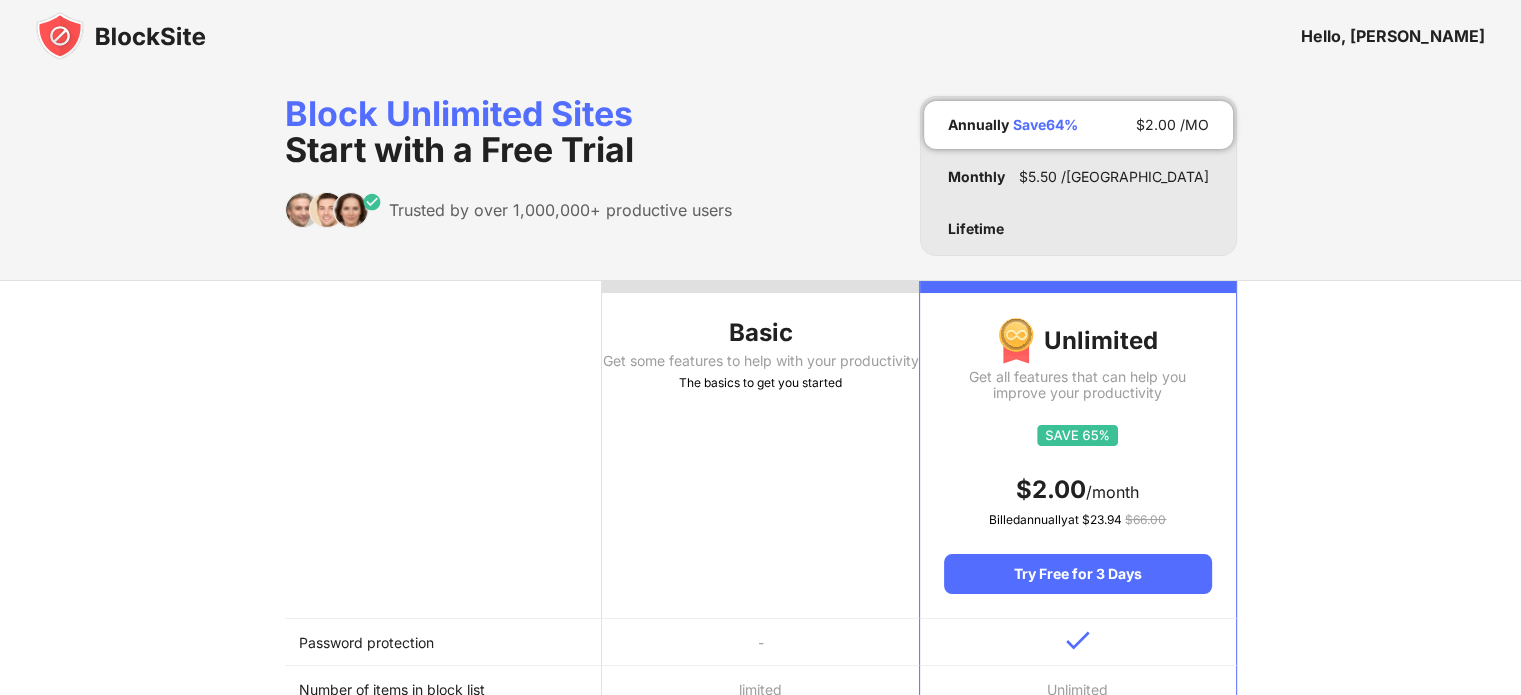 scroll, scrollTop: 608, scrollLeft: 0, axis: vertical 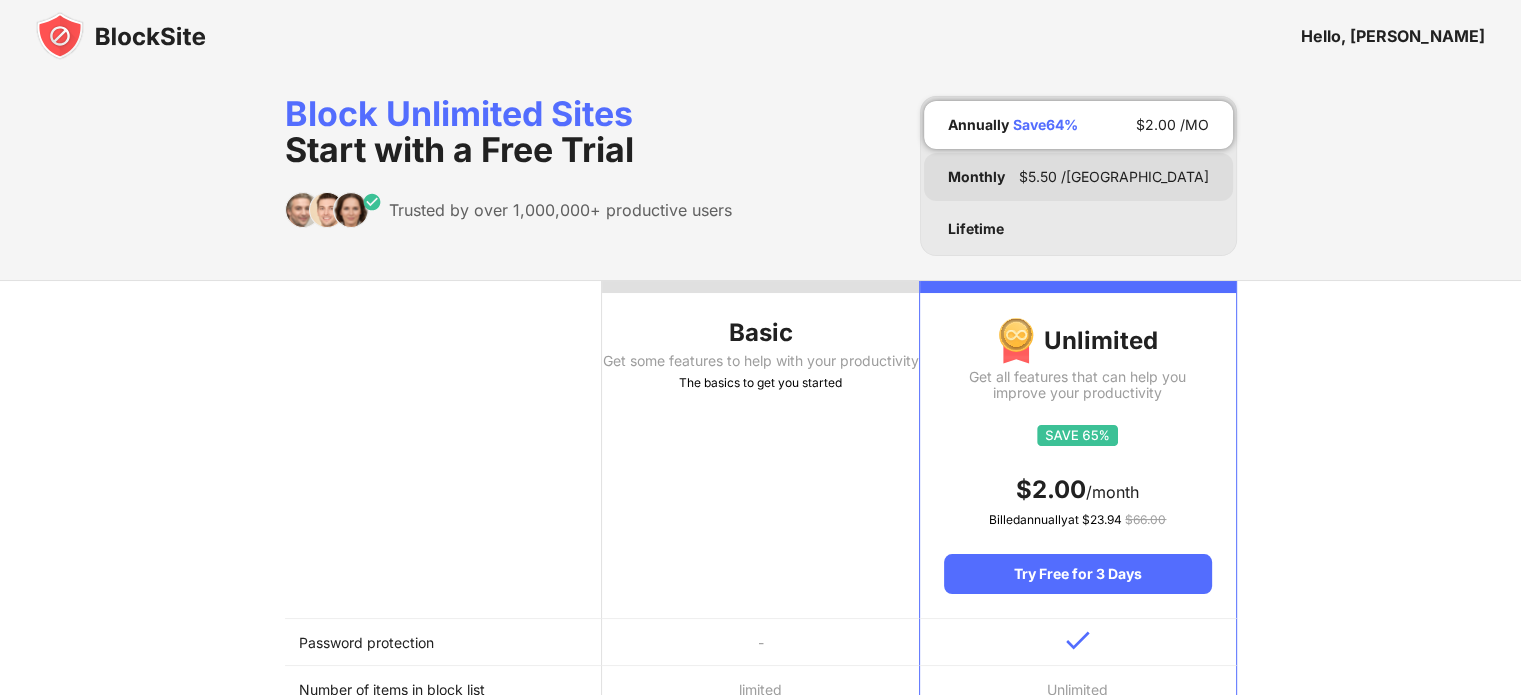 click on "Monthly $ 5.50 /MO" at bounding box center [1078, 177] 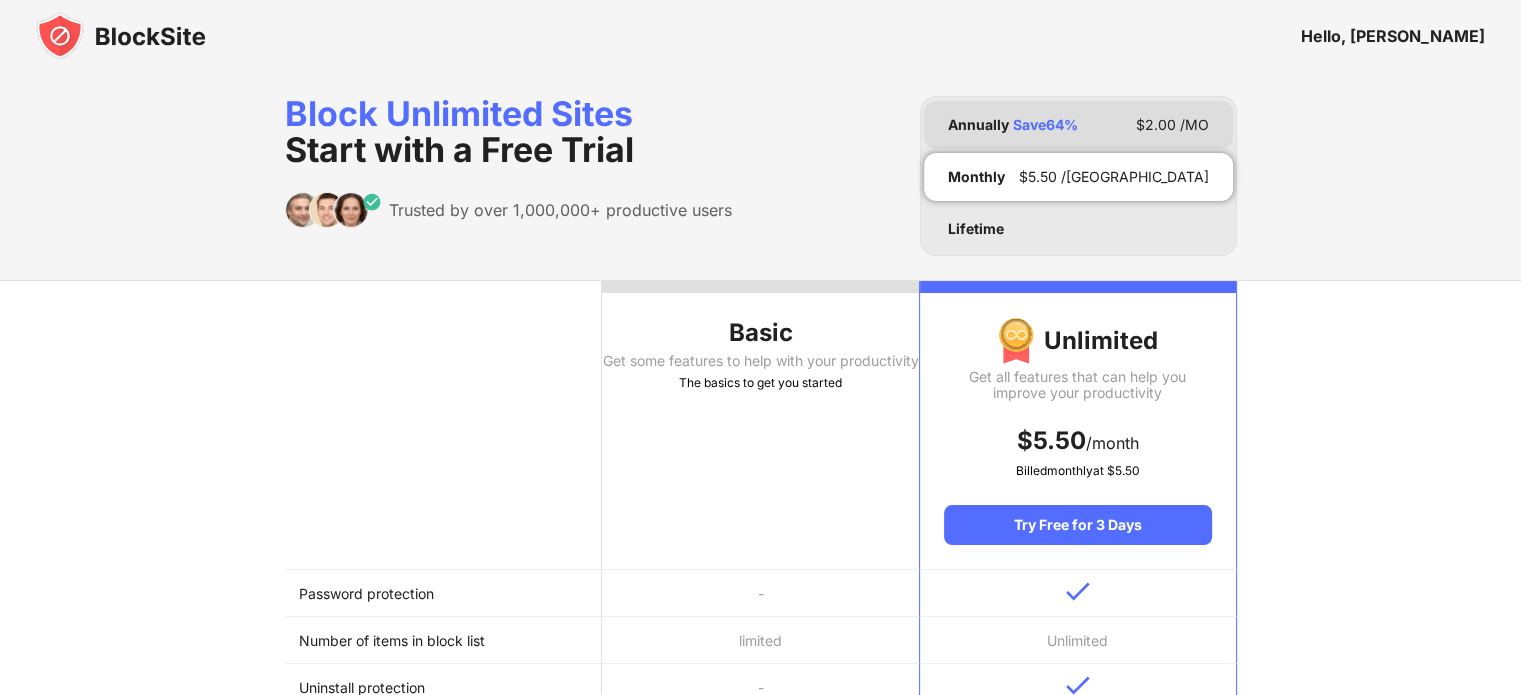 click on "Annually Save  64 % $ 2.00 /MO" at bounding box center [1078, 125] 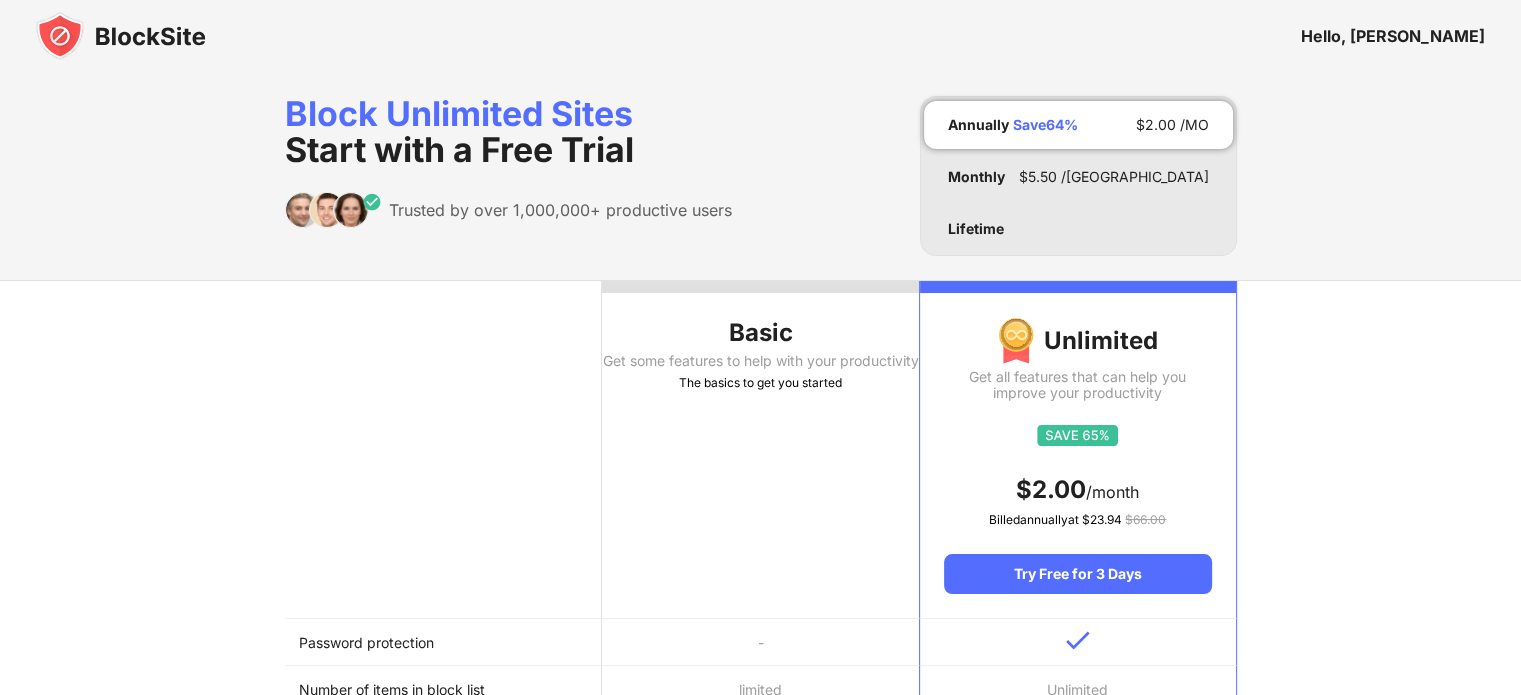 scroll, scrollTop: 608, scrollLeft: 0, axis: vertical 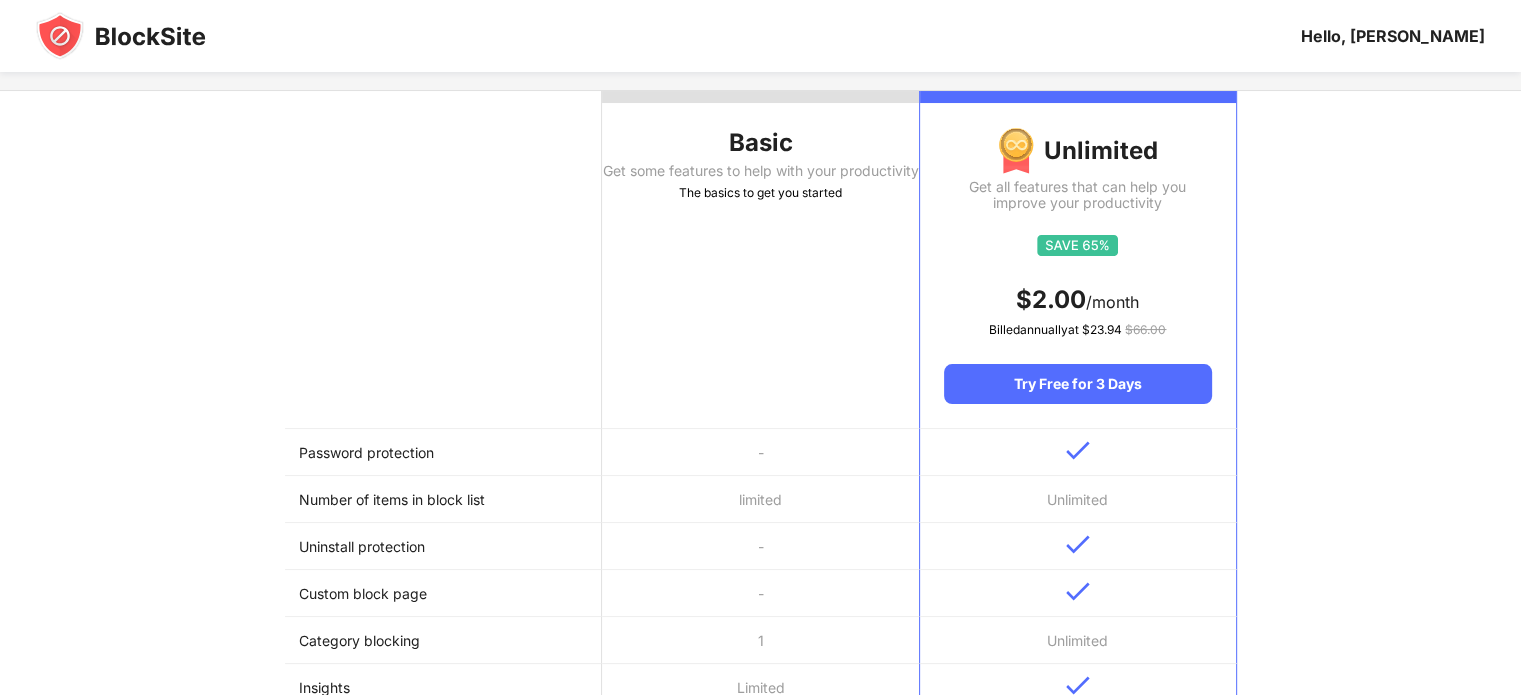 click on "Basic Get some features to help with your productivity The basics to get you started" at bounding box center (760, 260) 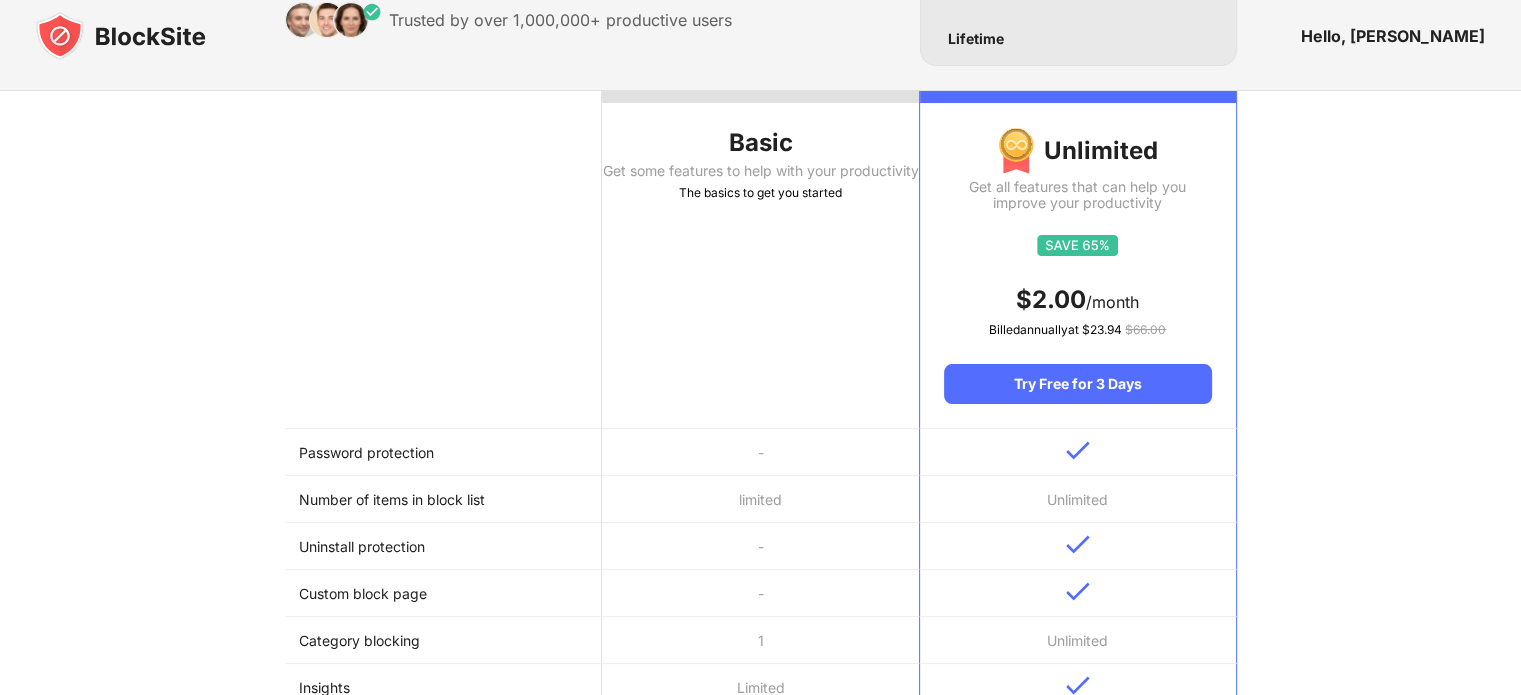 scroll, scrollTop: 0, scrollLeft: 0, axis: both 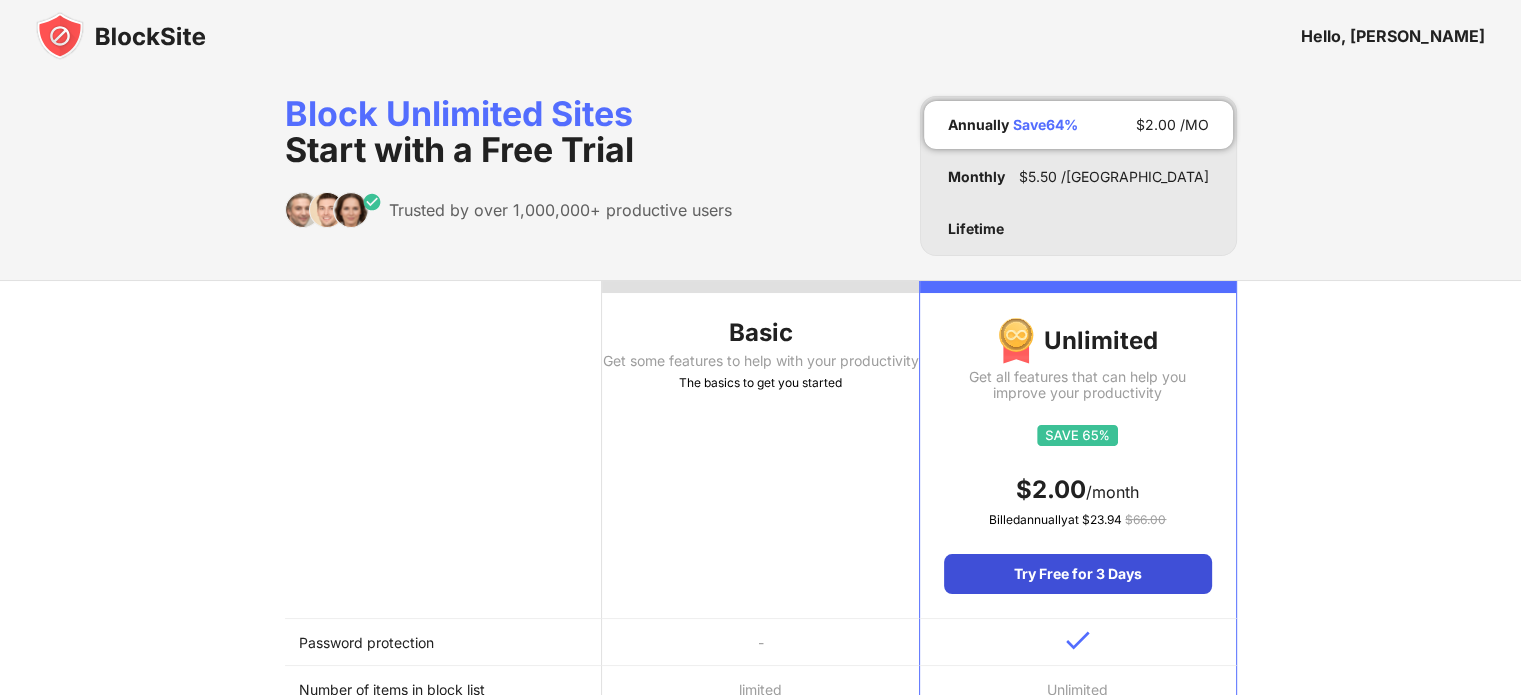 click on "Try Free for 3 Days" at bounding box center (1077, 574) 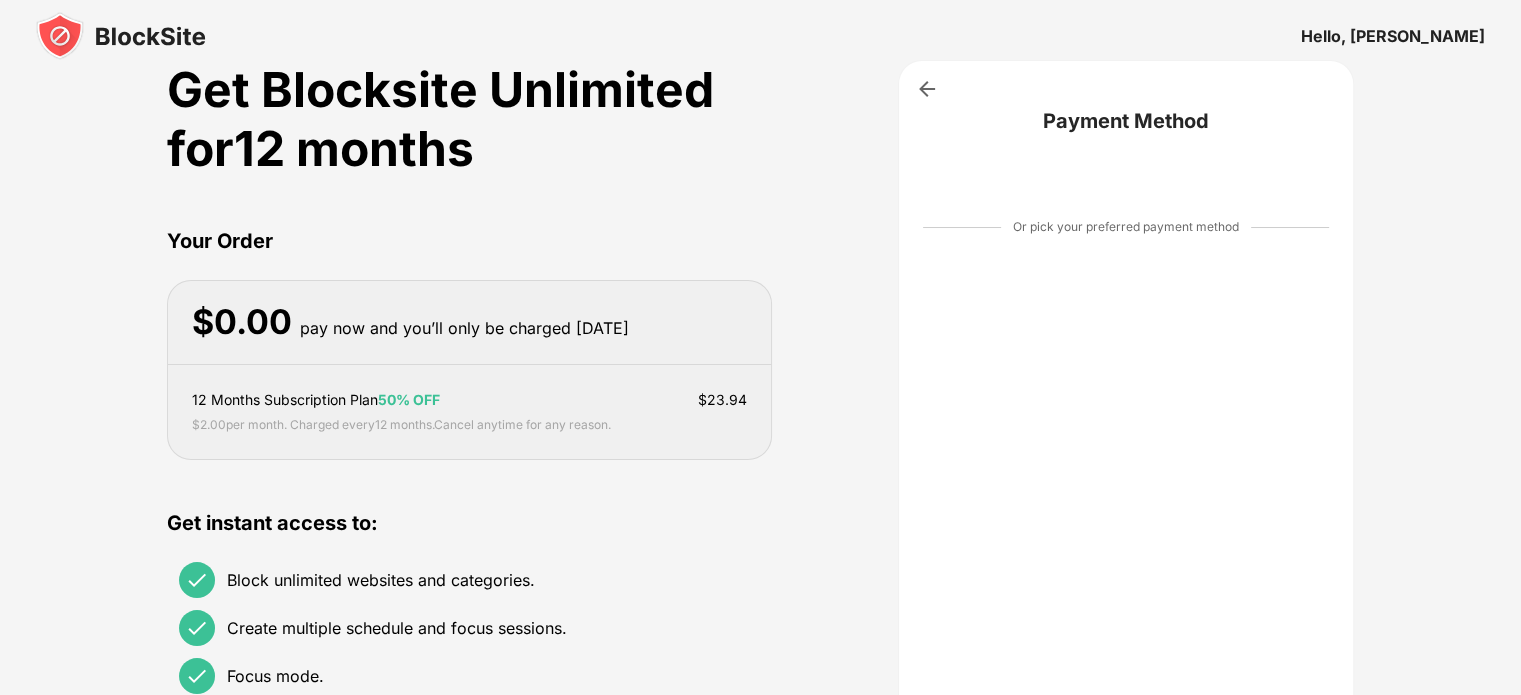 scroll, scrollTop: 0, scrollLeft: 0, axis: both 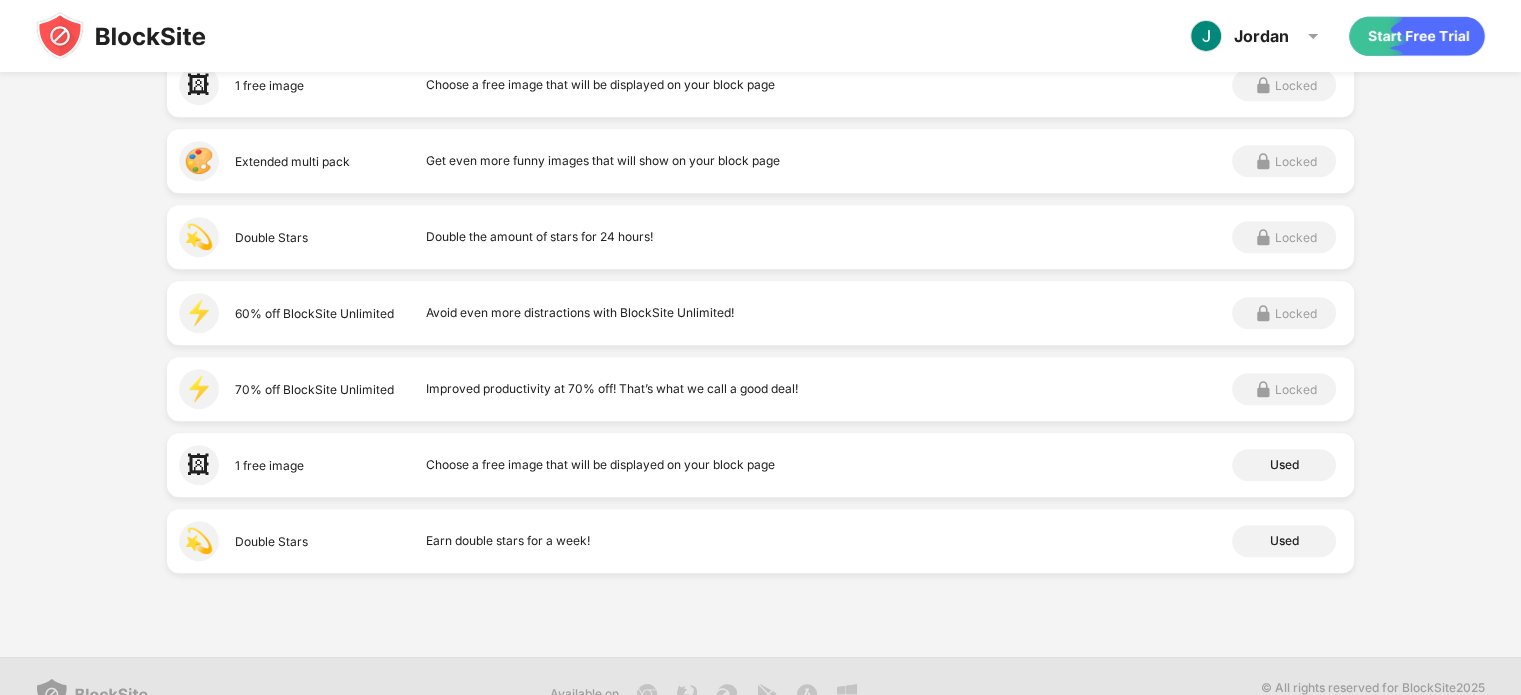 click on "⚡️" at bounding box center (199, 389) 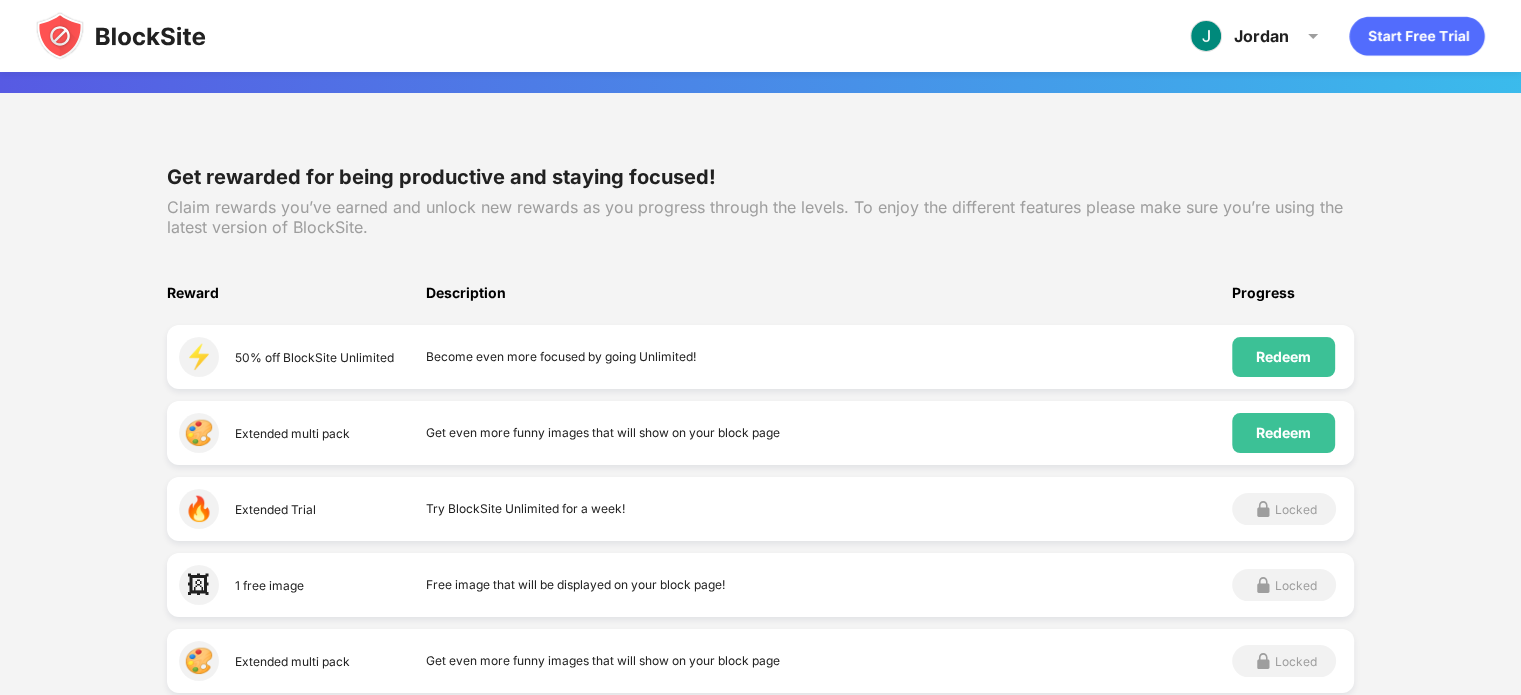 scroll, scrollTop: 239, scrollLeft: 0, axis: vertical 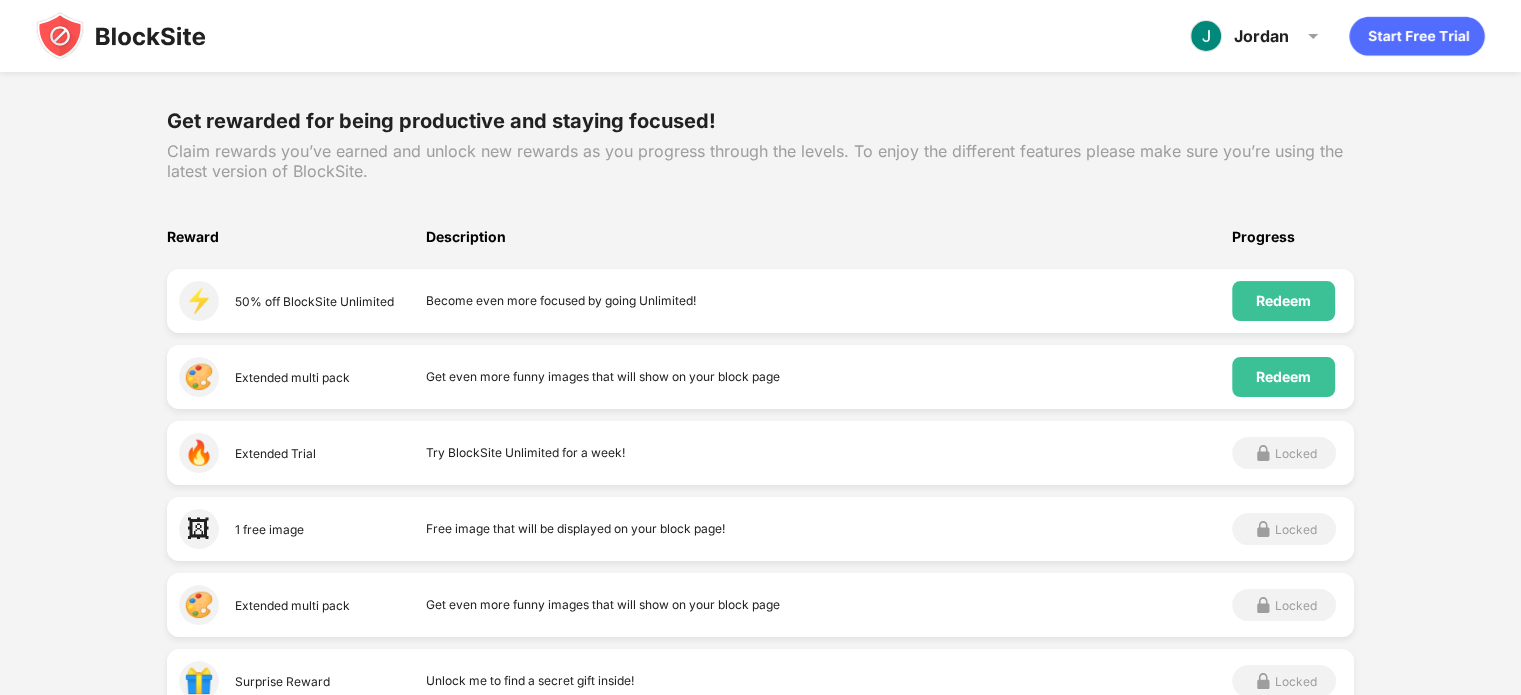 click on "🔥 Extended Trial Try BlockSite Unlimited for a week! Locked" at bounding box center (760, 453) 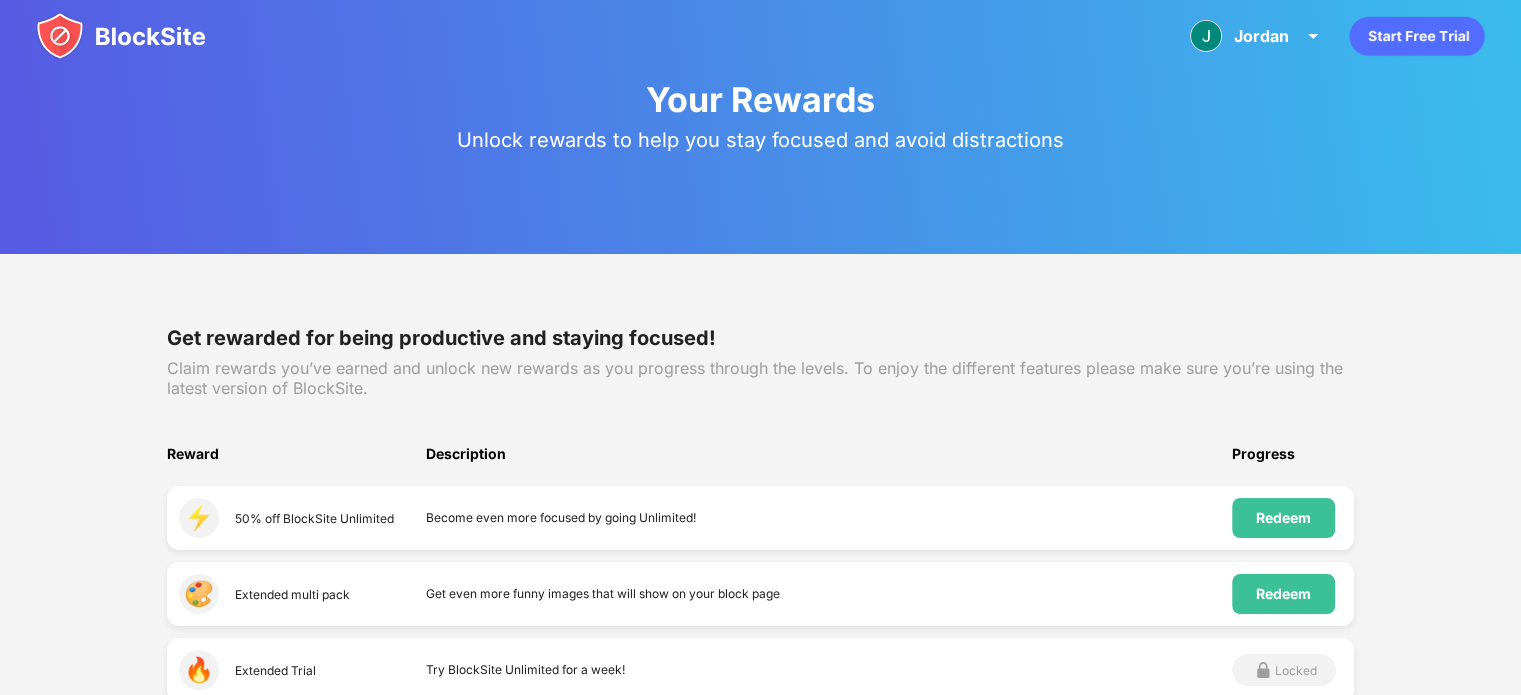 scroll, scrollTop: 0, scrollLeft: 0, axis: both 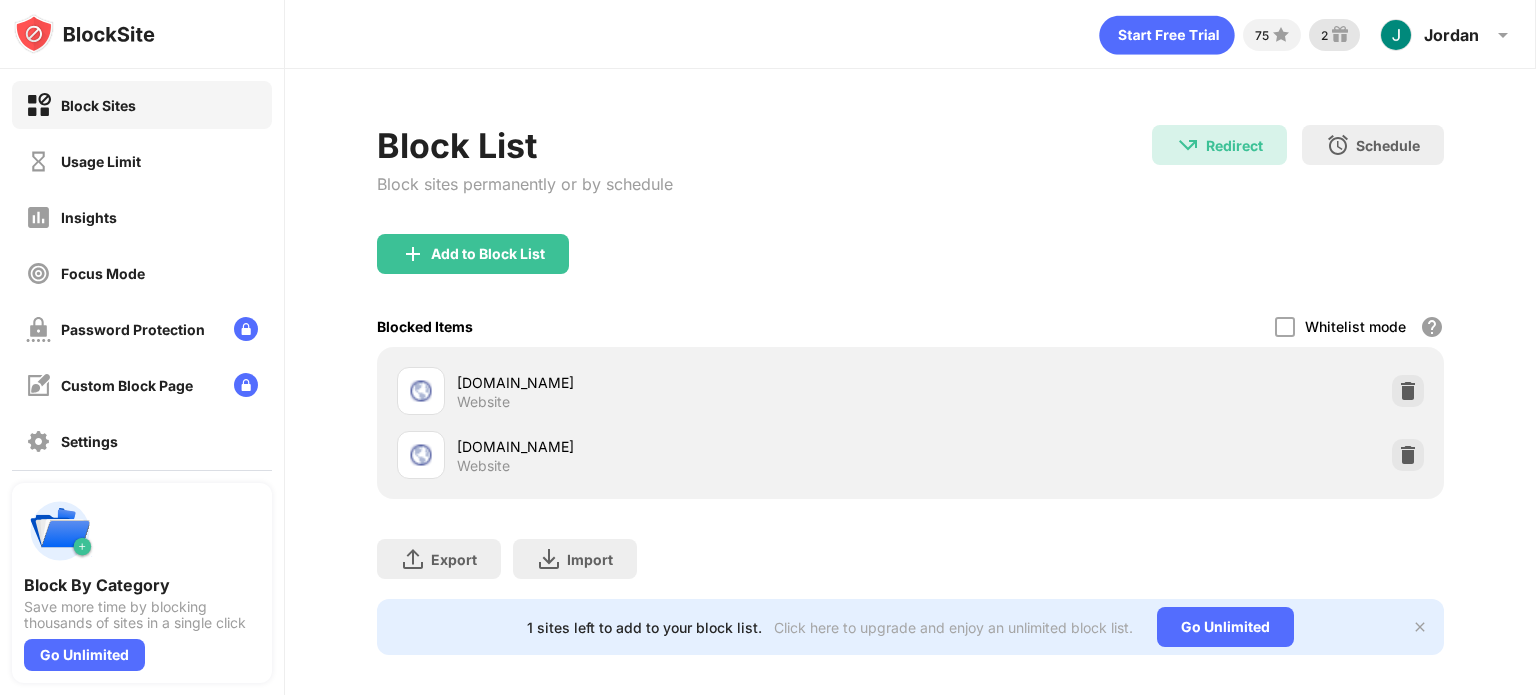 click on "2" at bounding box center [1324, 35] 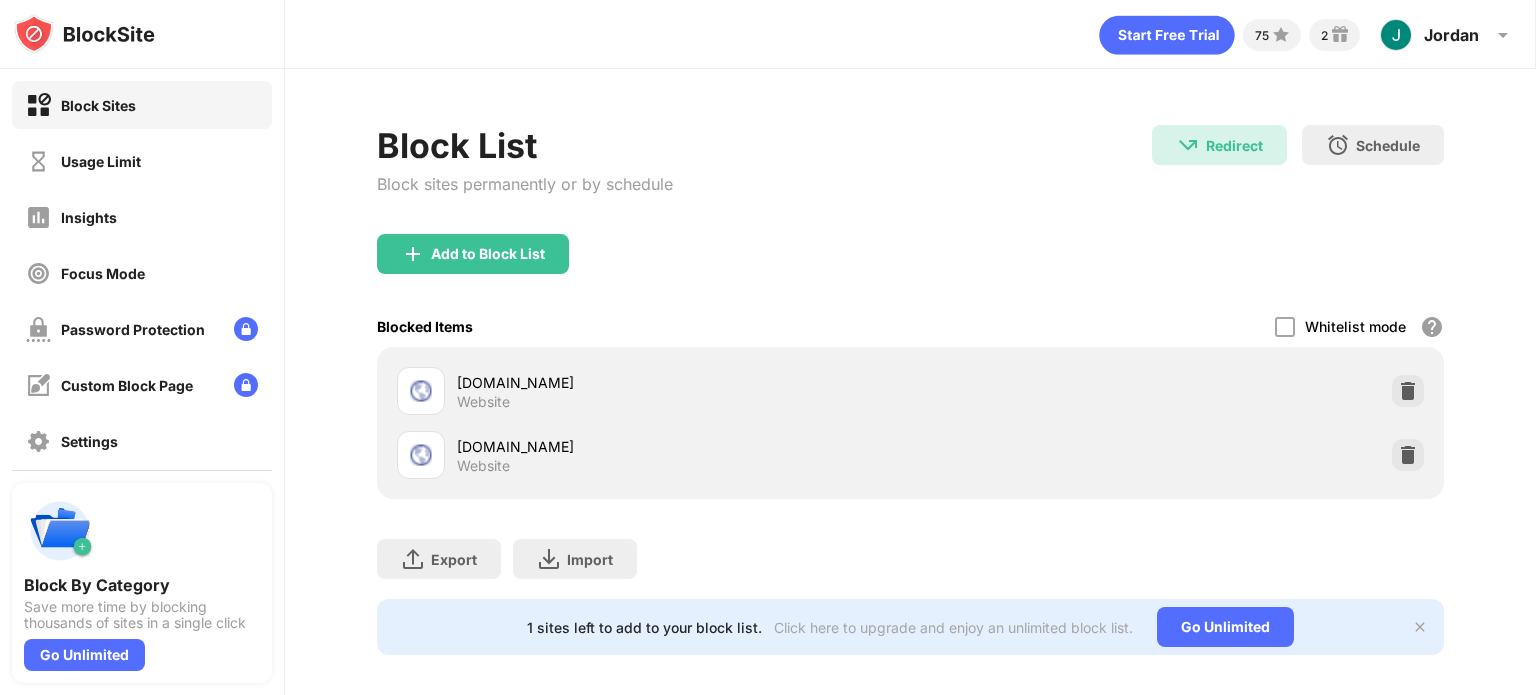 click 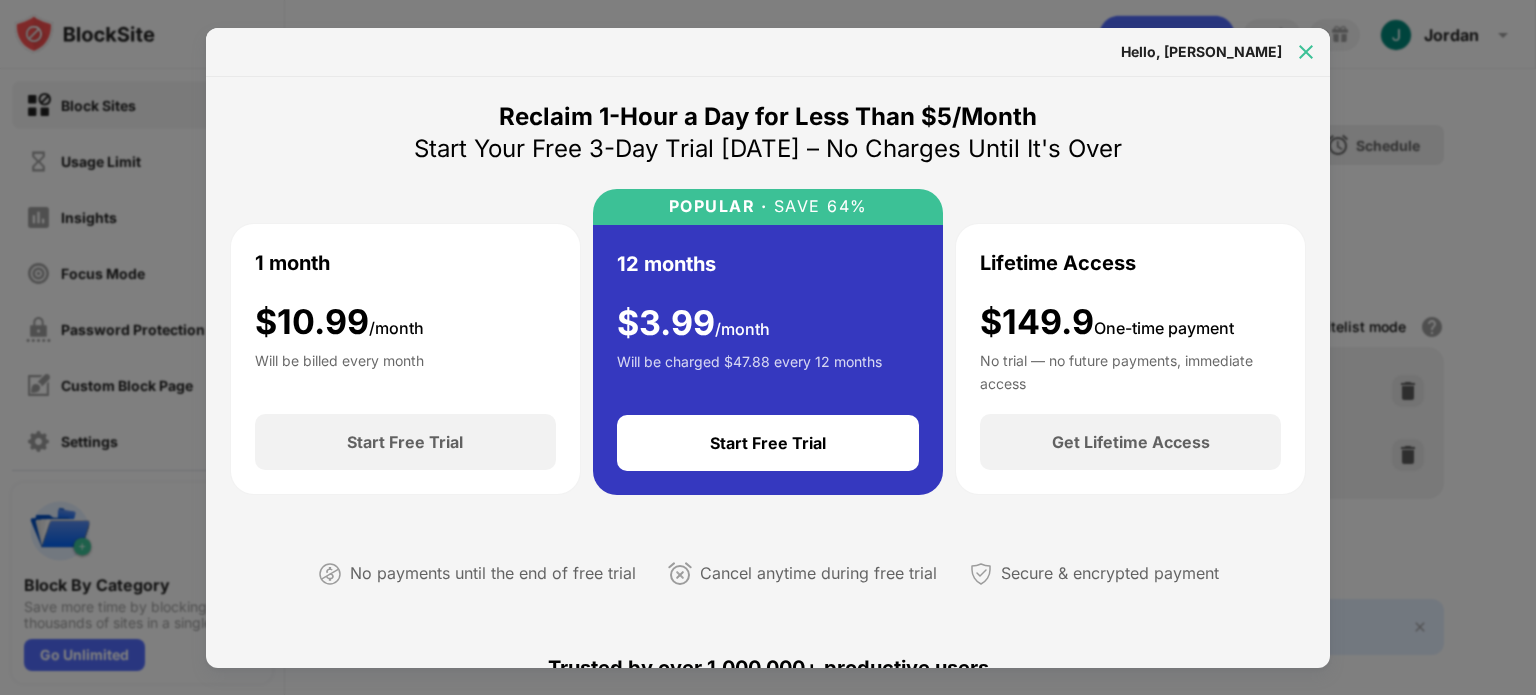 click at bounding box center [1306, 52] 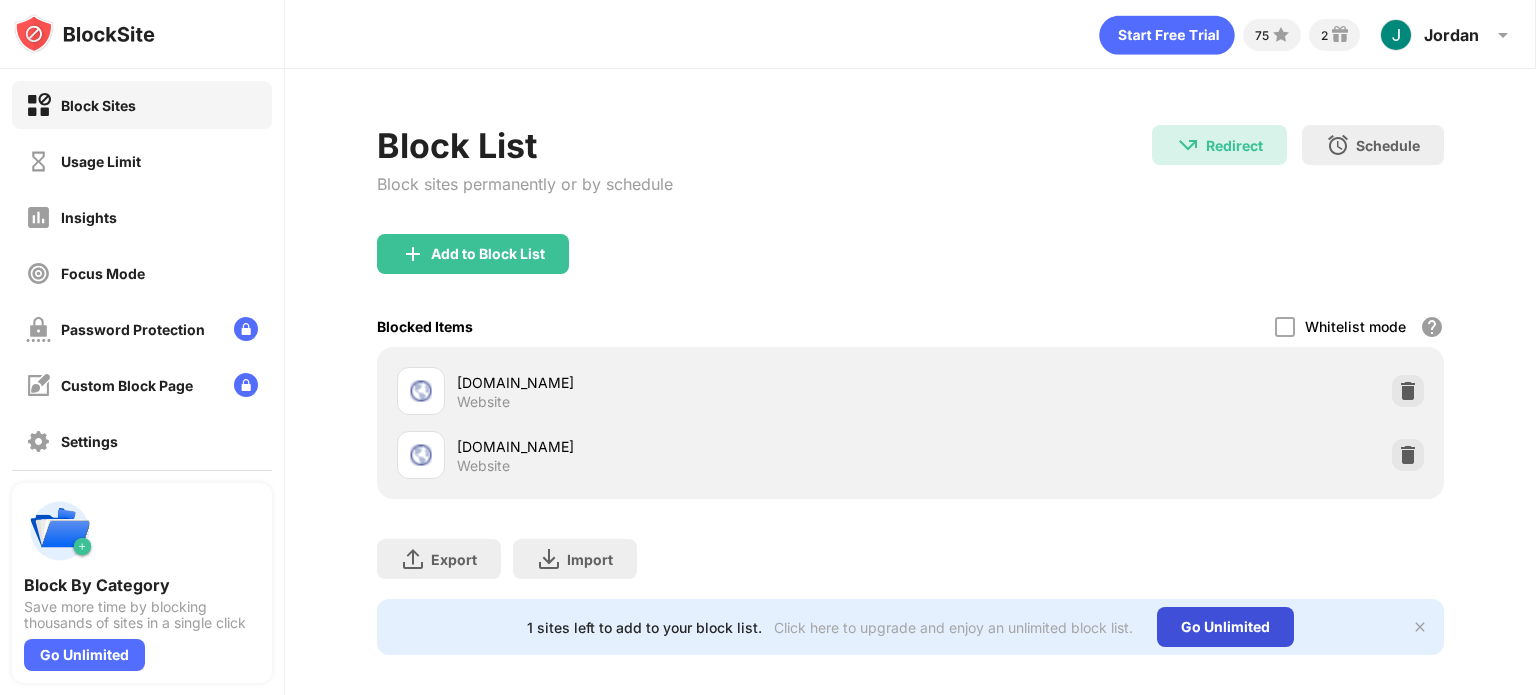 click on "Go Unlimited" at bounding box center (1225, 627) 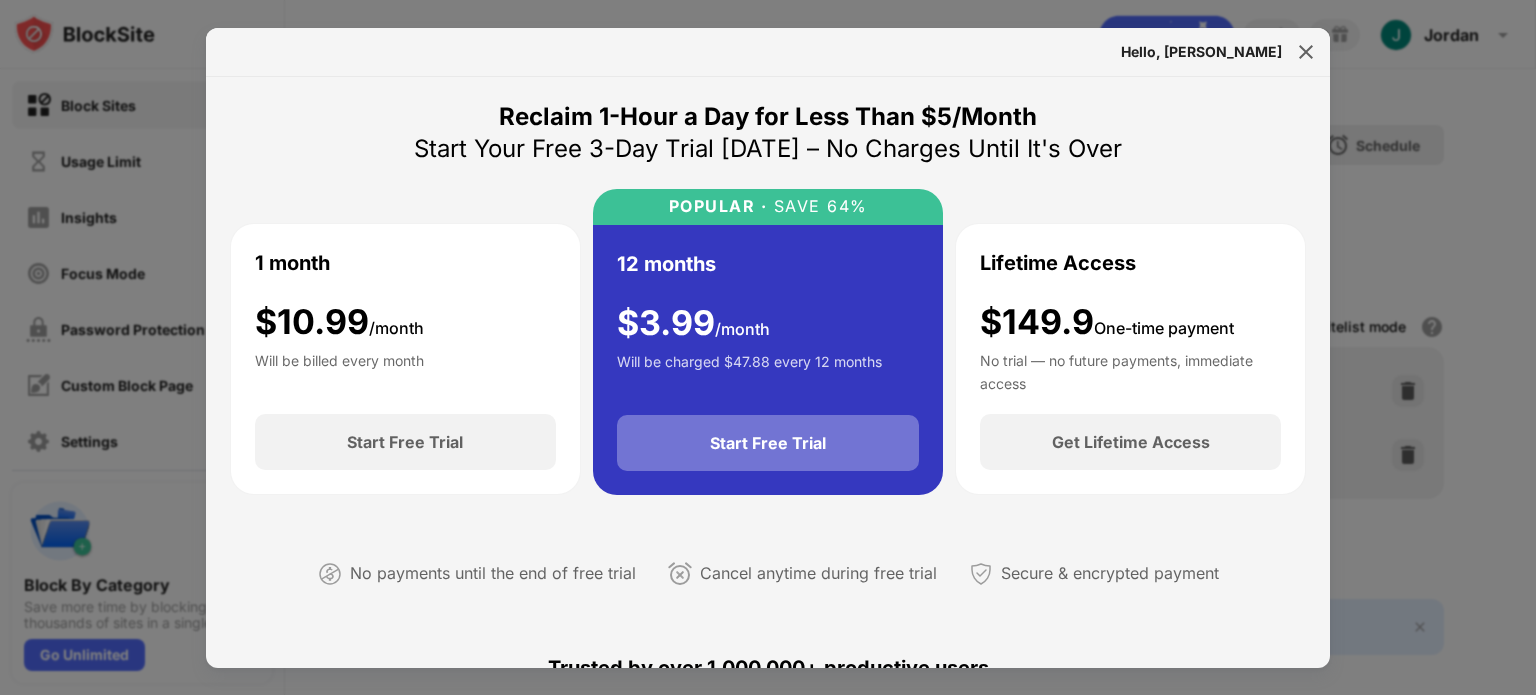 click on "Start Free Trial" at bounding box center (768, 443) 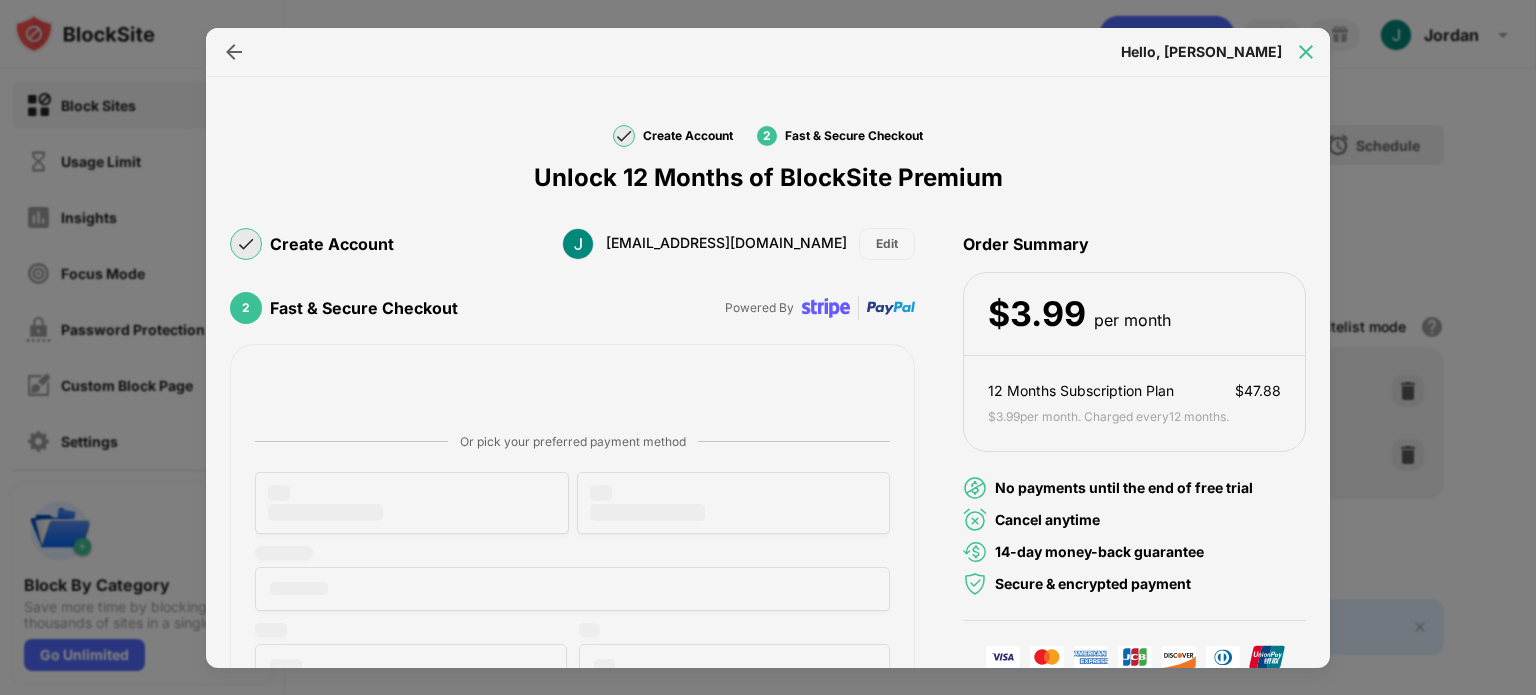 click at bounding box center [1306, 52] 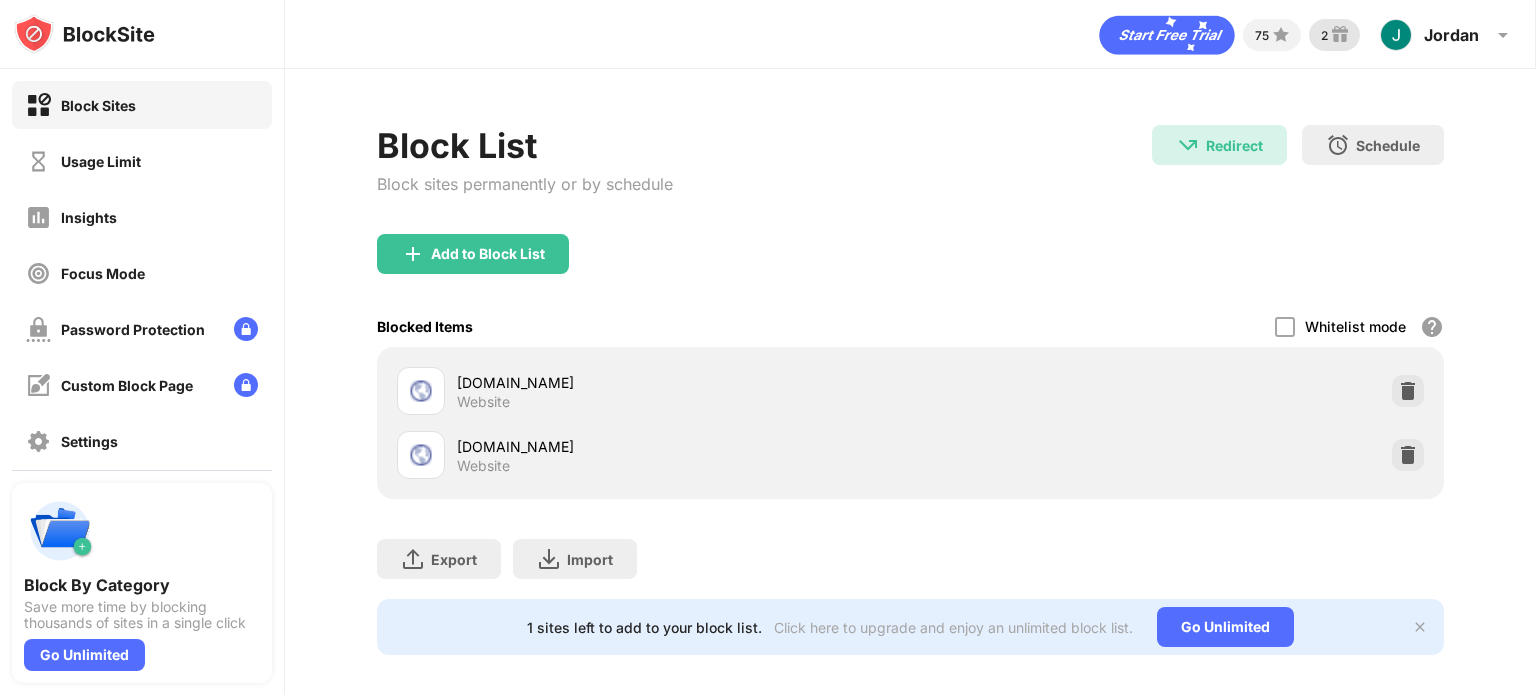 click at bounding box center (1340, 35) 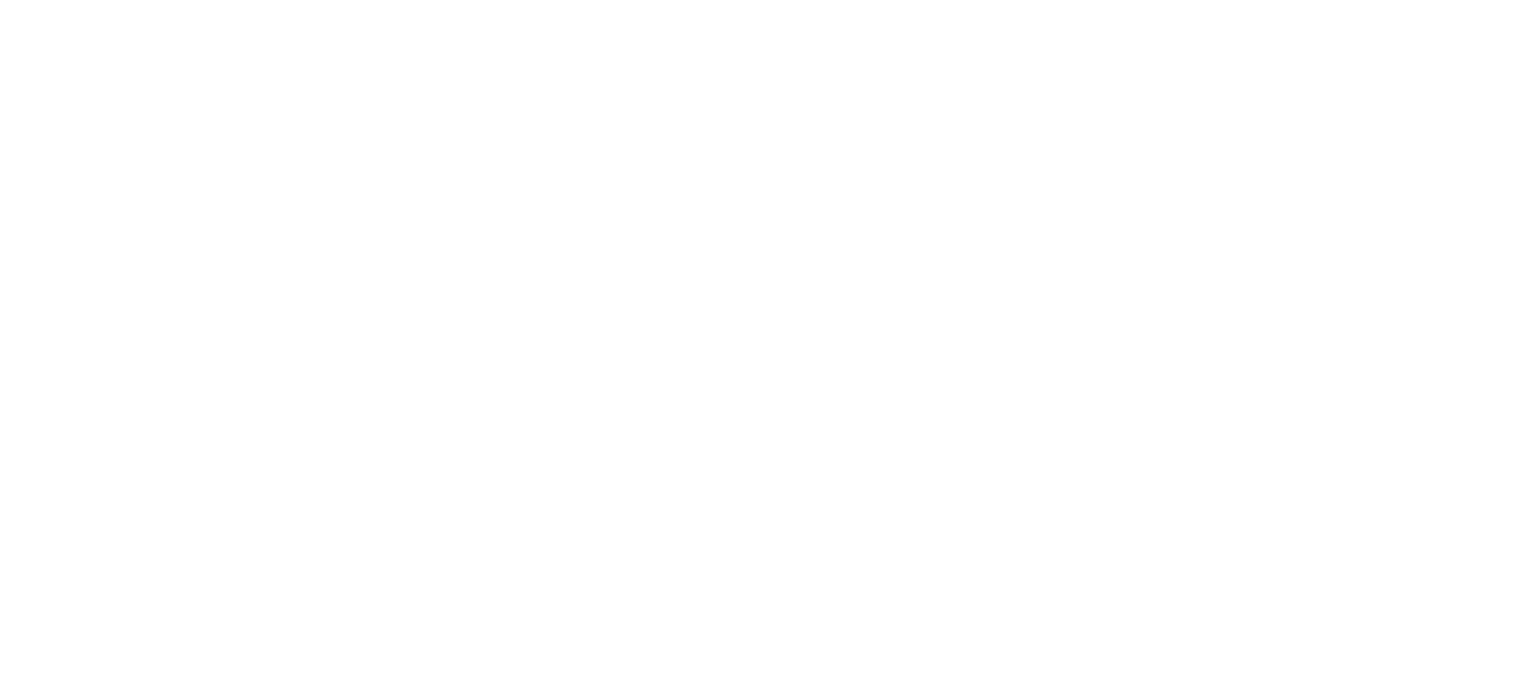 scroll, scrollTop: 0, scrollLeft: 0, axis: both 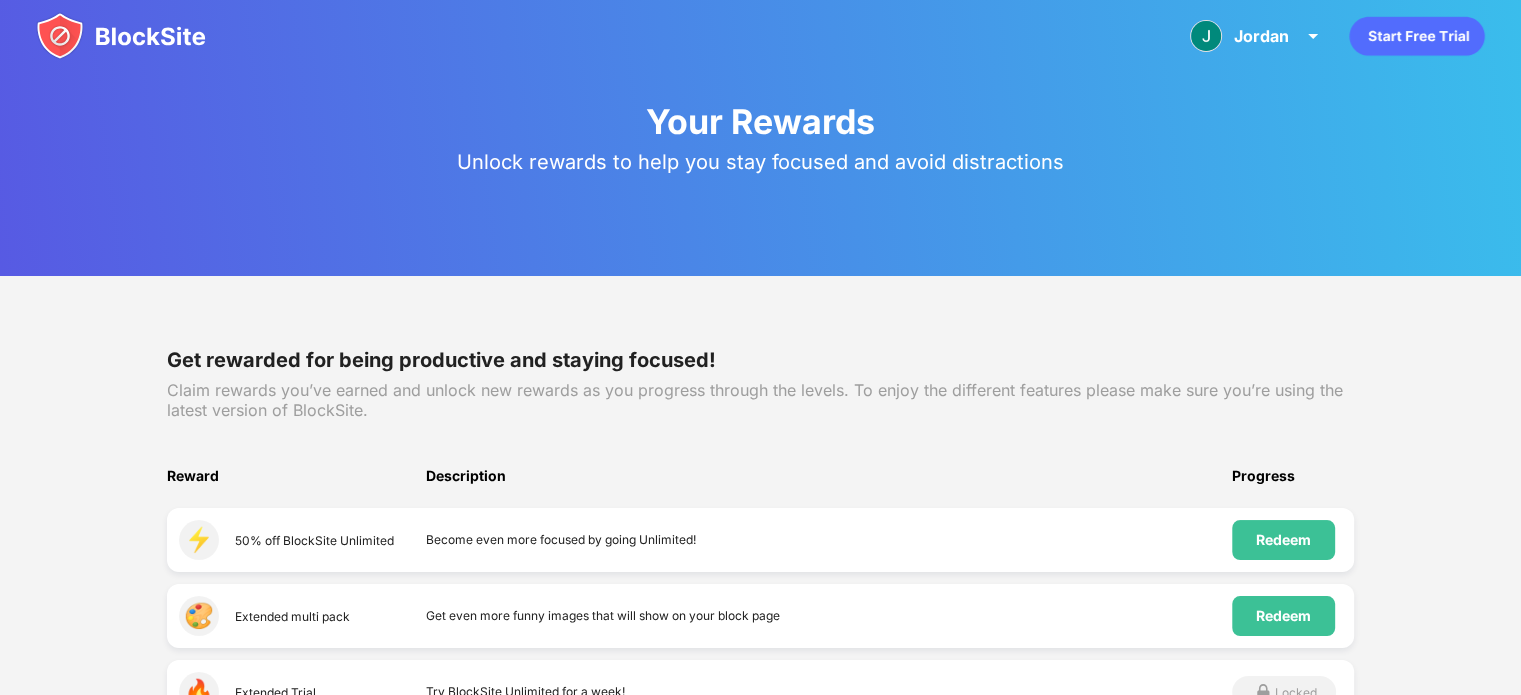 click 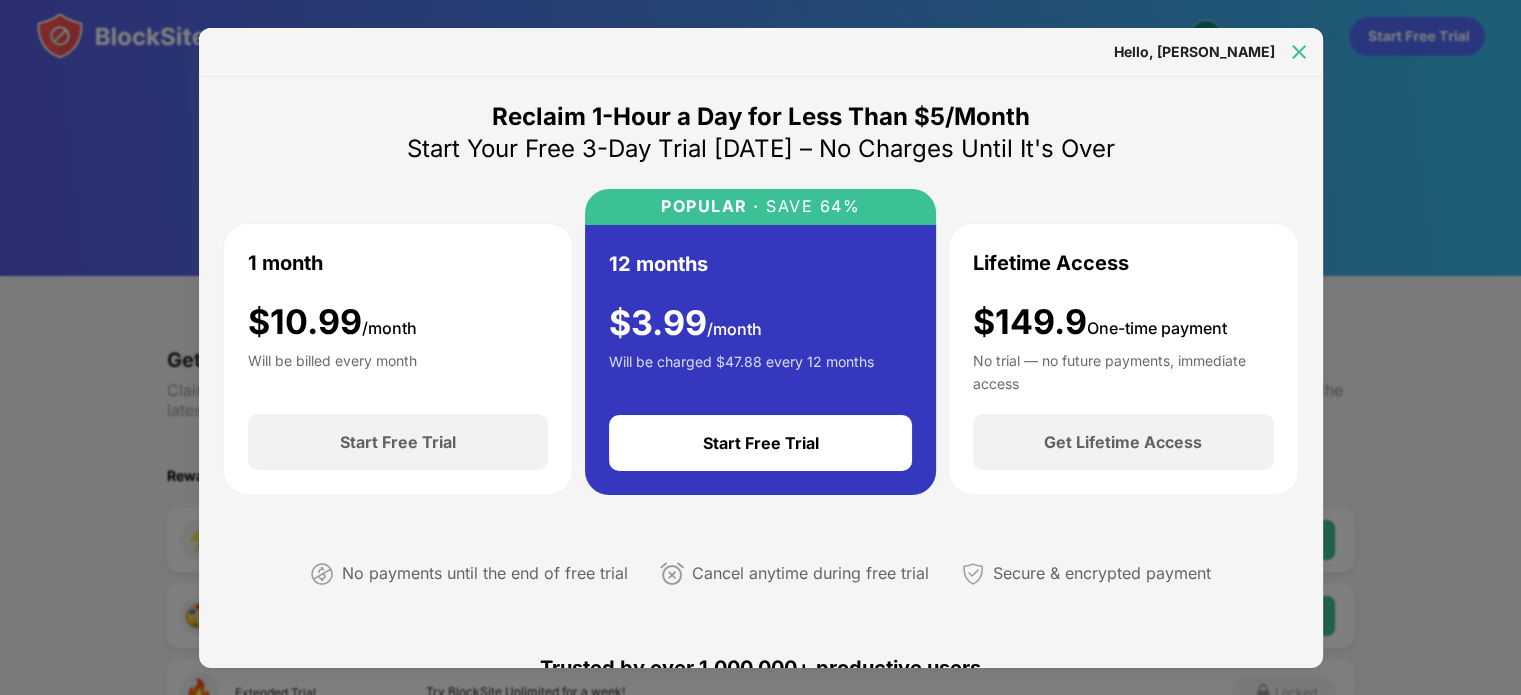 click at bounding box center (1299, 52) 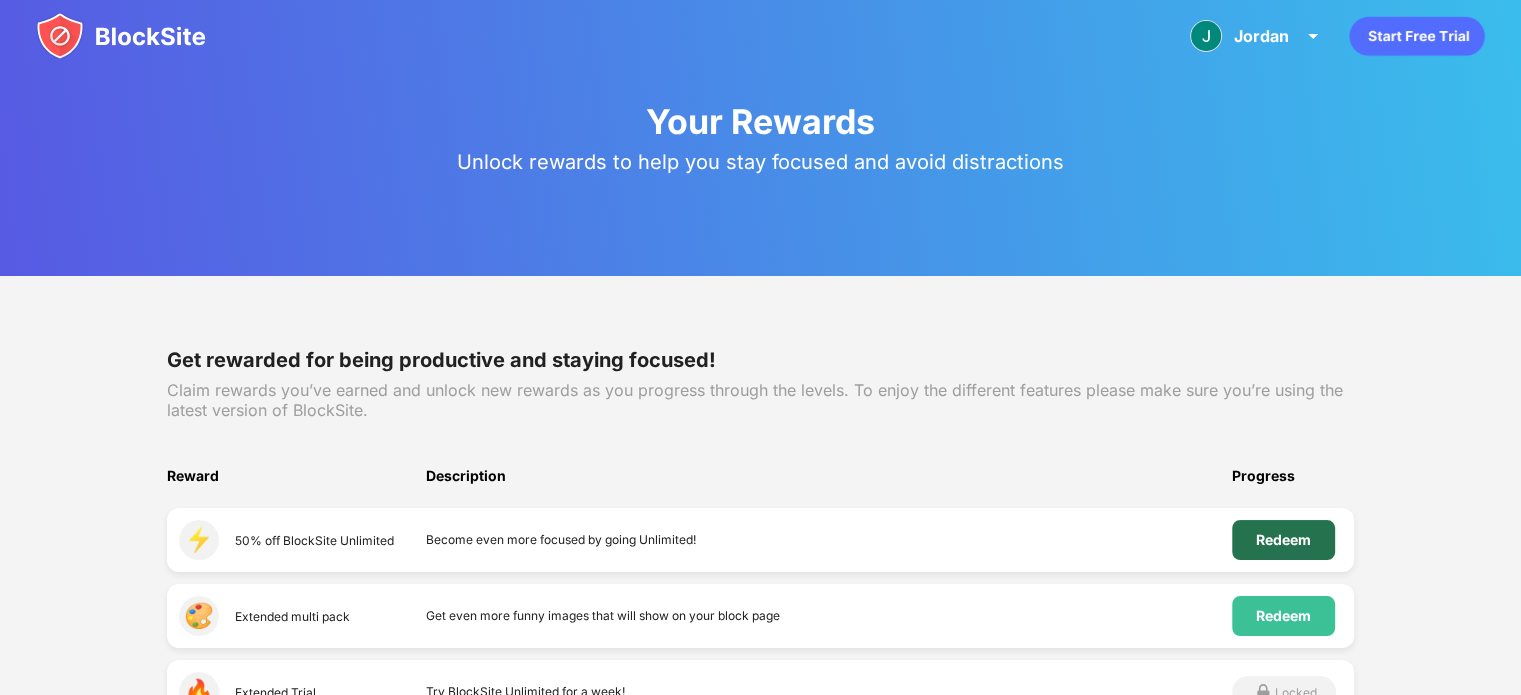 click on "Redeem" at bounding box center [1283, 540] 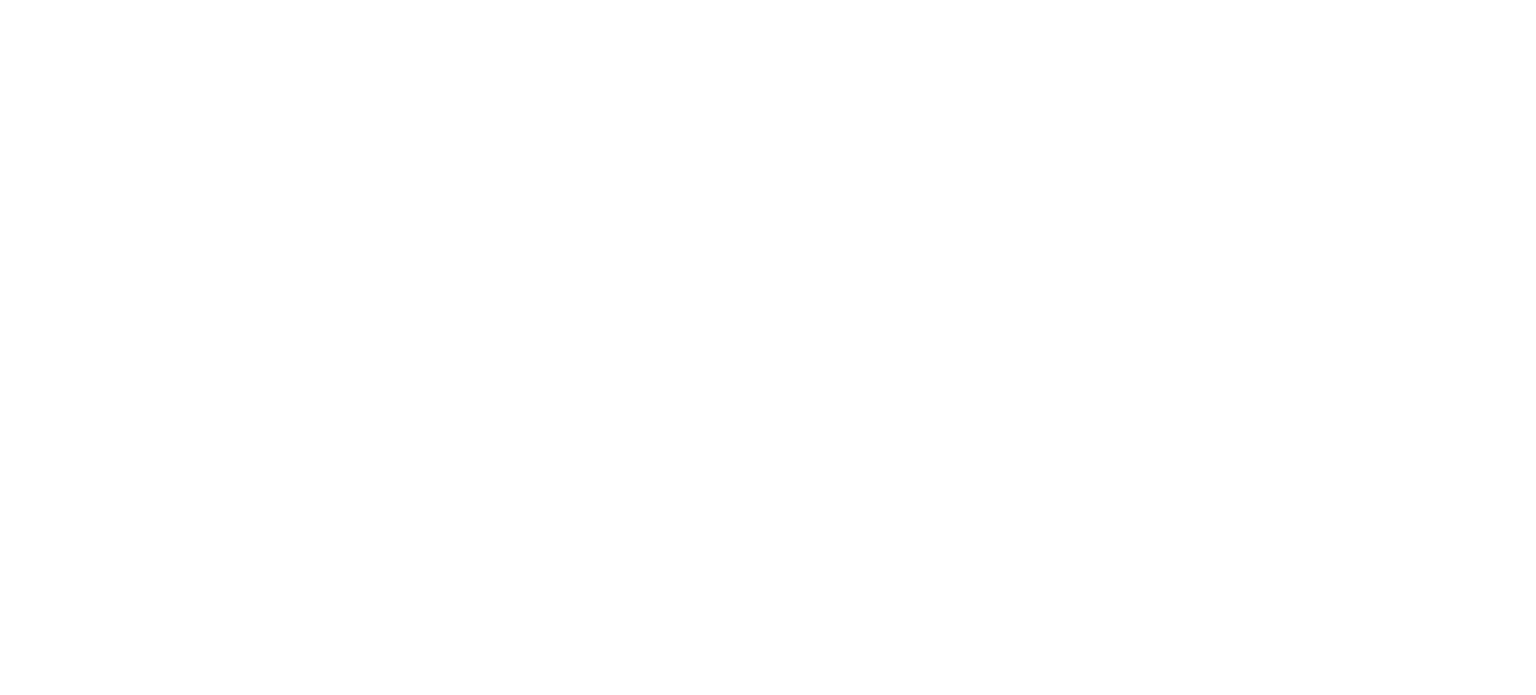 scroll, scrollTop: 0, scrollLeft: 0, axis: both 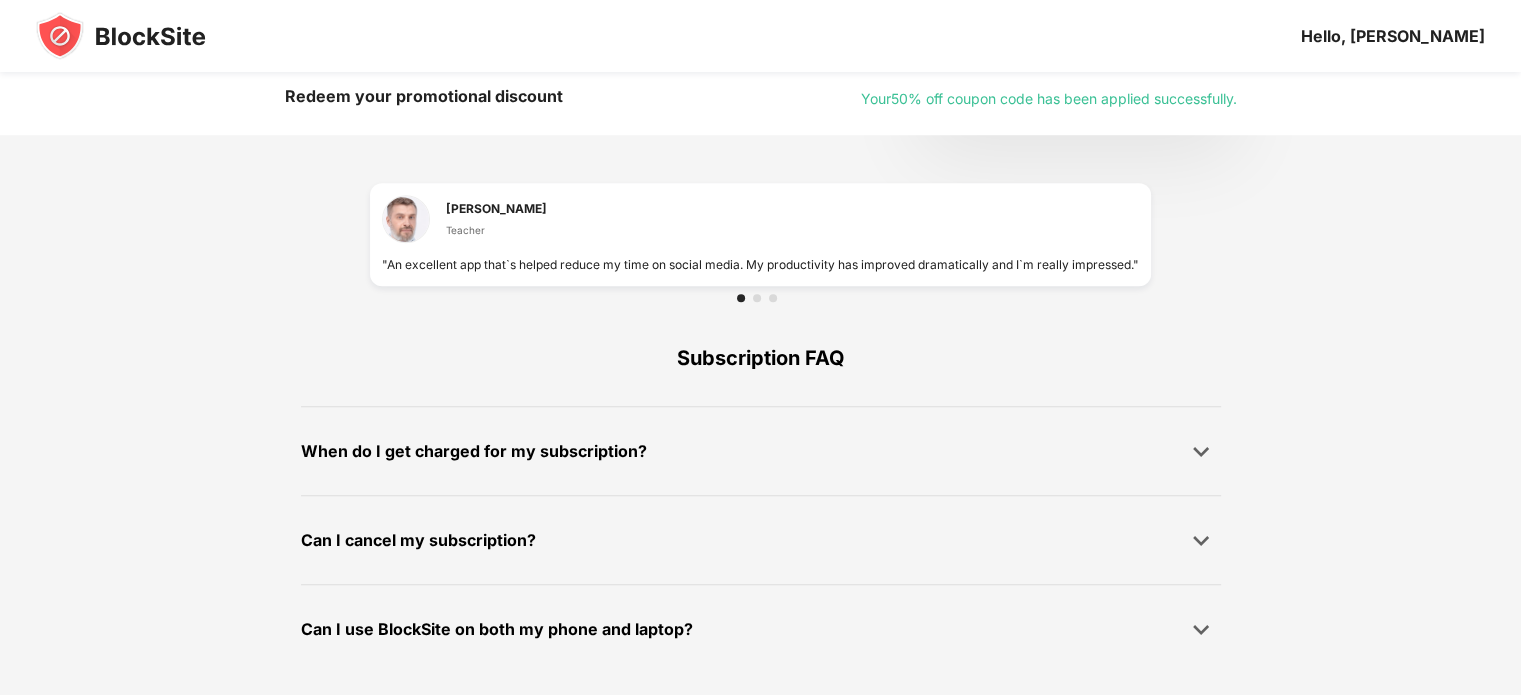click at bounding box center [1201, 451] 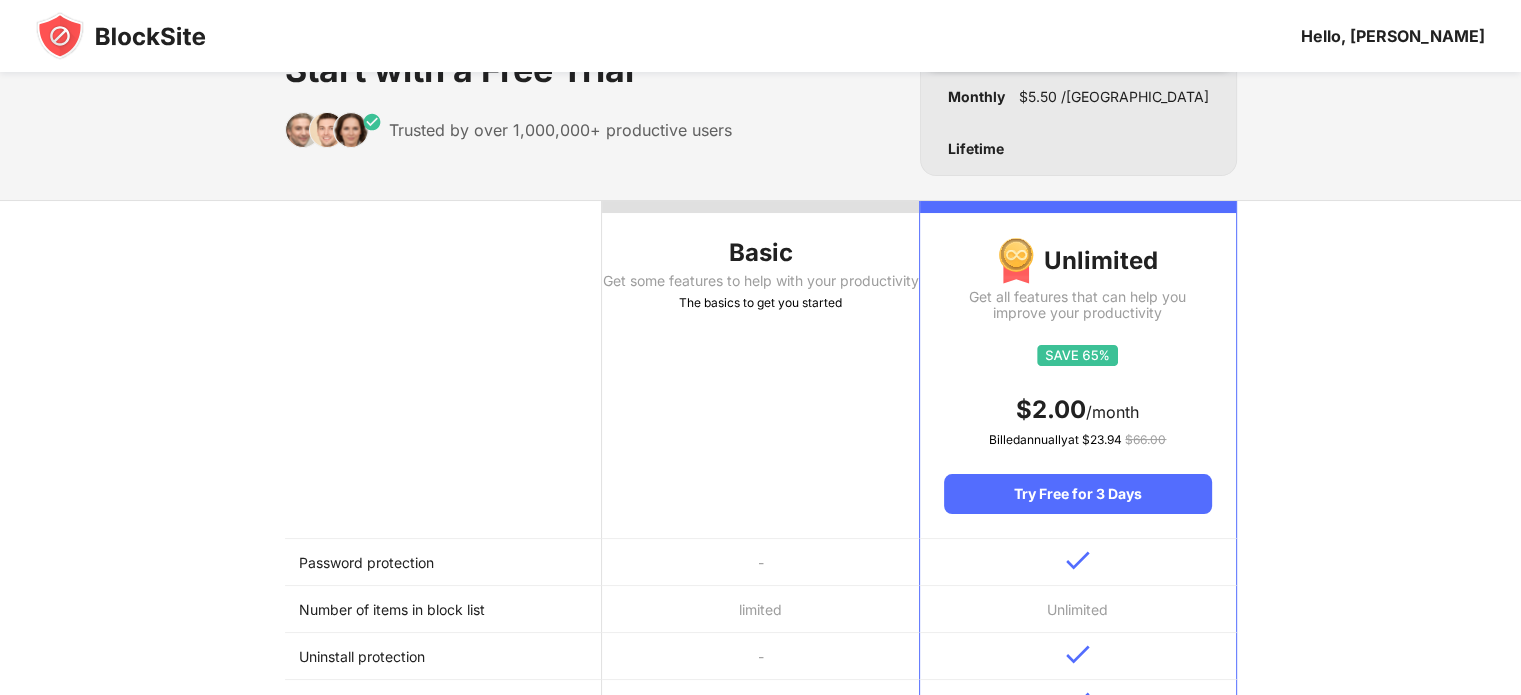 scroll, scrollTop: 0, scrollLeft: 0, axis: both 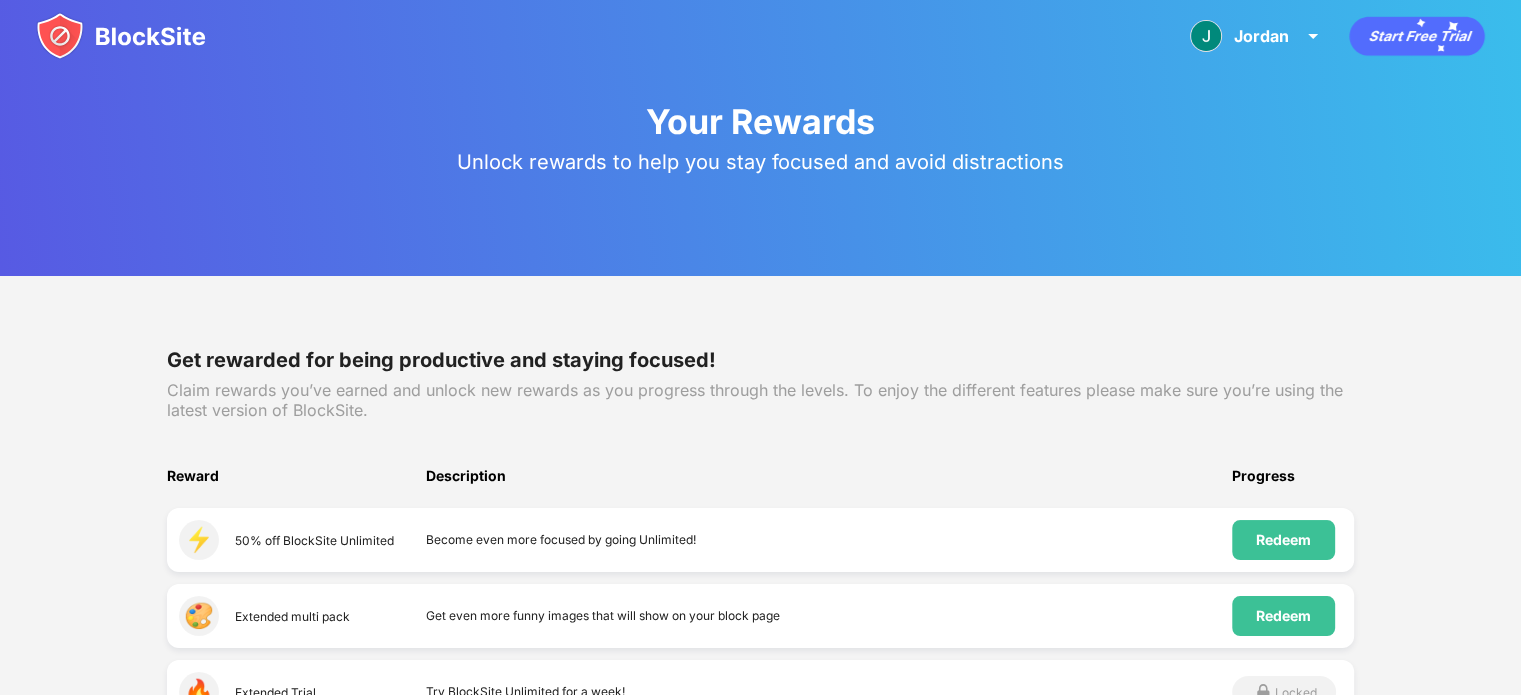 click 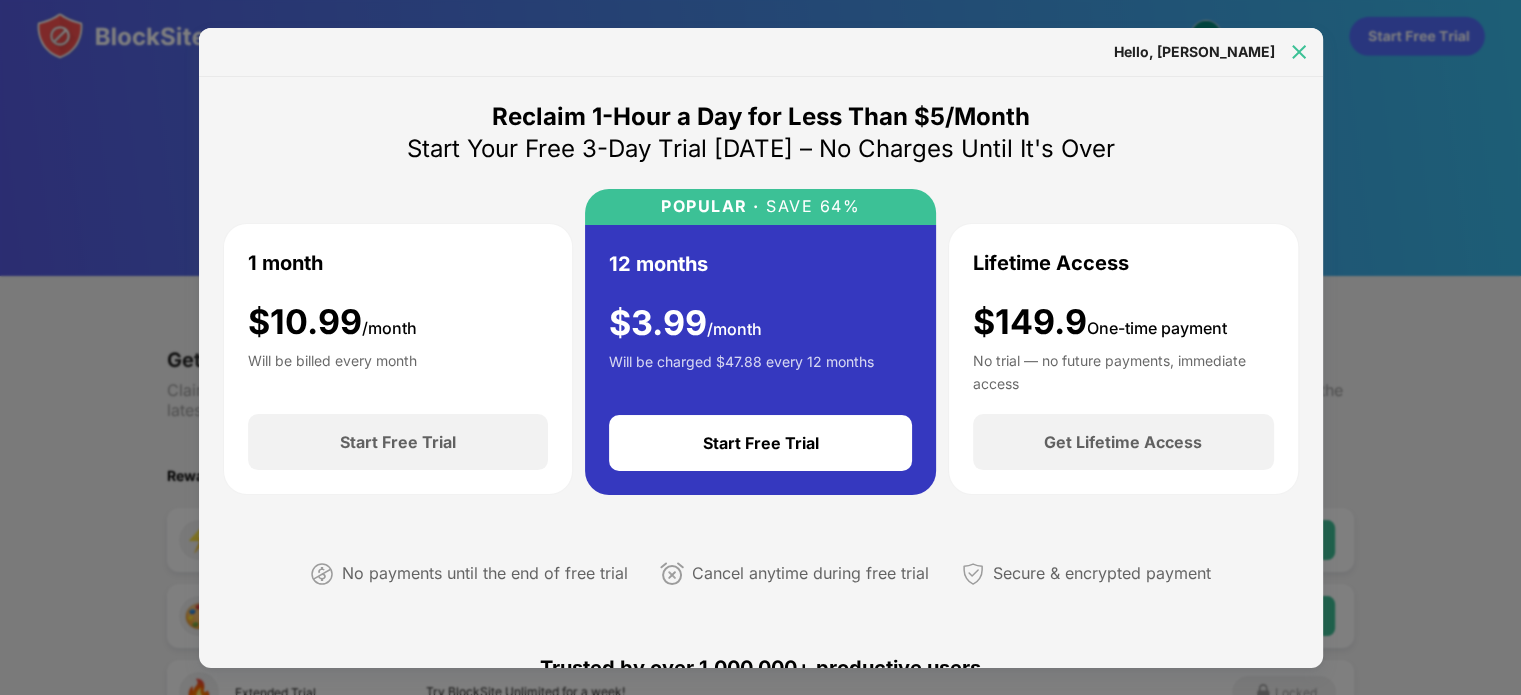 click at bounding box center [1299, 52] 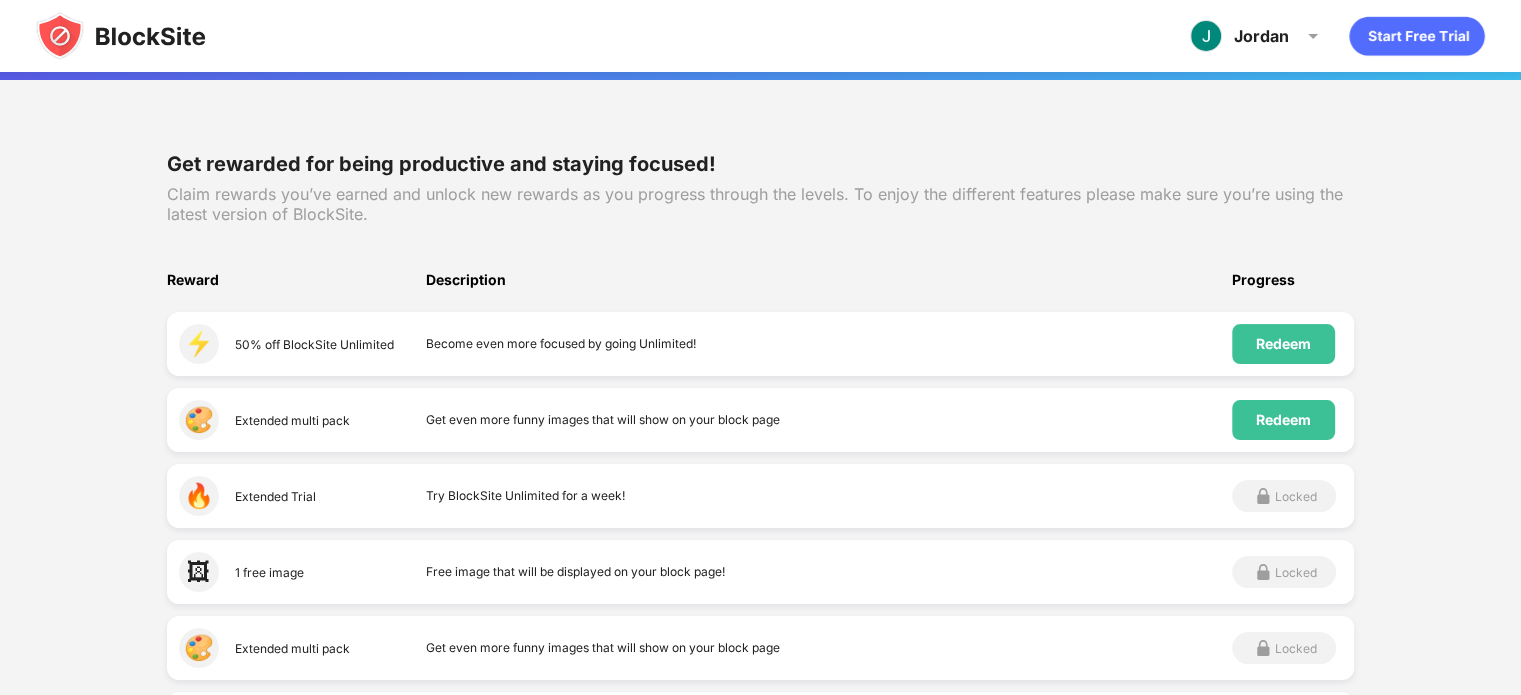 scroll, scrollTop: 0, scrollLeft: 0, axis: both 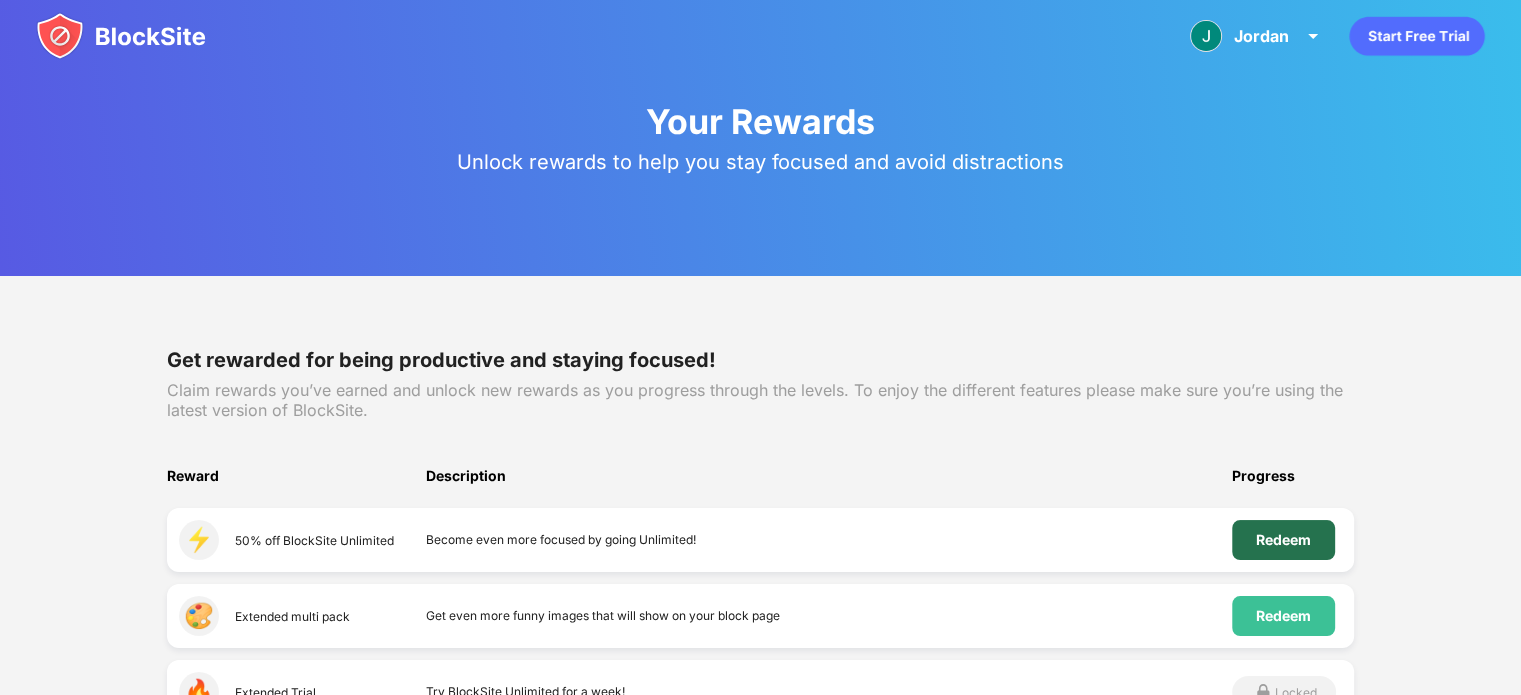 click on "Redeem" at bounding box center (1283, 540) 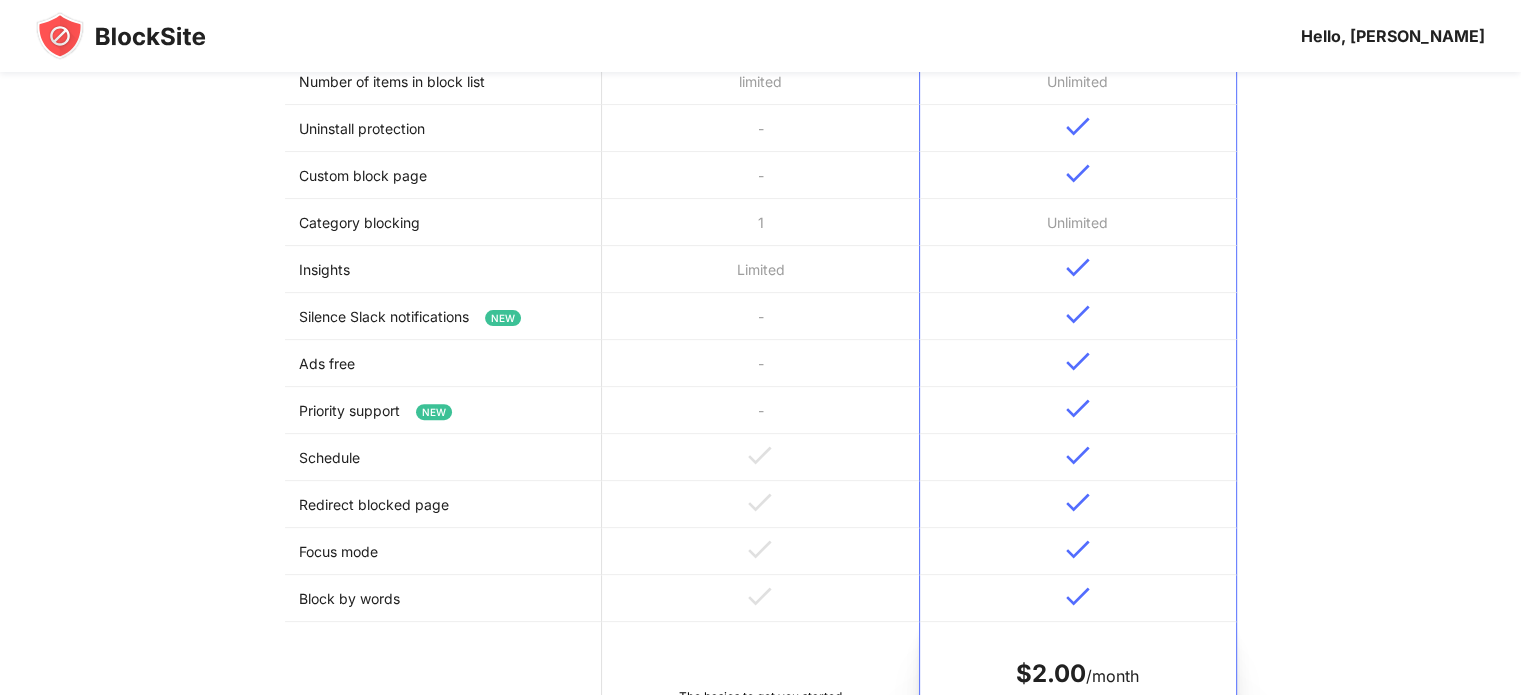 scroll, scrollTop: 1216, scrollLeft: 0, axis: vertical 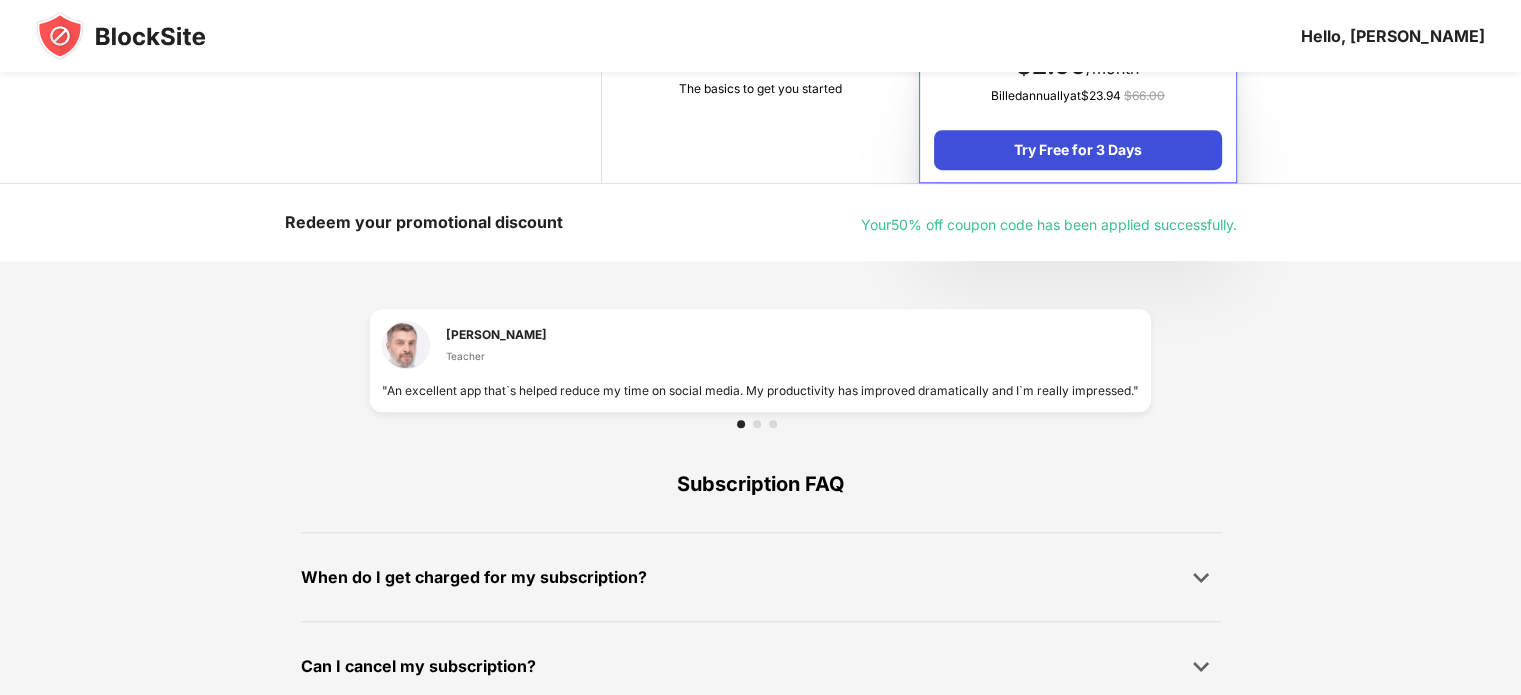 click on "Try Free for 3 Days" at bounding box center [1077, 150] 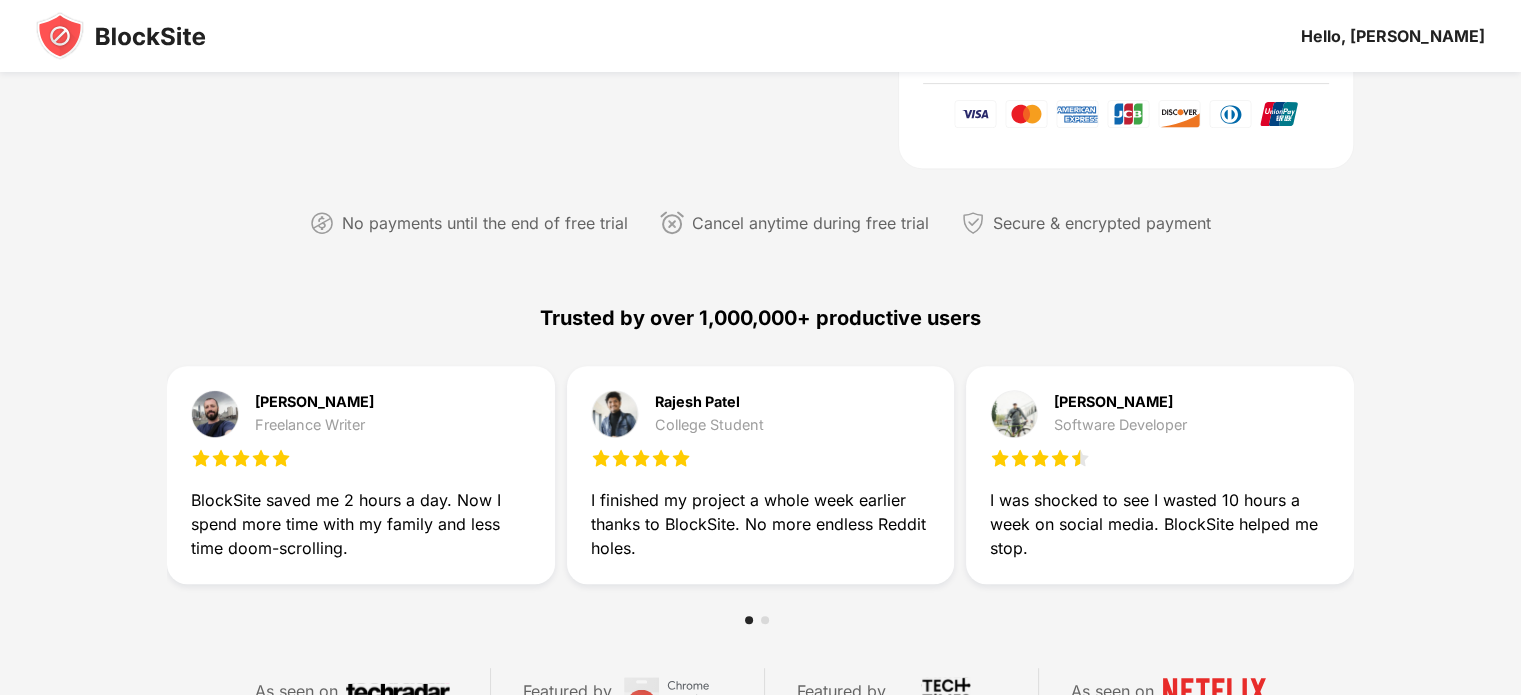 scroll, scrollTop: 204, scrollLeft: 0, axis: vertical 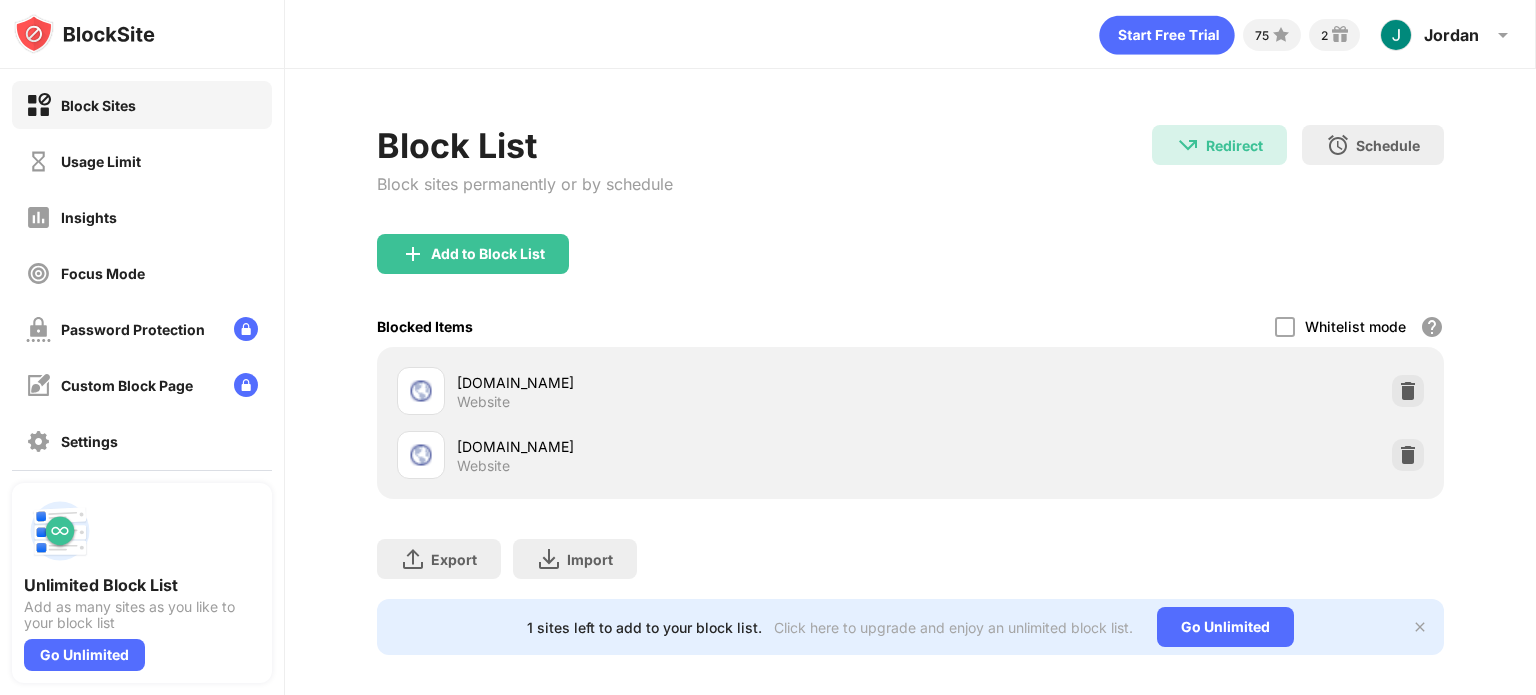 click on "Block Sites Usage Limit Insights Focus Mode Password Protection Custom Block Page Settings About" at bounding box center [142, 301] 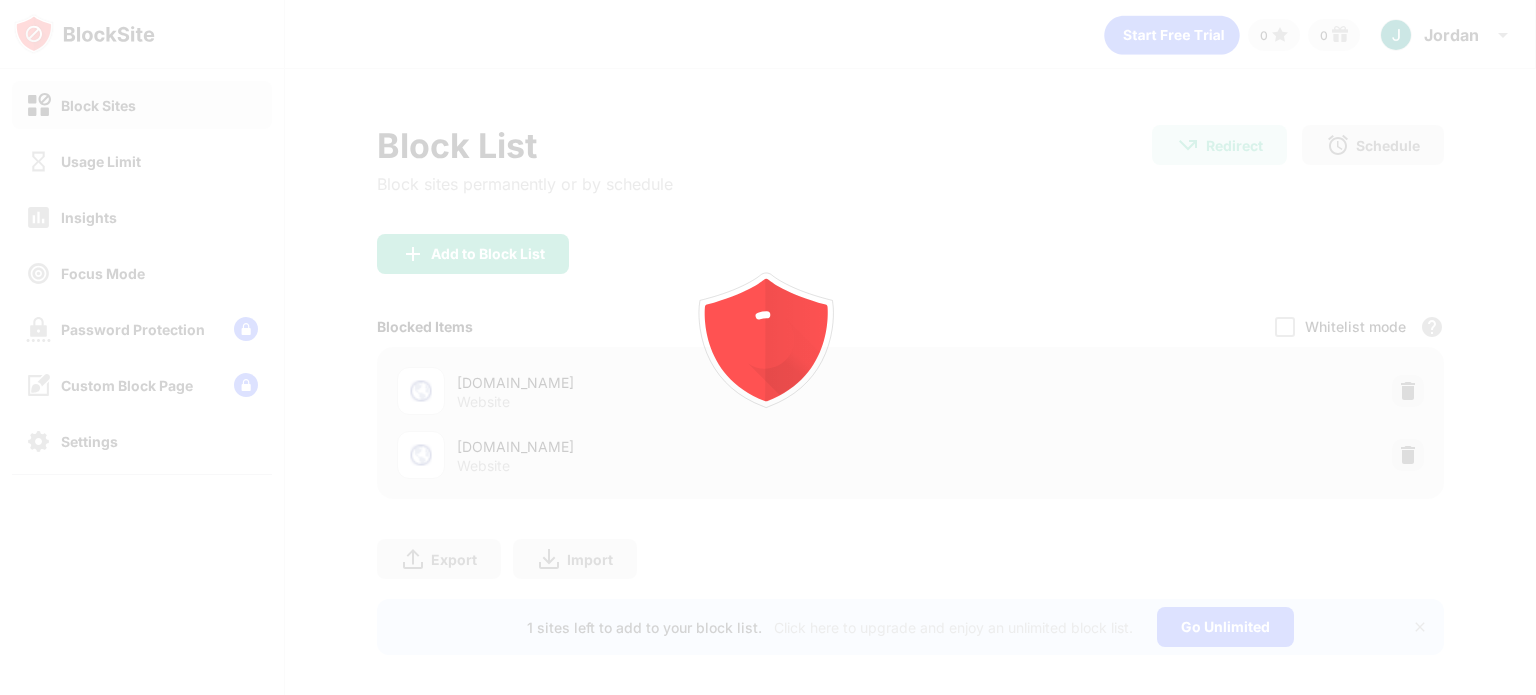 scroll, scrollTop: 0, scrollLeft: 0, axis: both 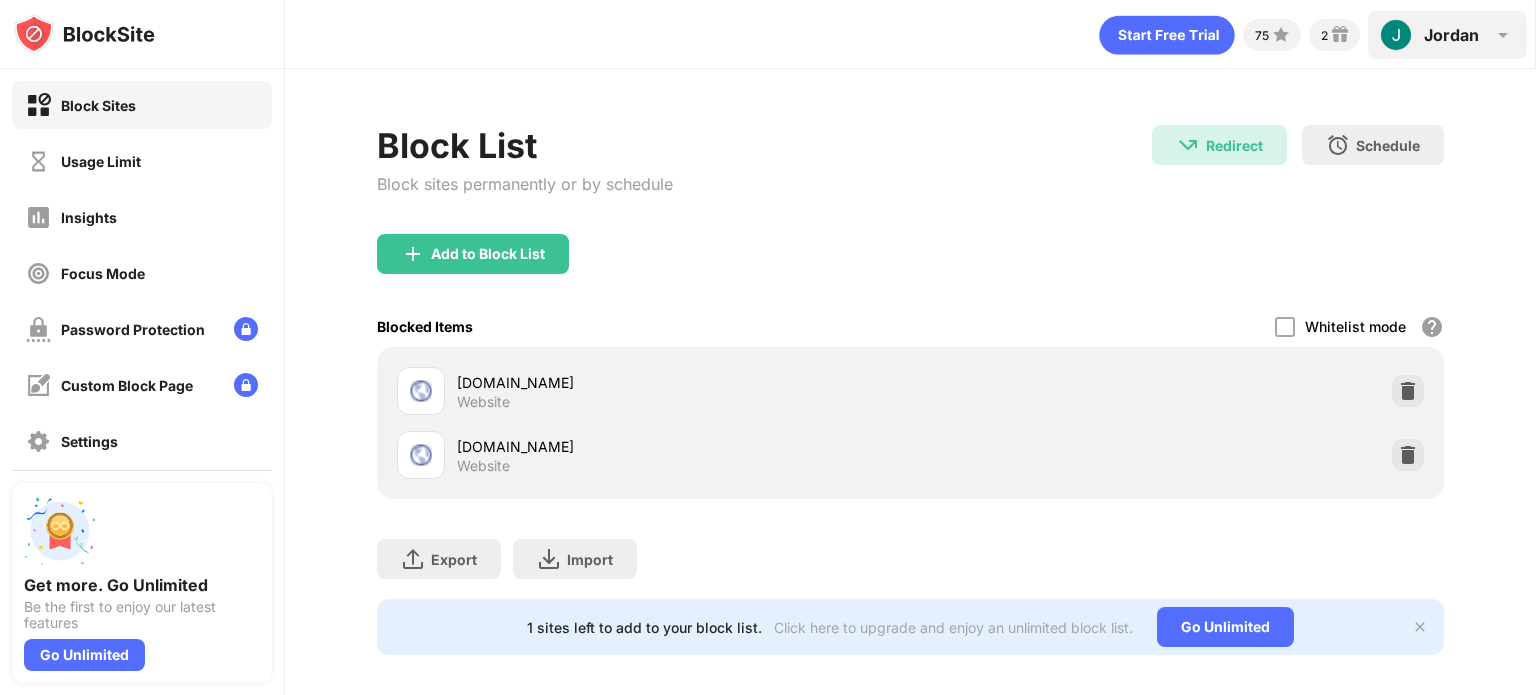 click on "Jordan" at bounding box center (1451, 35) 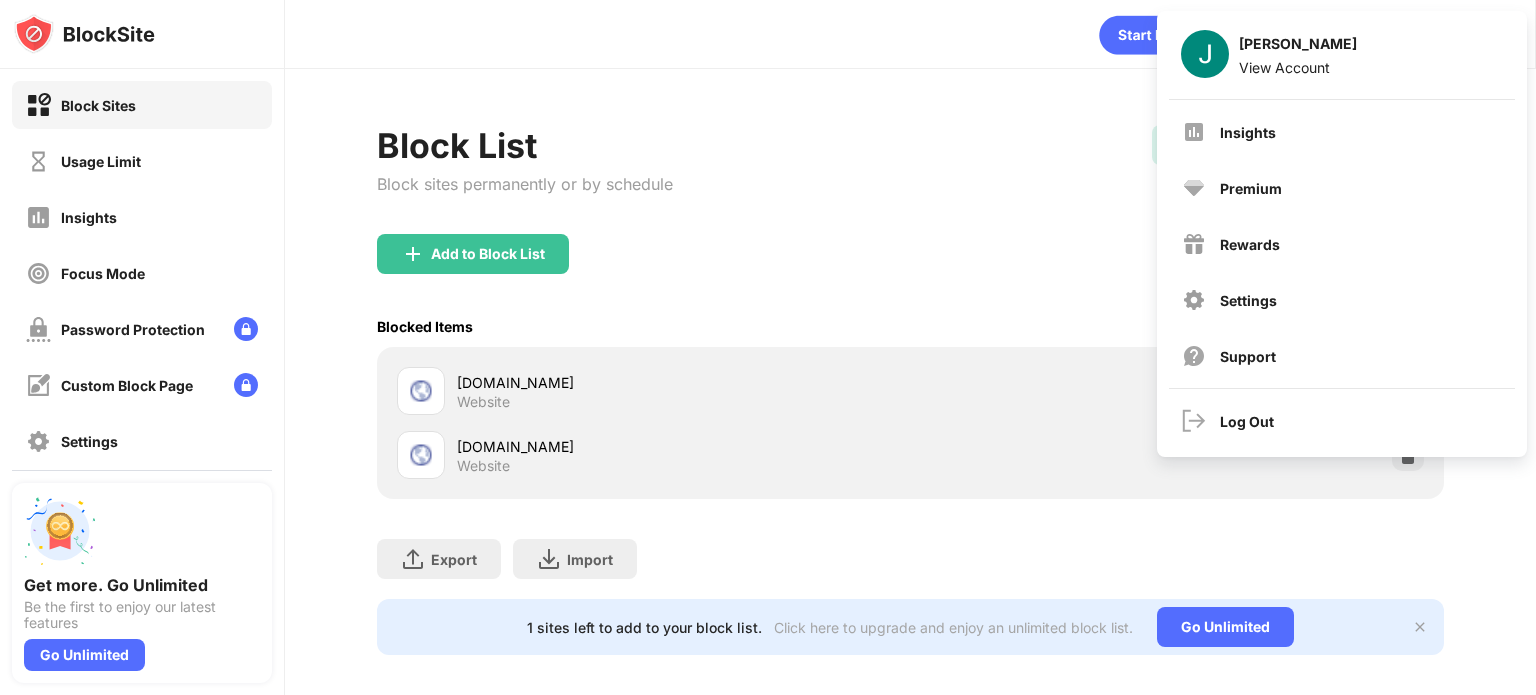 click on "Block Sites Usage Limit Insights Focus Mode Password Protection Custom Block Page Settings About Blocking Sync with other devices Disabled" at bounding box center (142, 269) 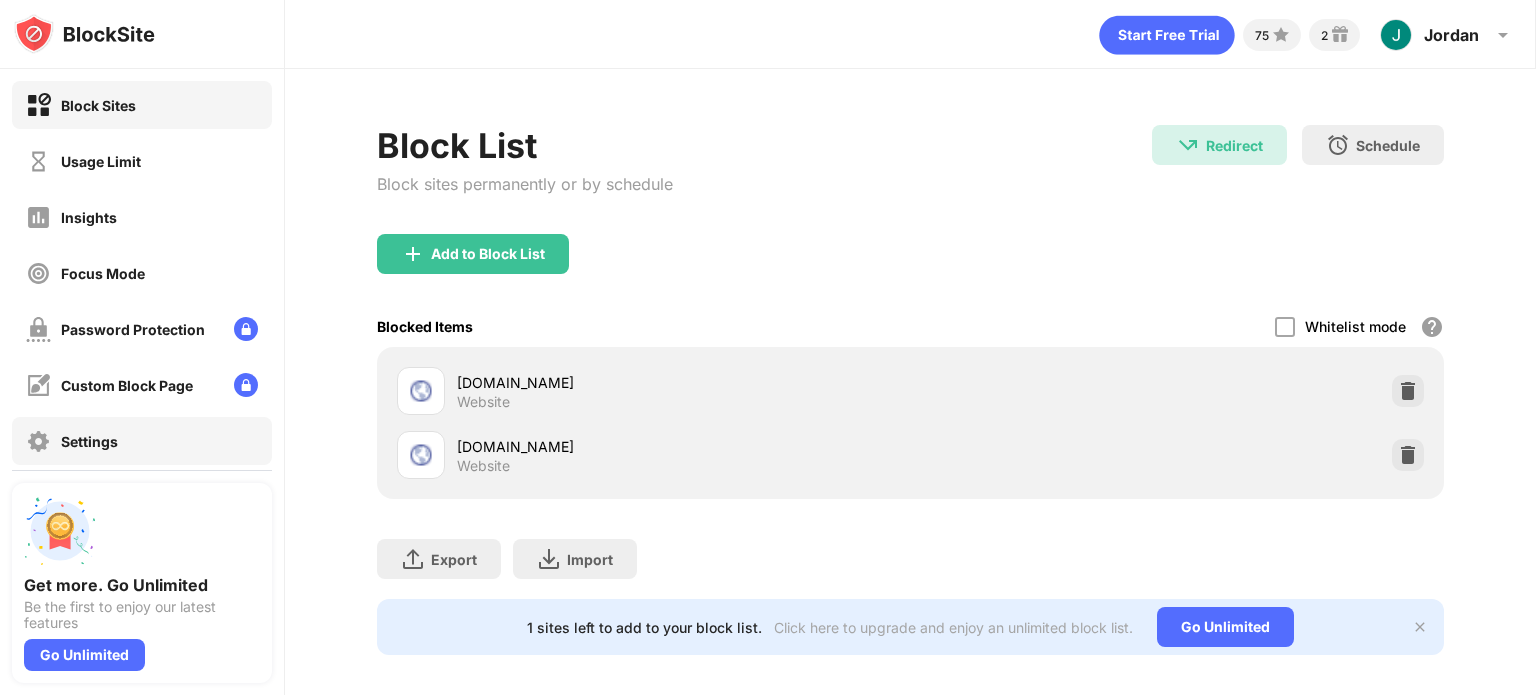 click on "Settings" at bounding box center [142, 441] 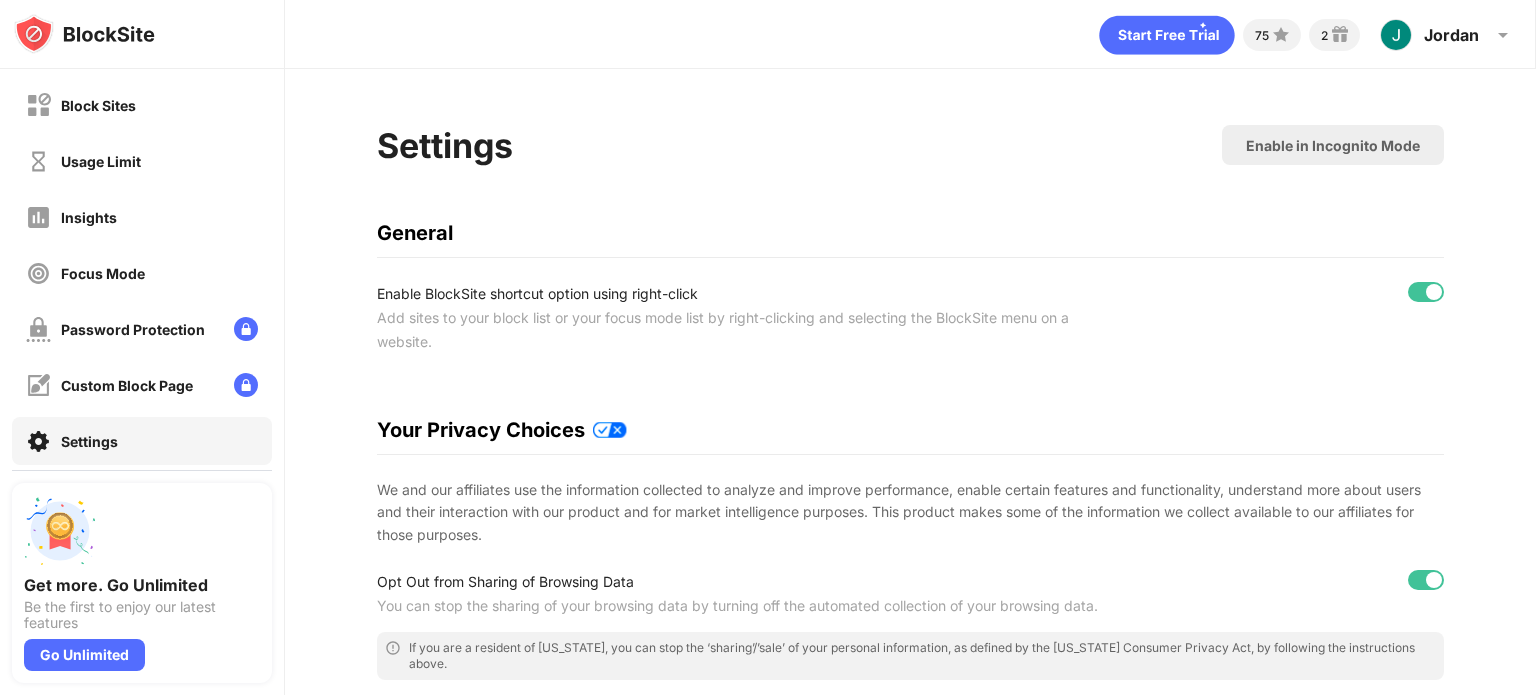 scroll, scrollTop: 594, scrollLeft: 0, axis: vertical 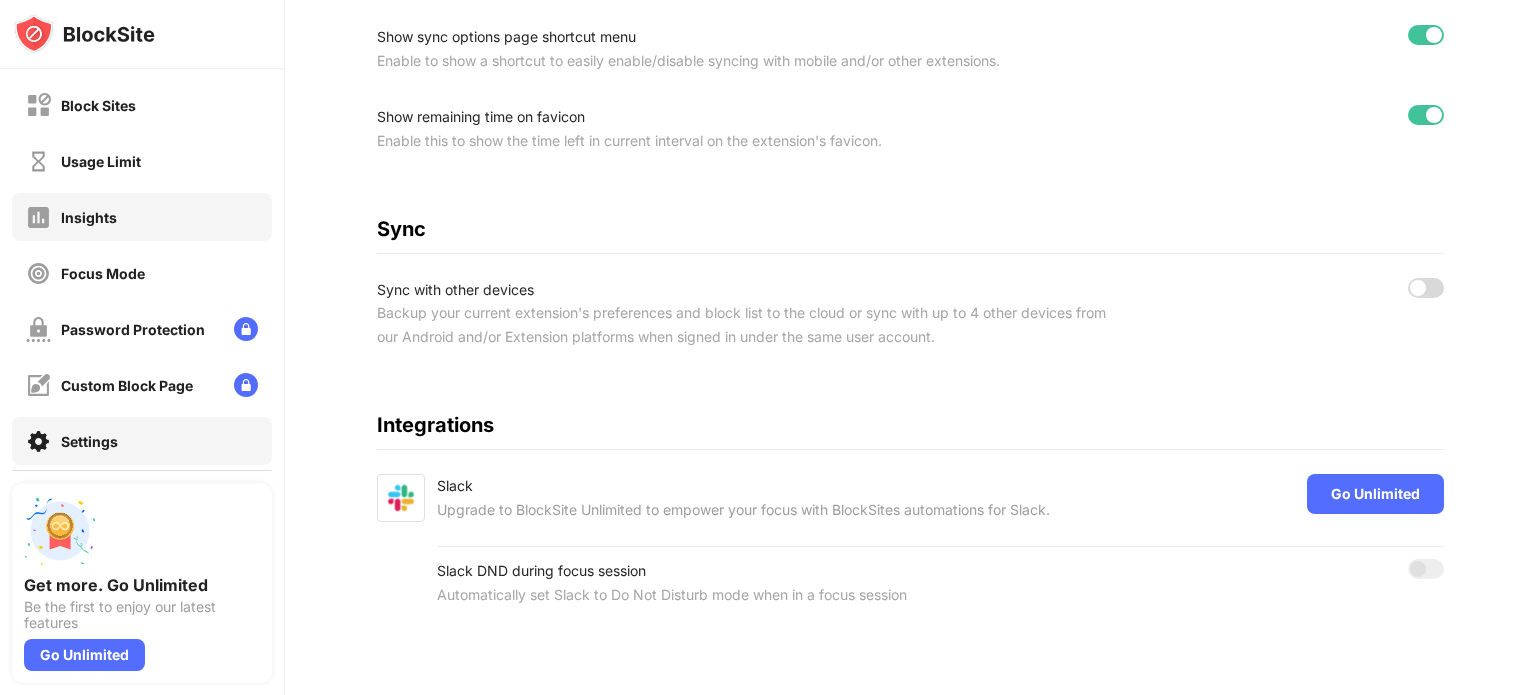 click on "Insights" at bounding box center (89, 217) 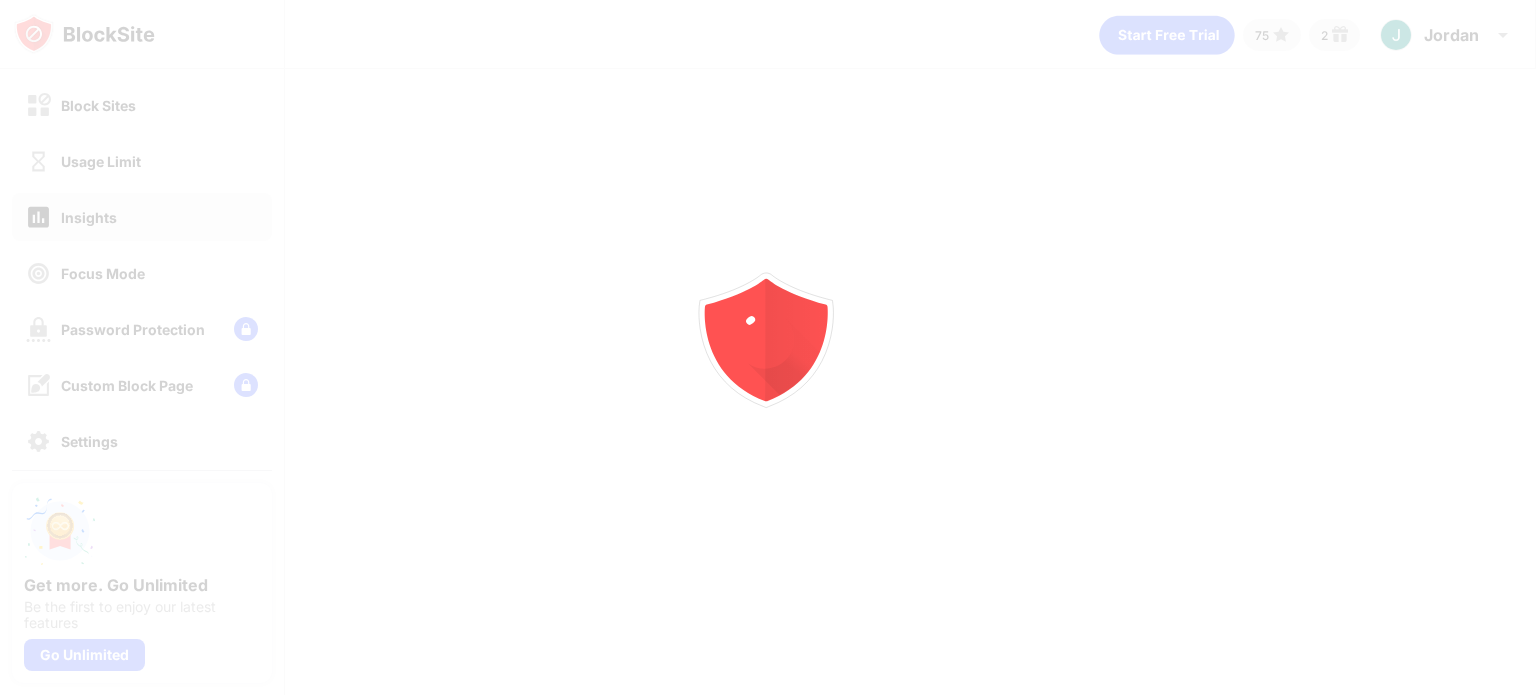 scroll, scrollTop: 0, scrollLeft: 0, axis: both 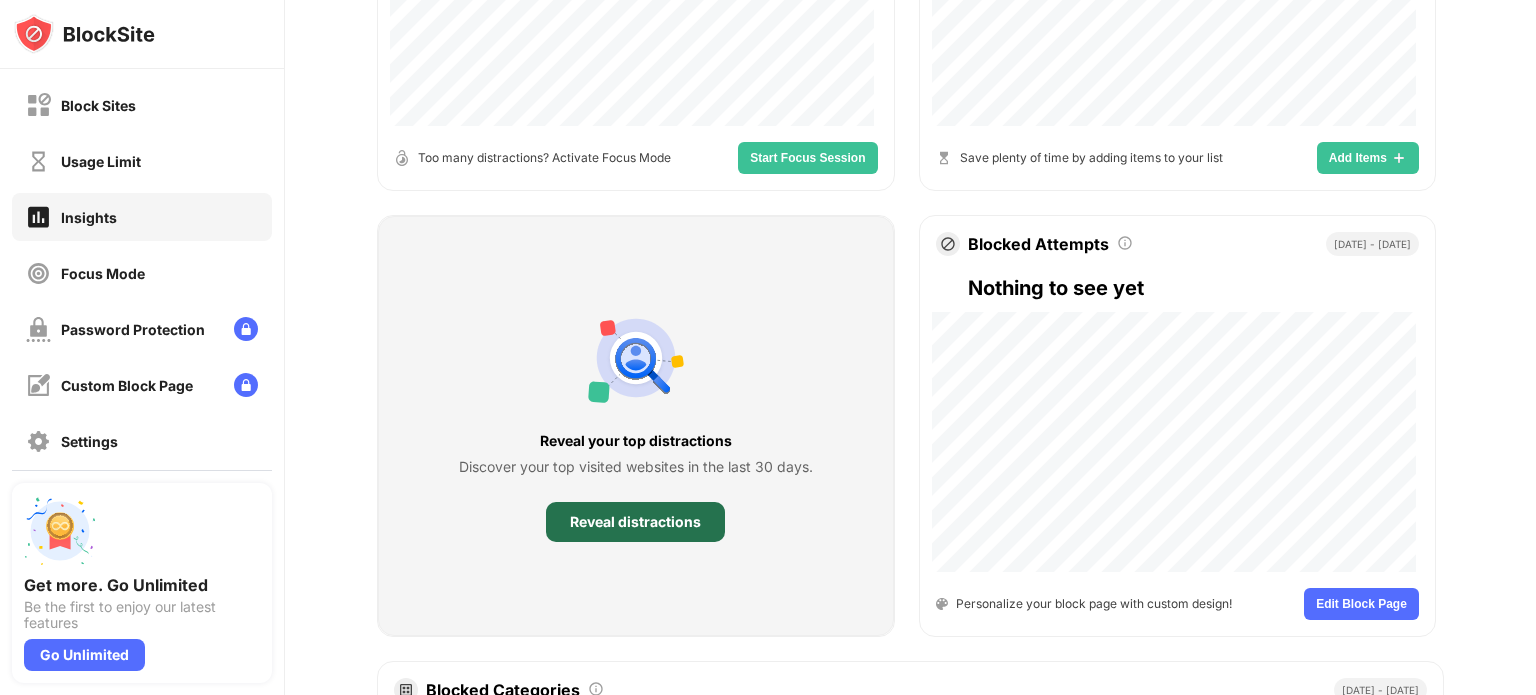 click on "Reveal distractions" at bounding box center (635, 522) 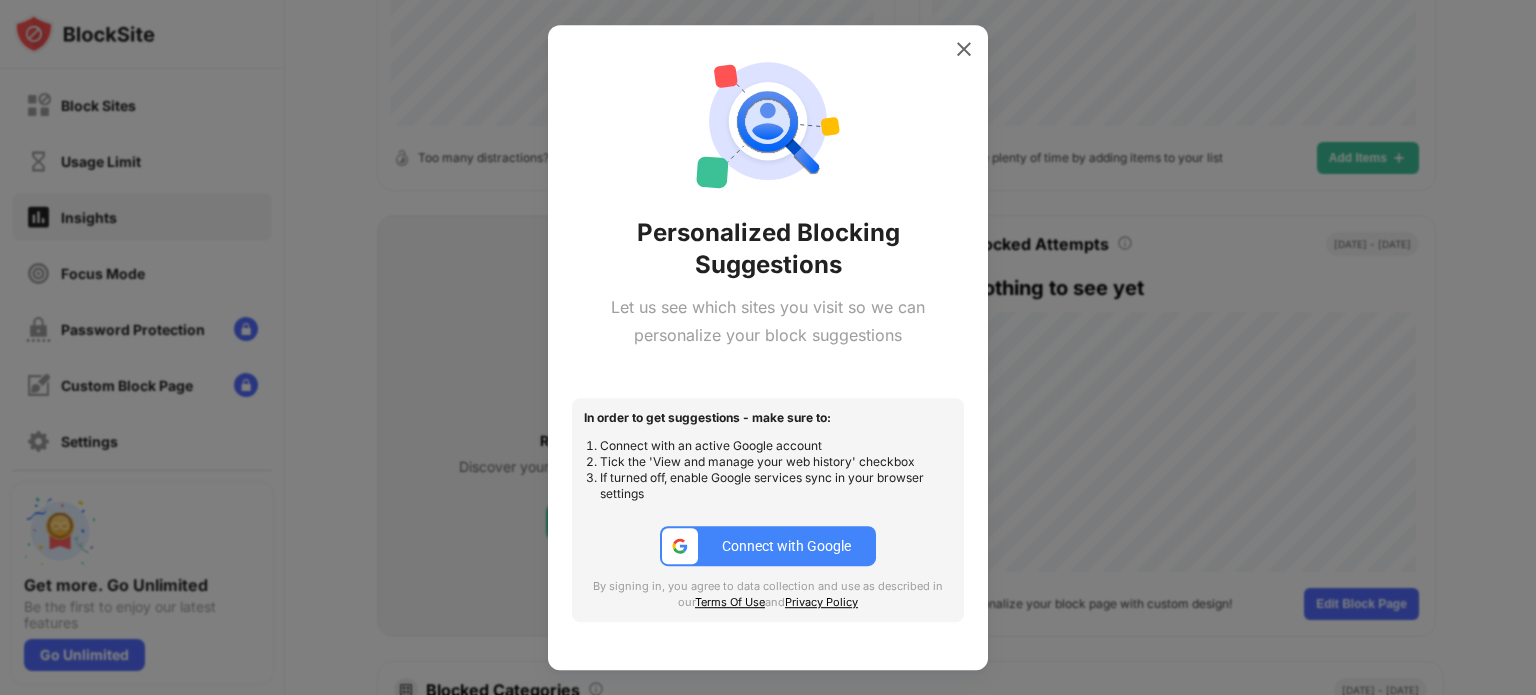 click at bounding box center (680, 546) 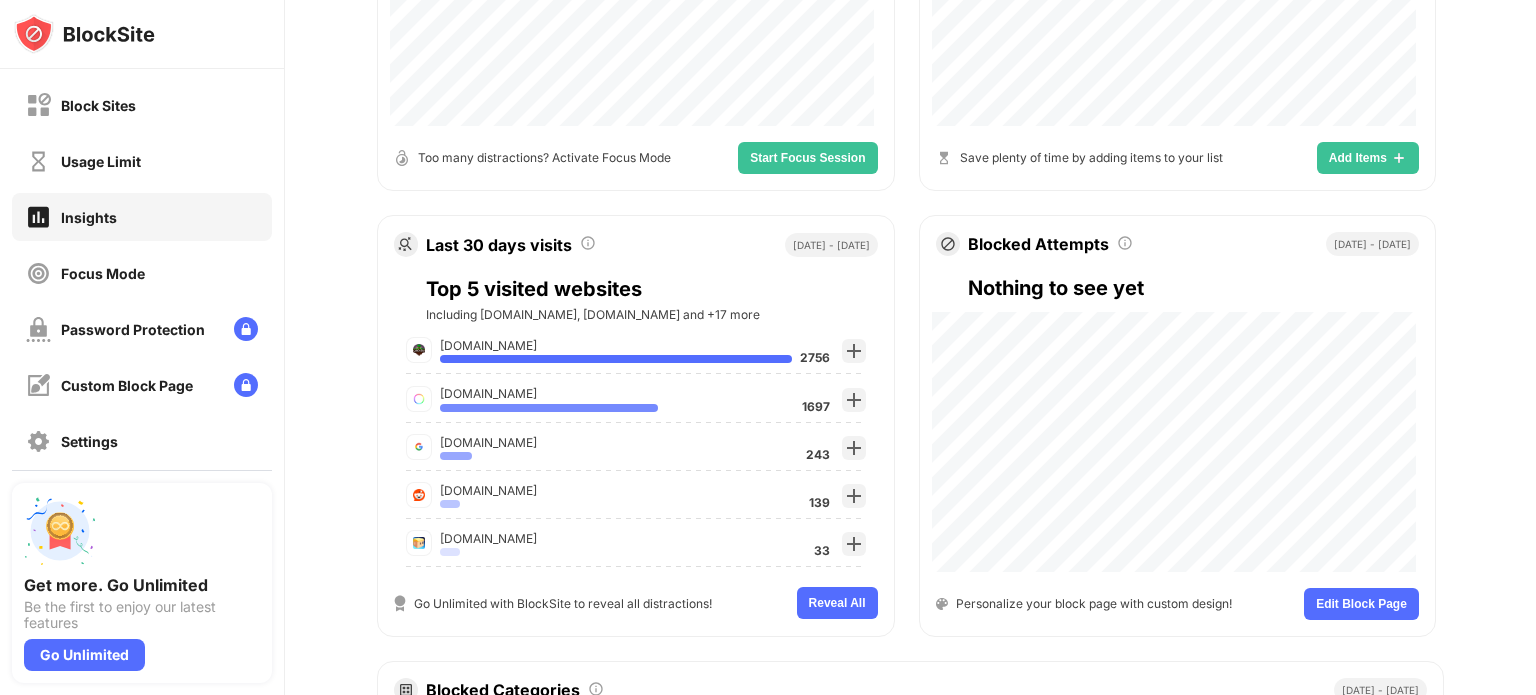 click on "Reveal All" at bounding box center (837, 603) 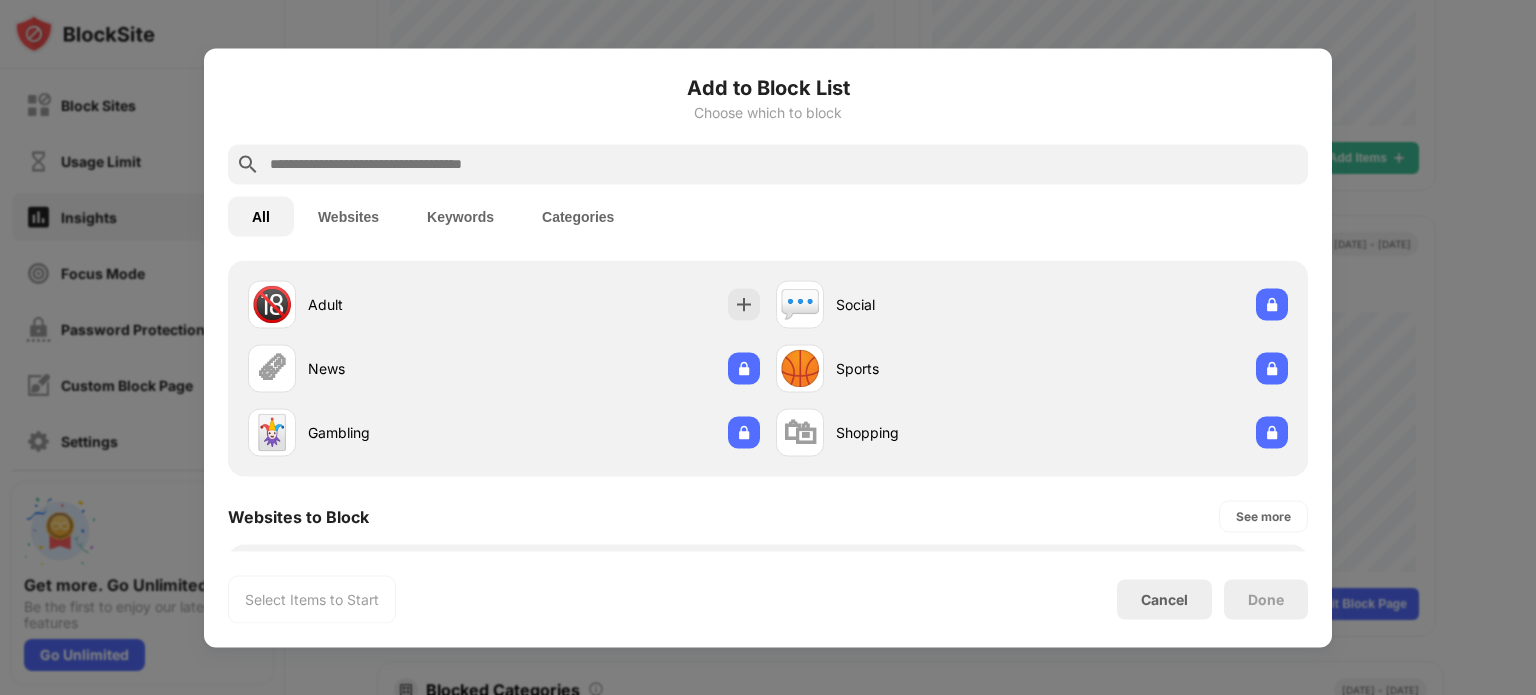 scroll, scrollTop: 0, scrollLeft: 0, axis: both 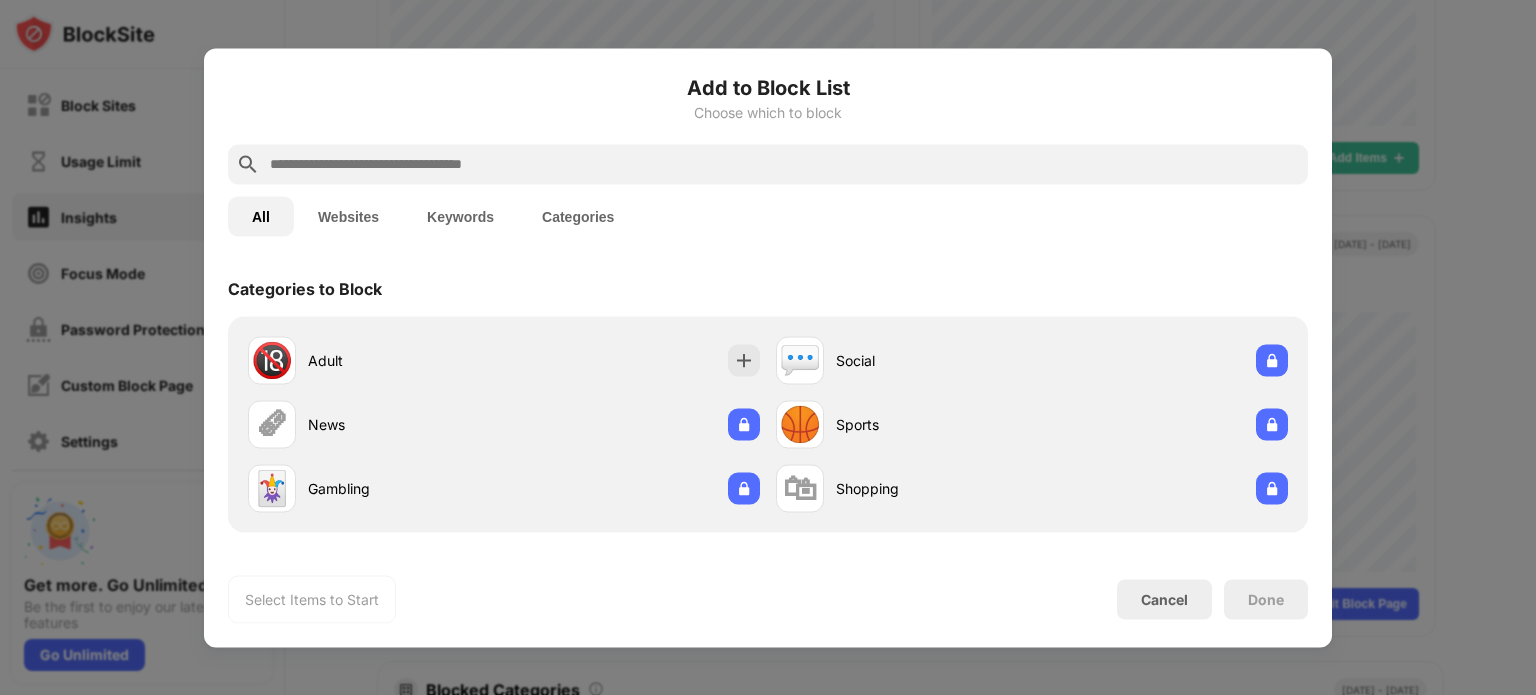 click on "Categories" at bounding box center [578, 216] 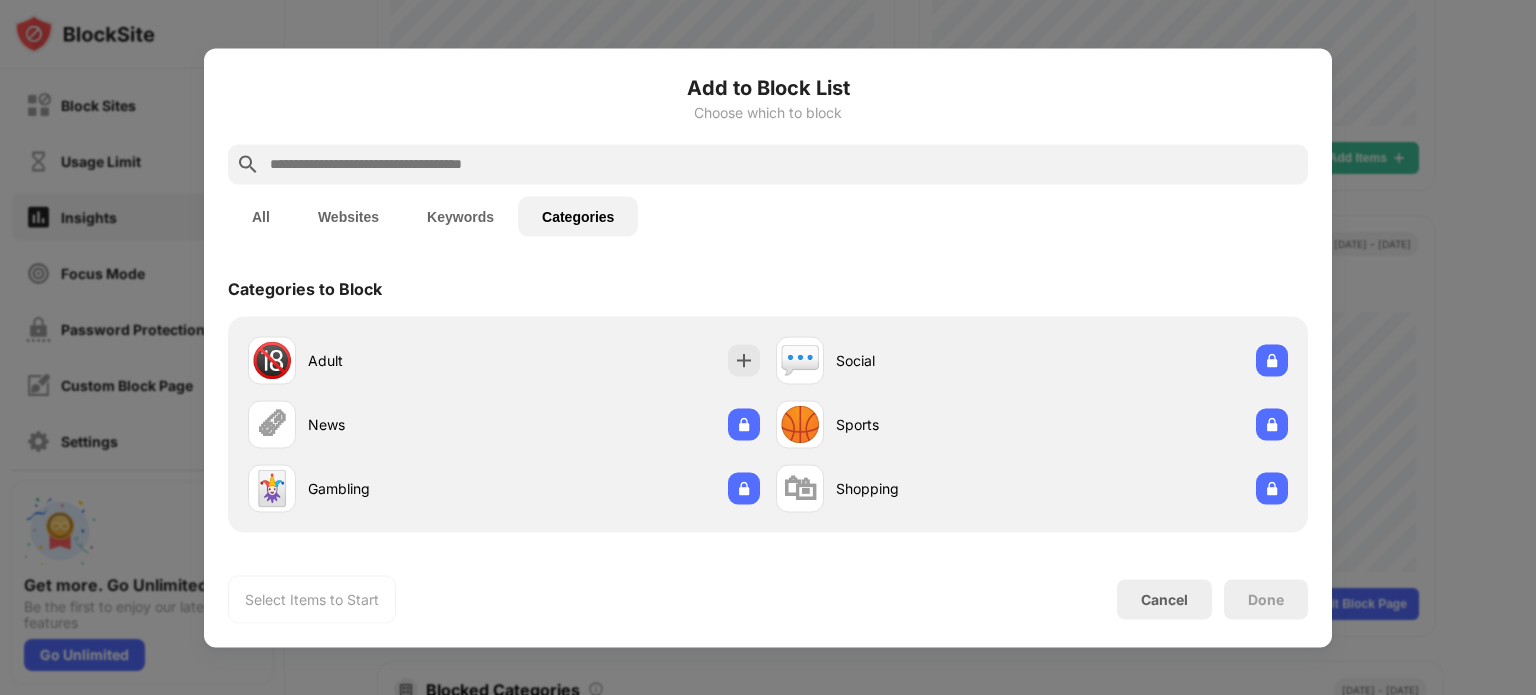 click on "Keywords" at bounding box center (460, 216) 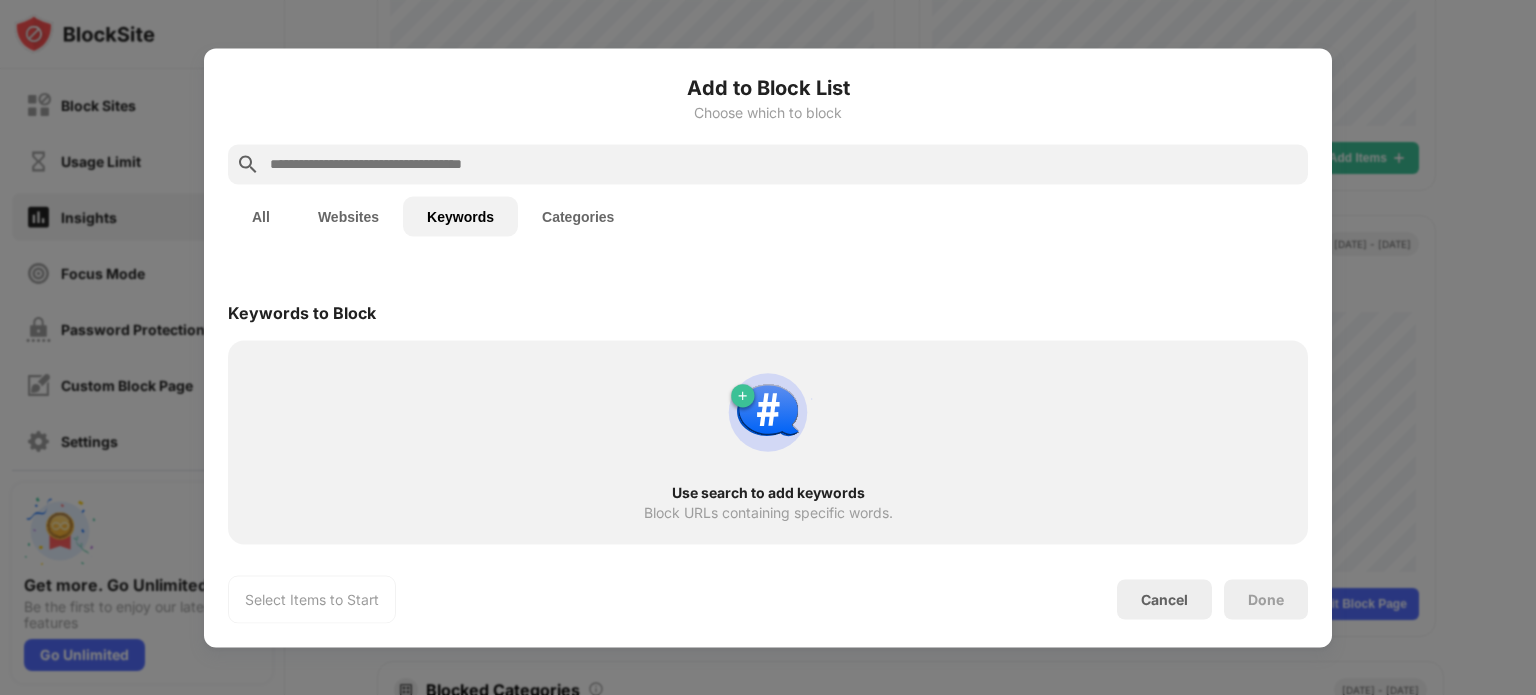 click on "Websites" at bounding box center (348, 216) 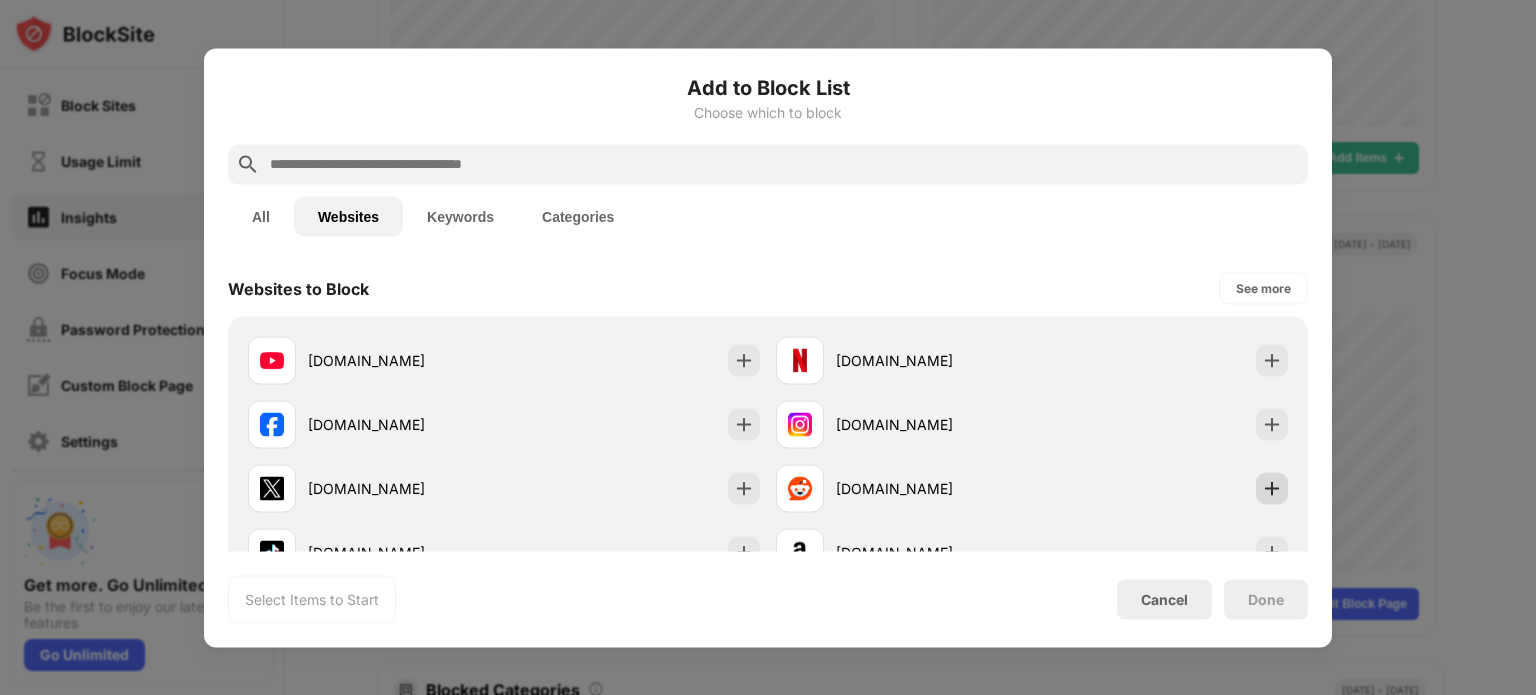 click on "See more" at bounding box center (1263, 288) 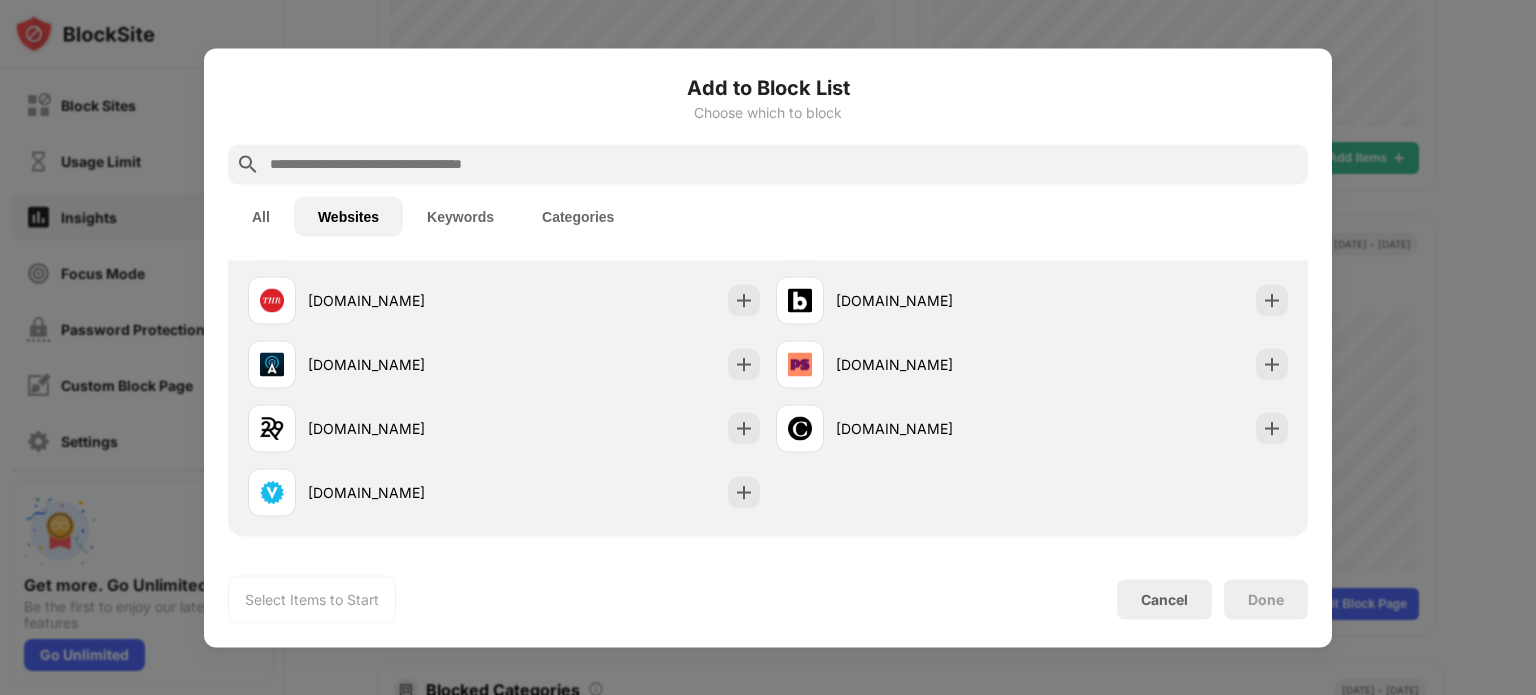 scroll, scrollTop: 2044, scrollLeft: 0, axis: vertical 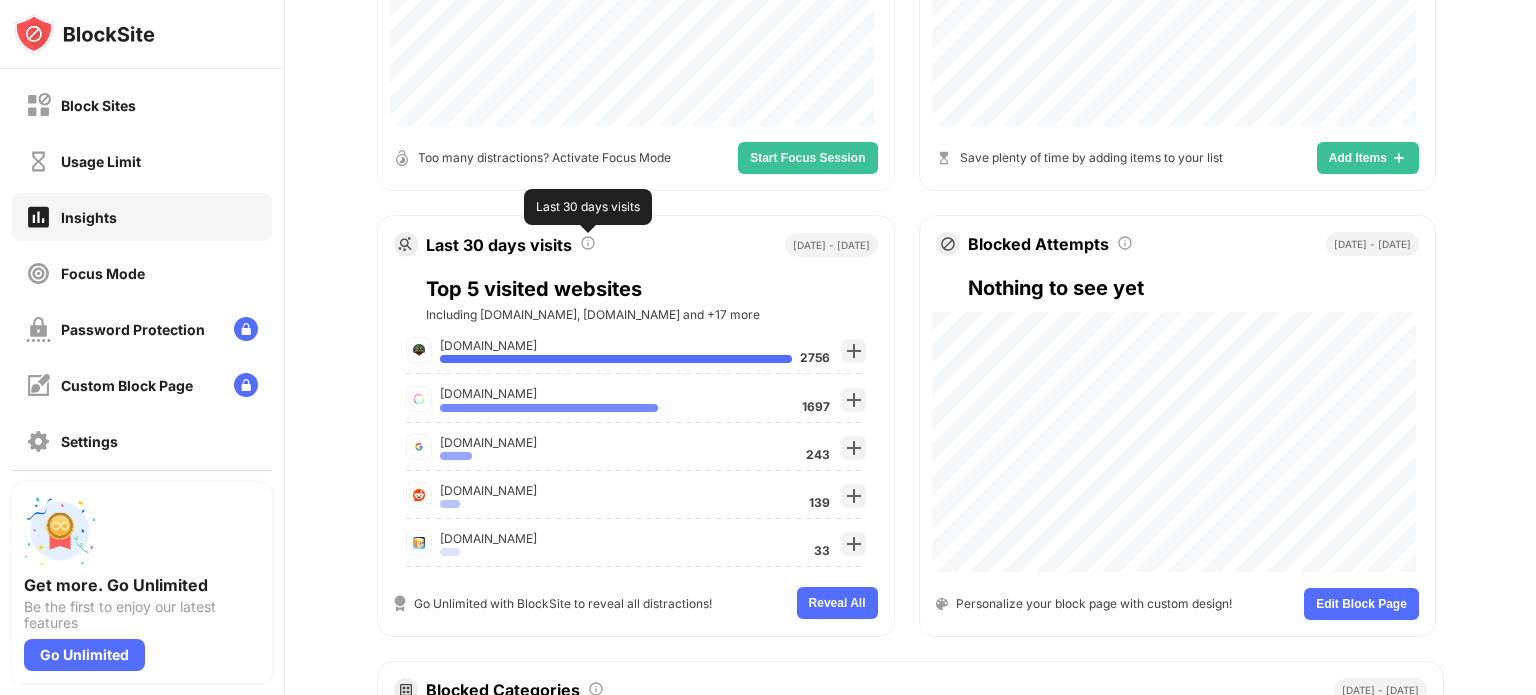 click at bounding box center [588, 243] 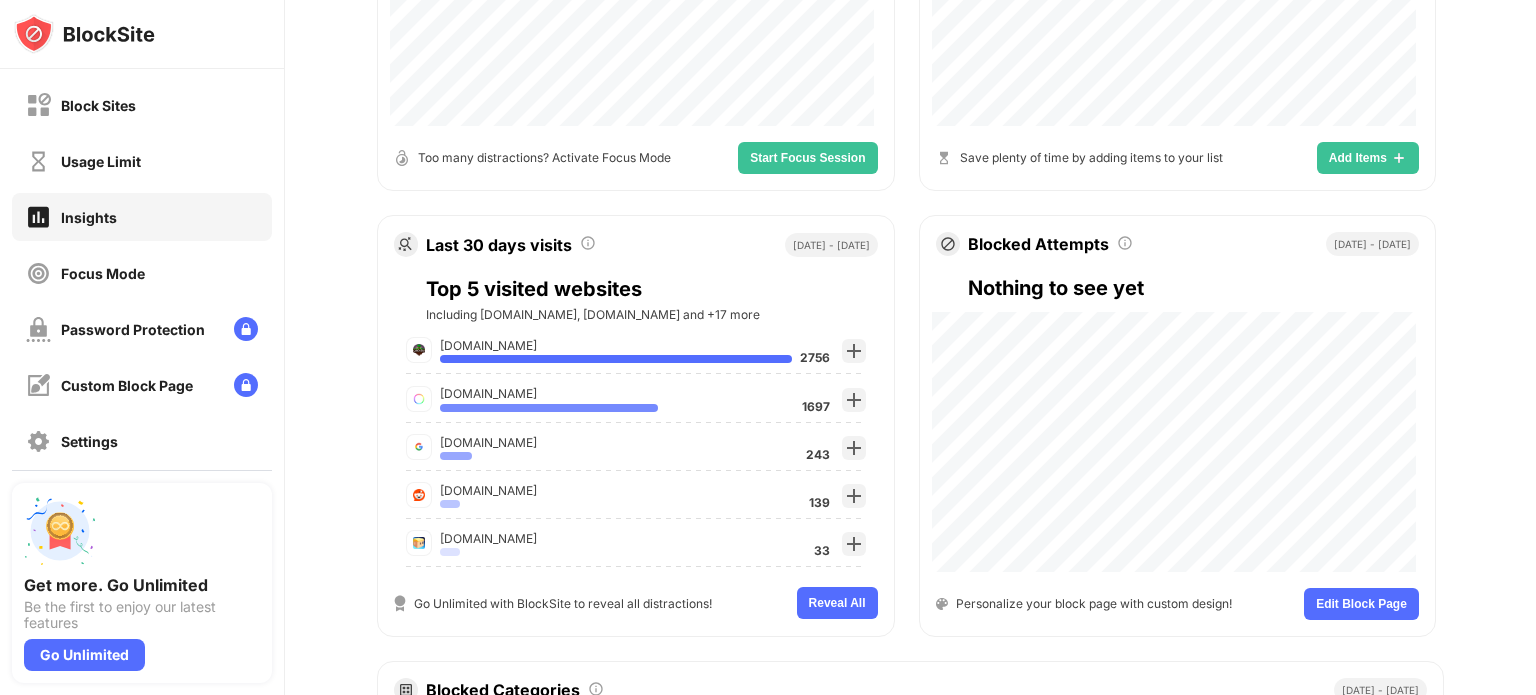 click on "Go Unlimited with BlockSite to reveal all distractions!" at bounding box center [563, 603] 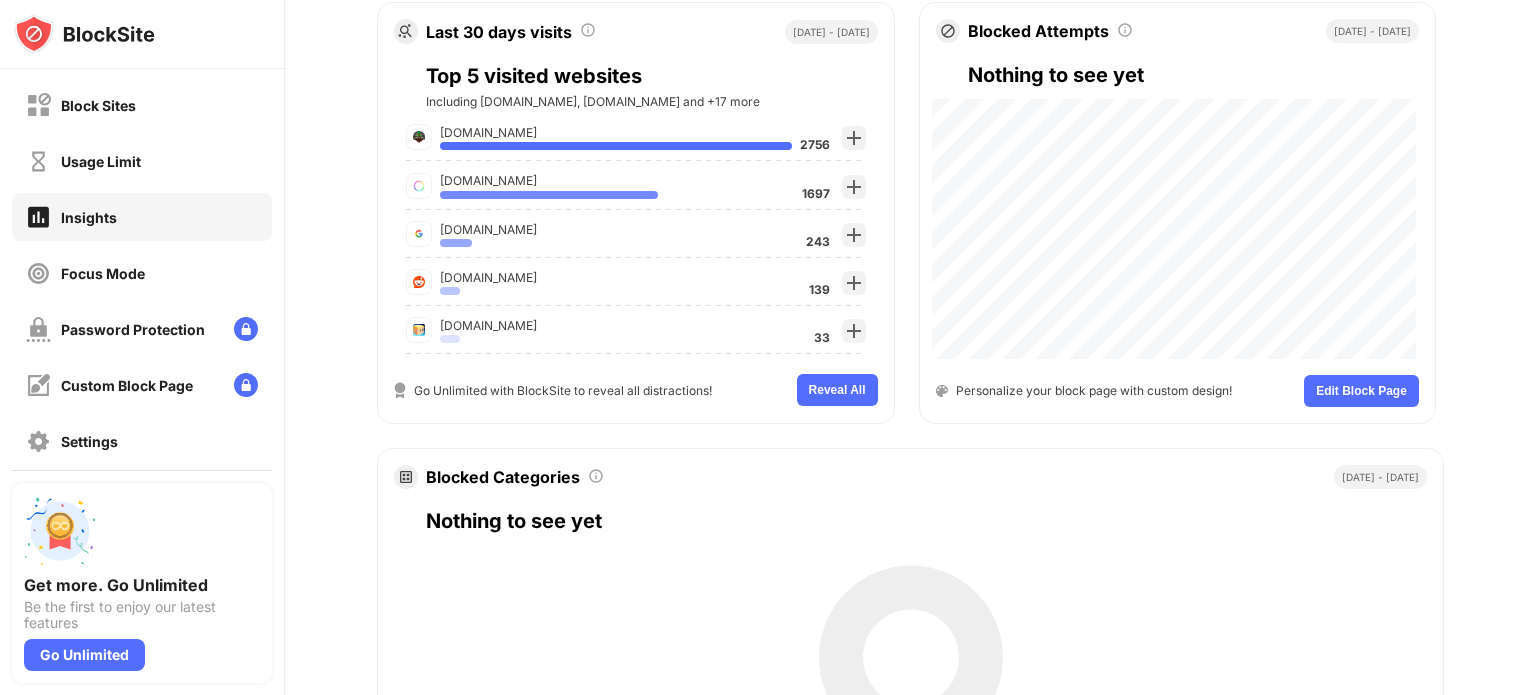 scroll, scrollTop: 808, scrollLeft: 0, axis: vertical 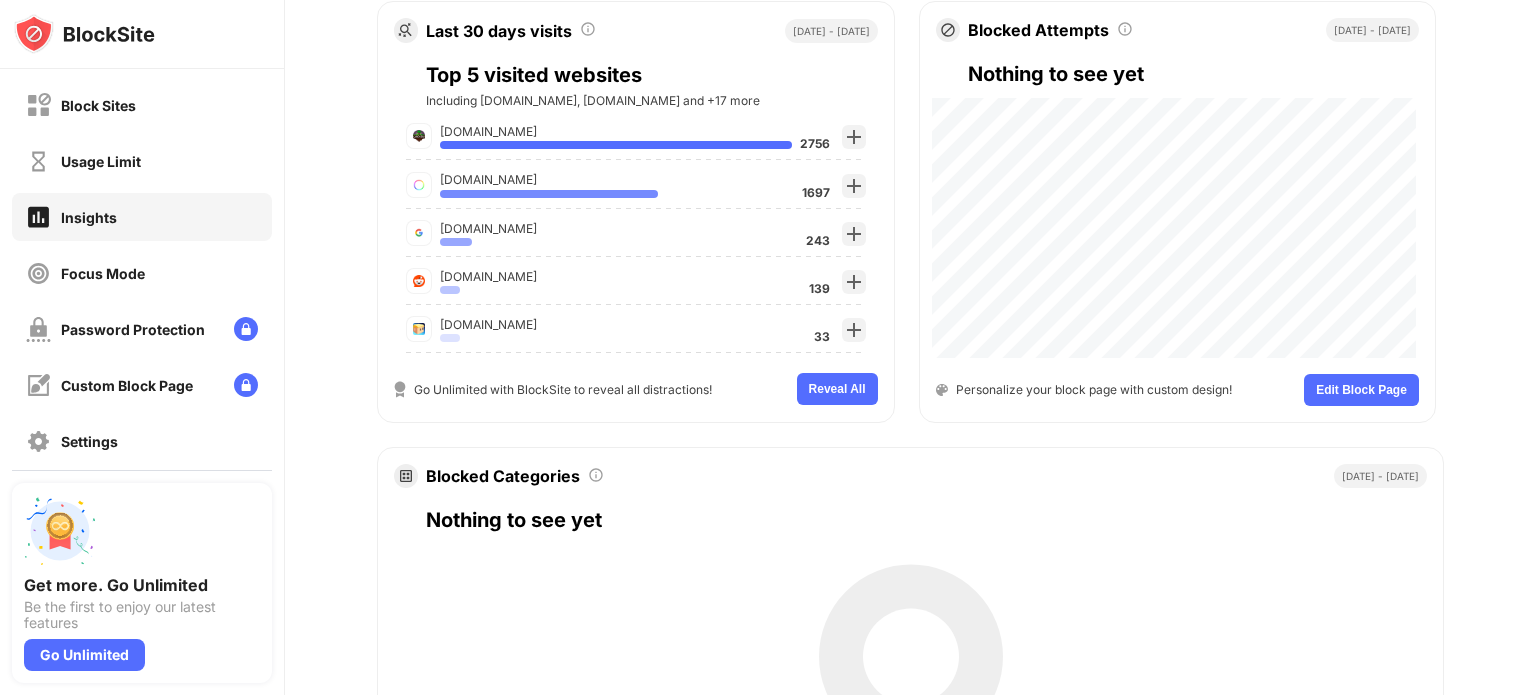 click on "[DOMAIN_NAME]" at bounding box center [618, 228] 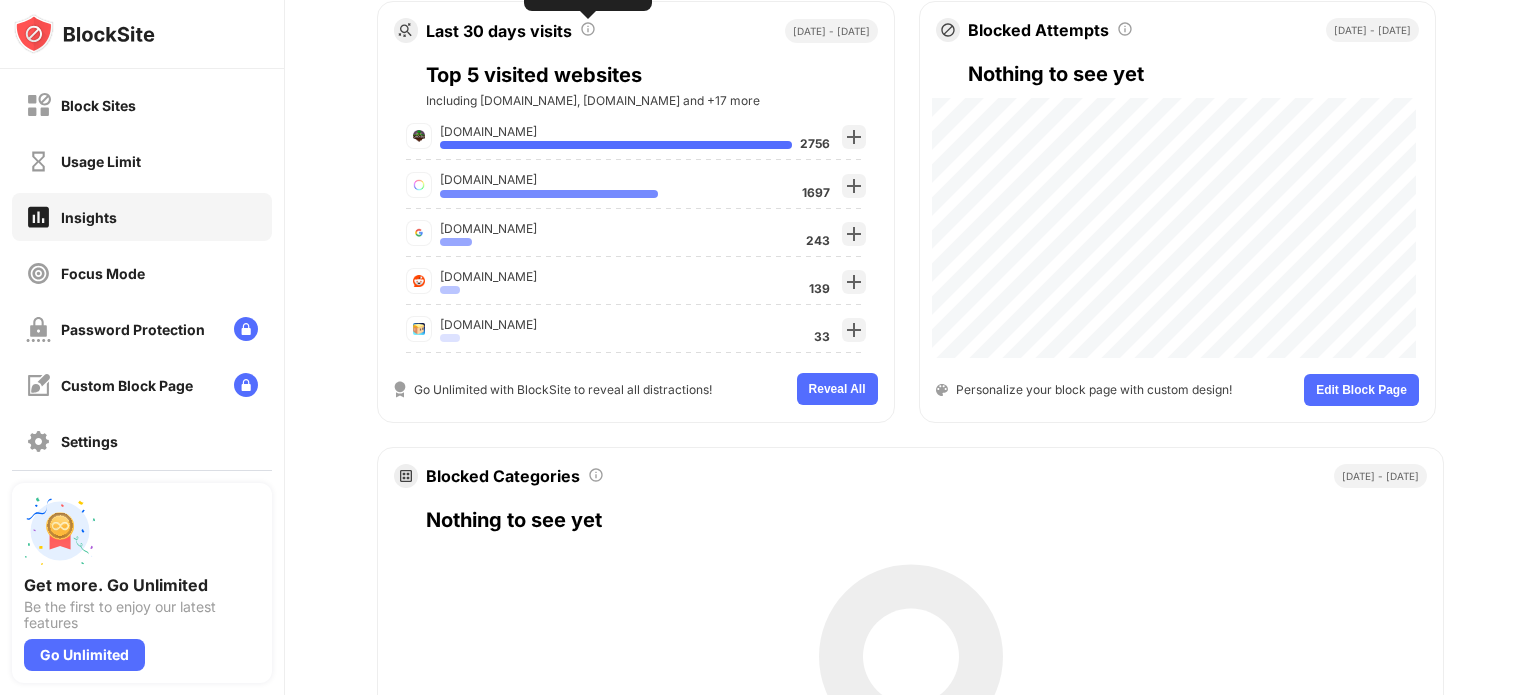 click at bounding box center (588, 29) 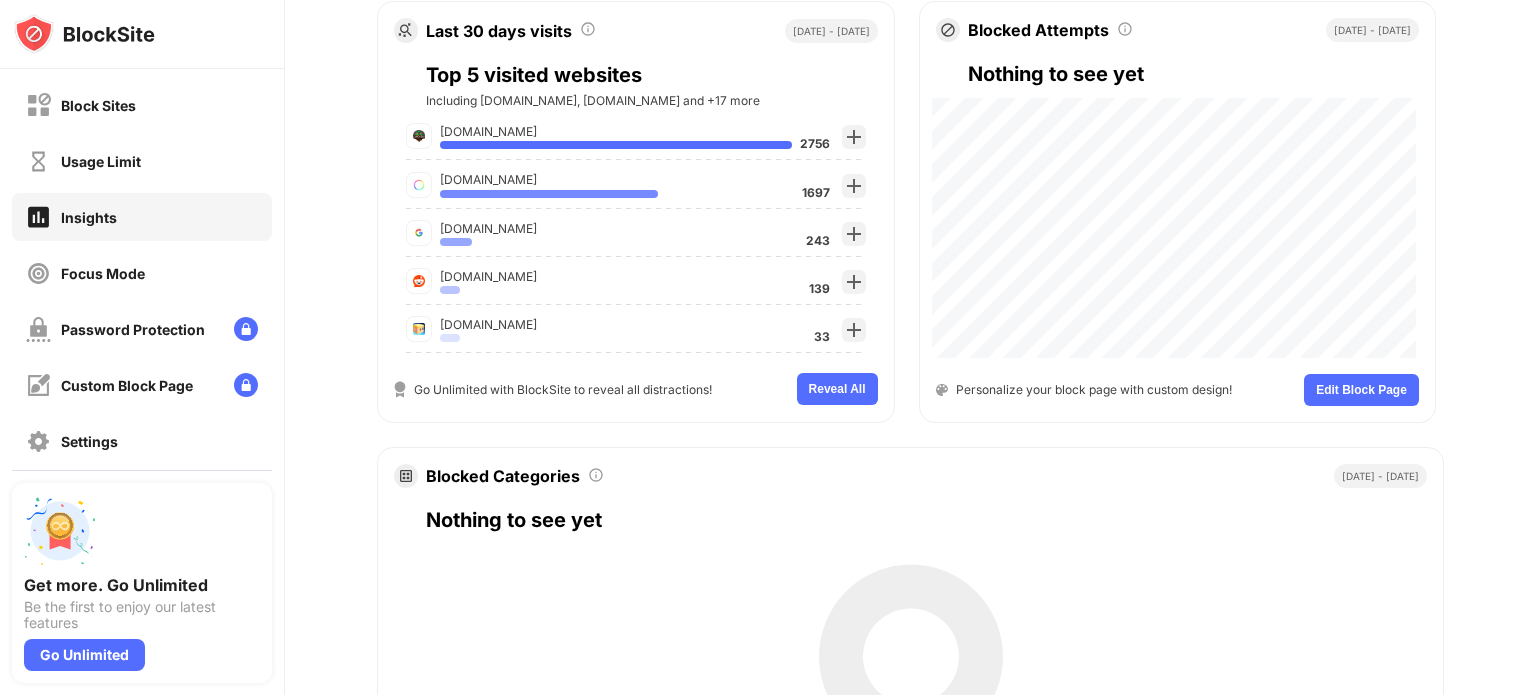 click at bounding box center [406, 30] 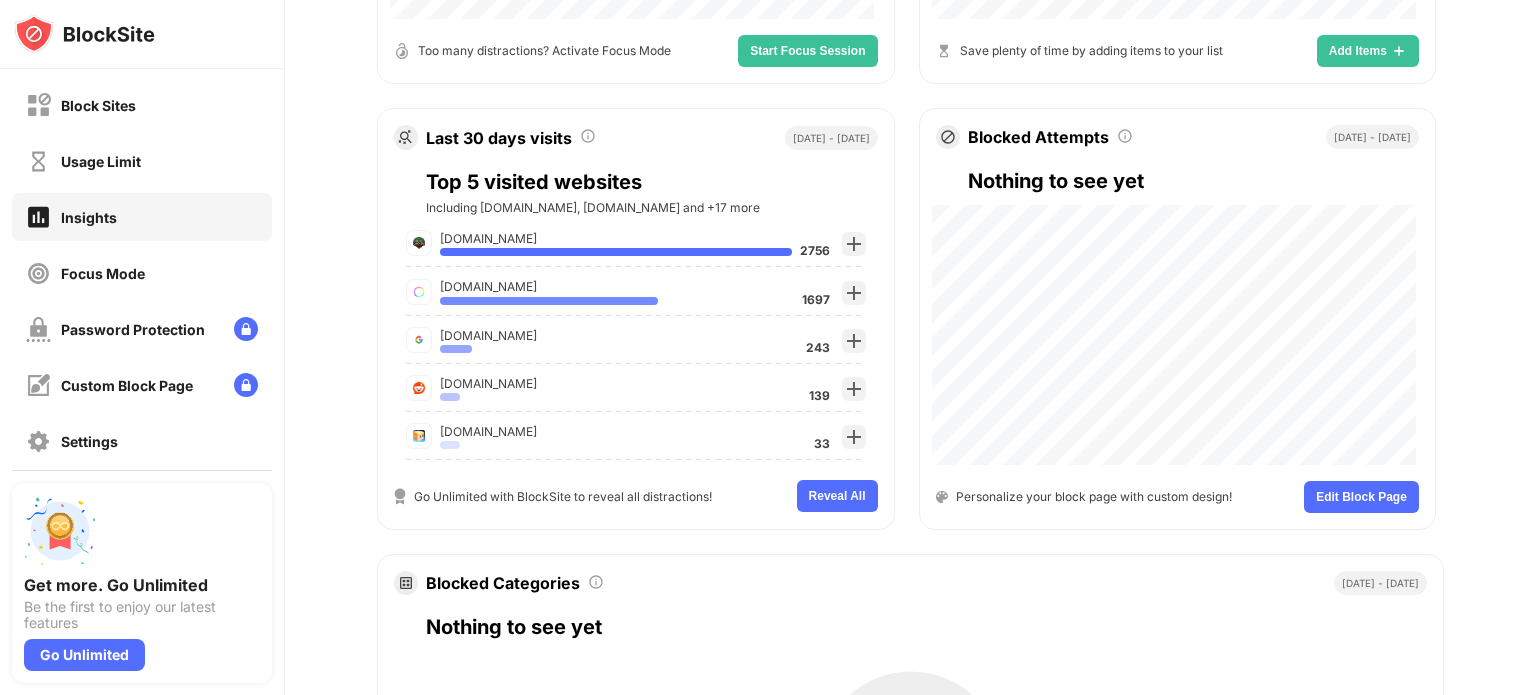 scroll, scrollTop: 705, scrollLeft: 0, axis: vertical 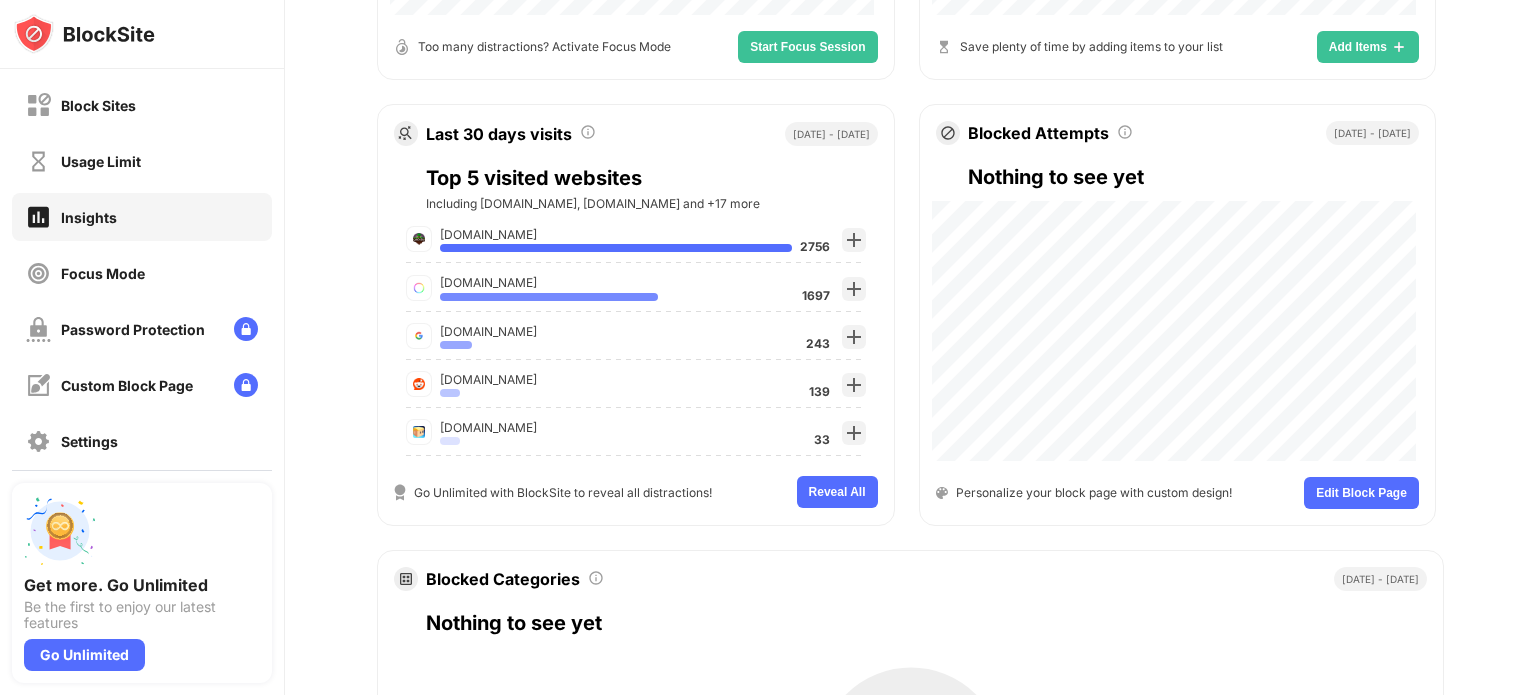 click on "Go Unlimited with BlockSite to reveal all distractions!" at bounding box center [563, 492] 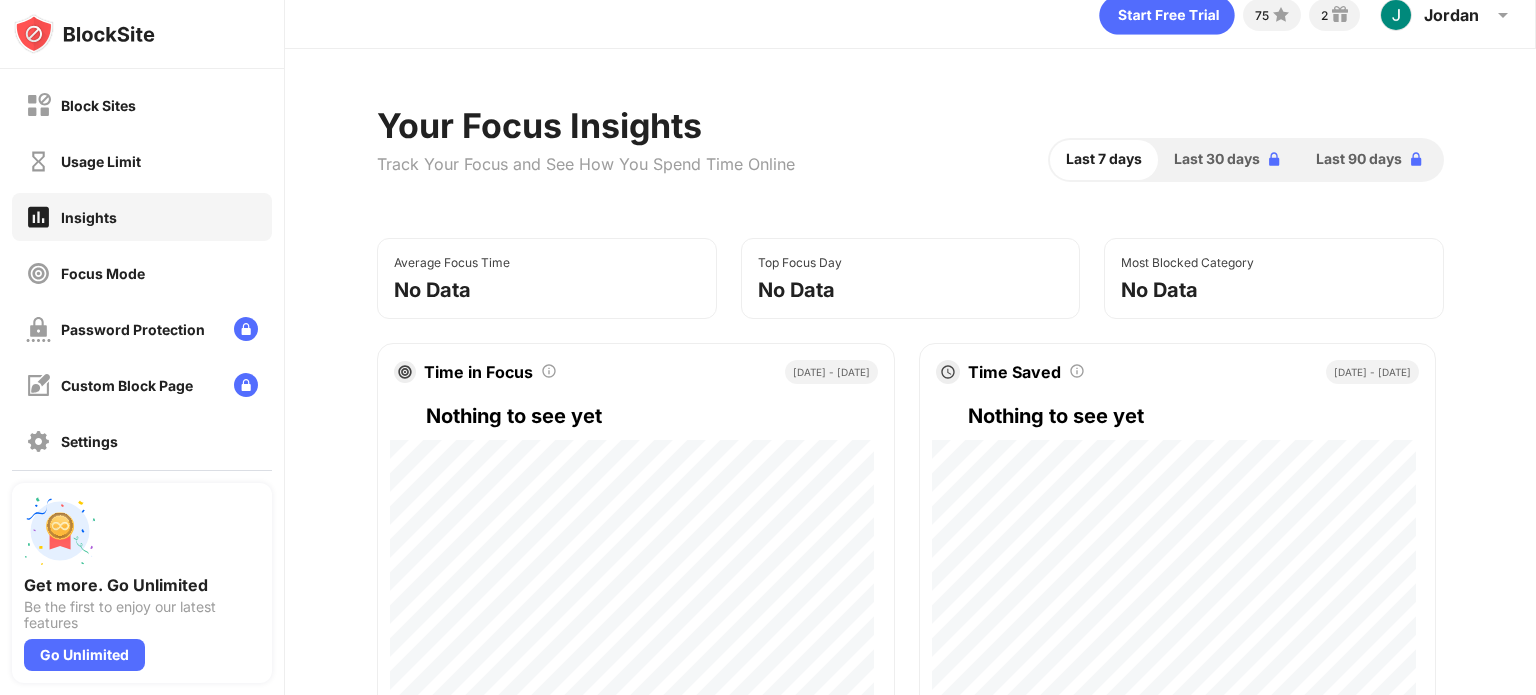 scroll, scrollTop: 0, scrollLeft: 0, axis: both 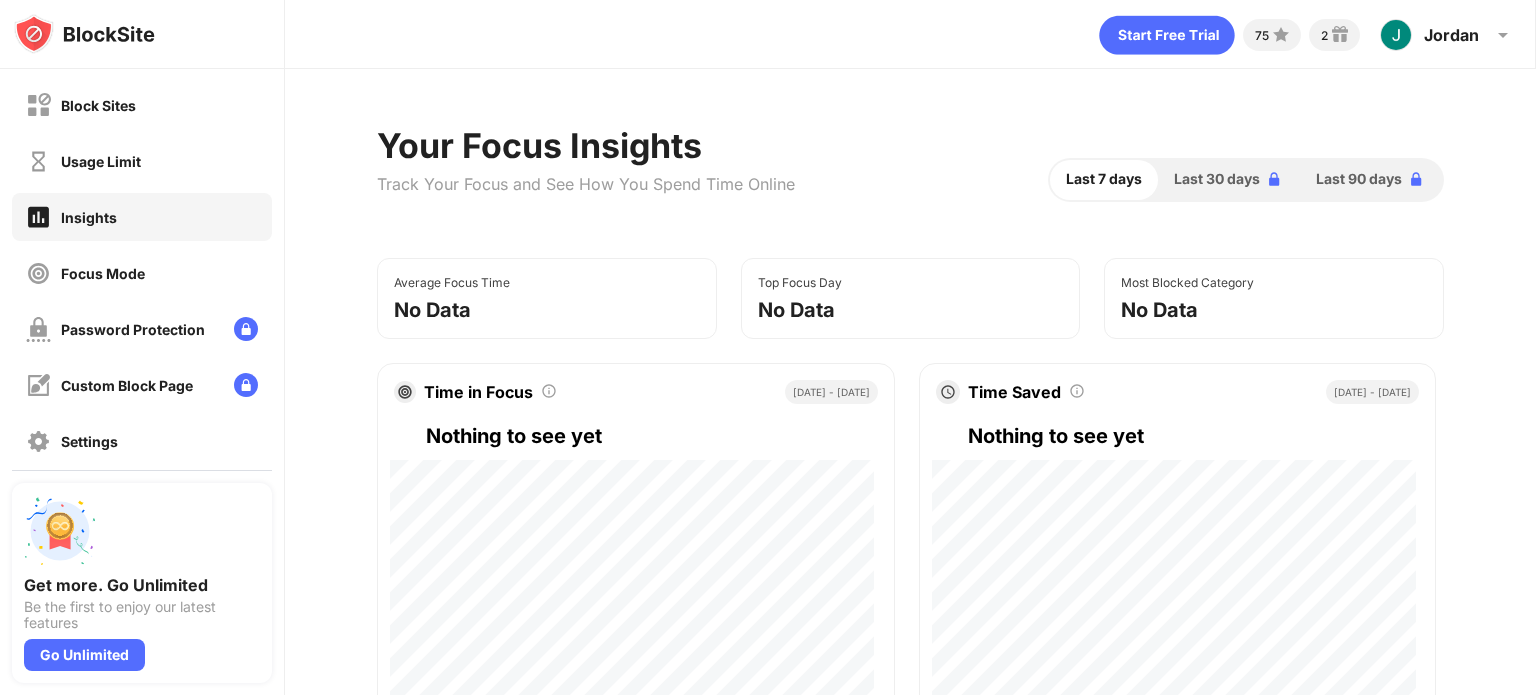 click on "Settings" at bounding box center (142, 441) 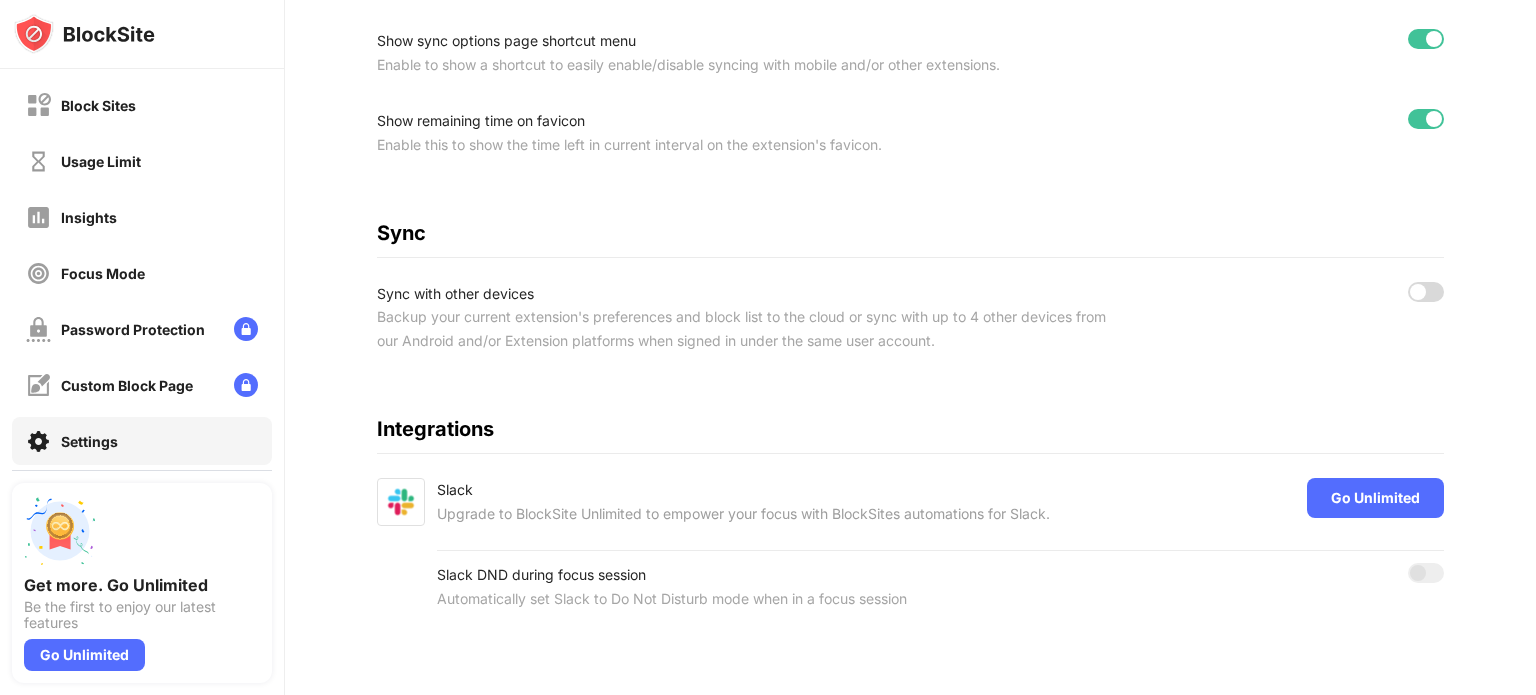 scroll, scrollTop: 875, scrollLeft: 0, axis: vertical 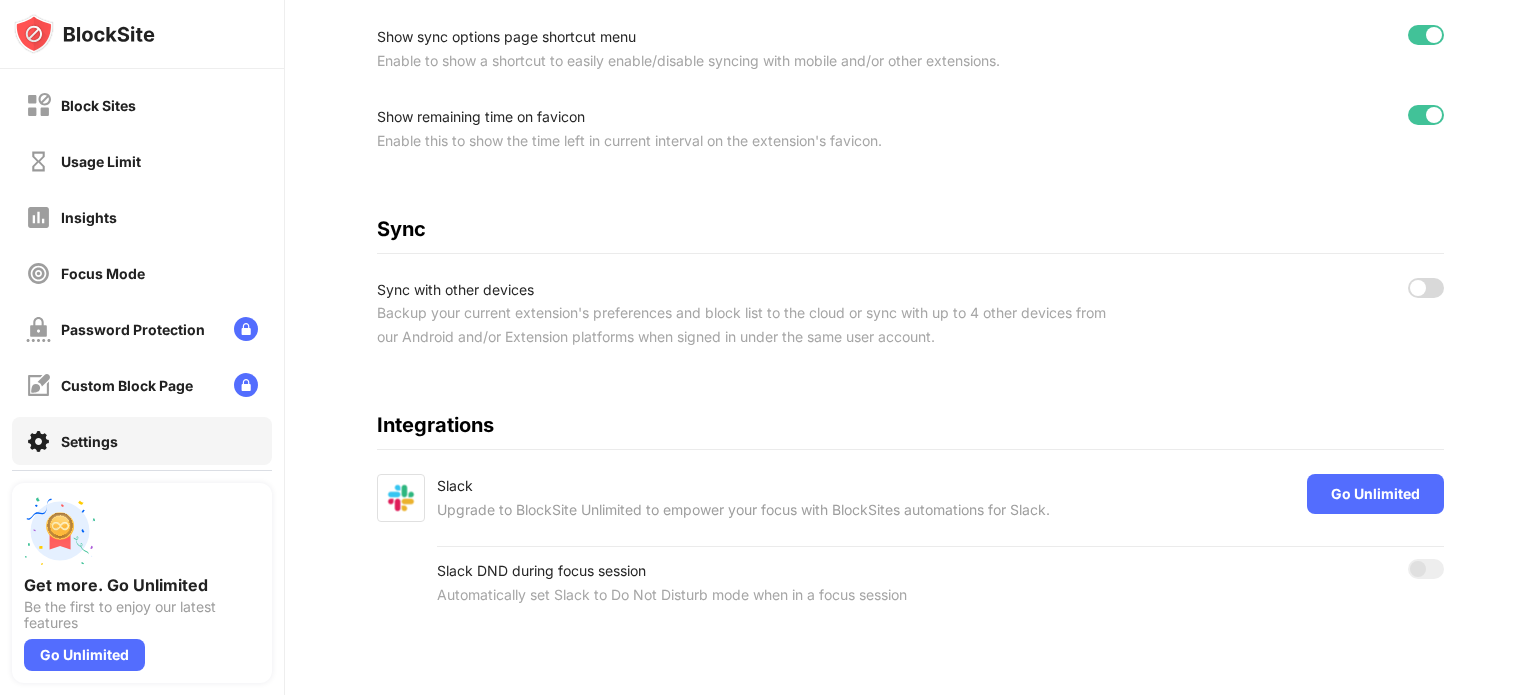 click at bounding box center [1418, 569] 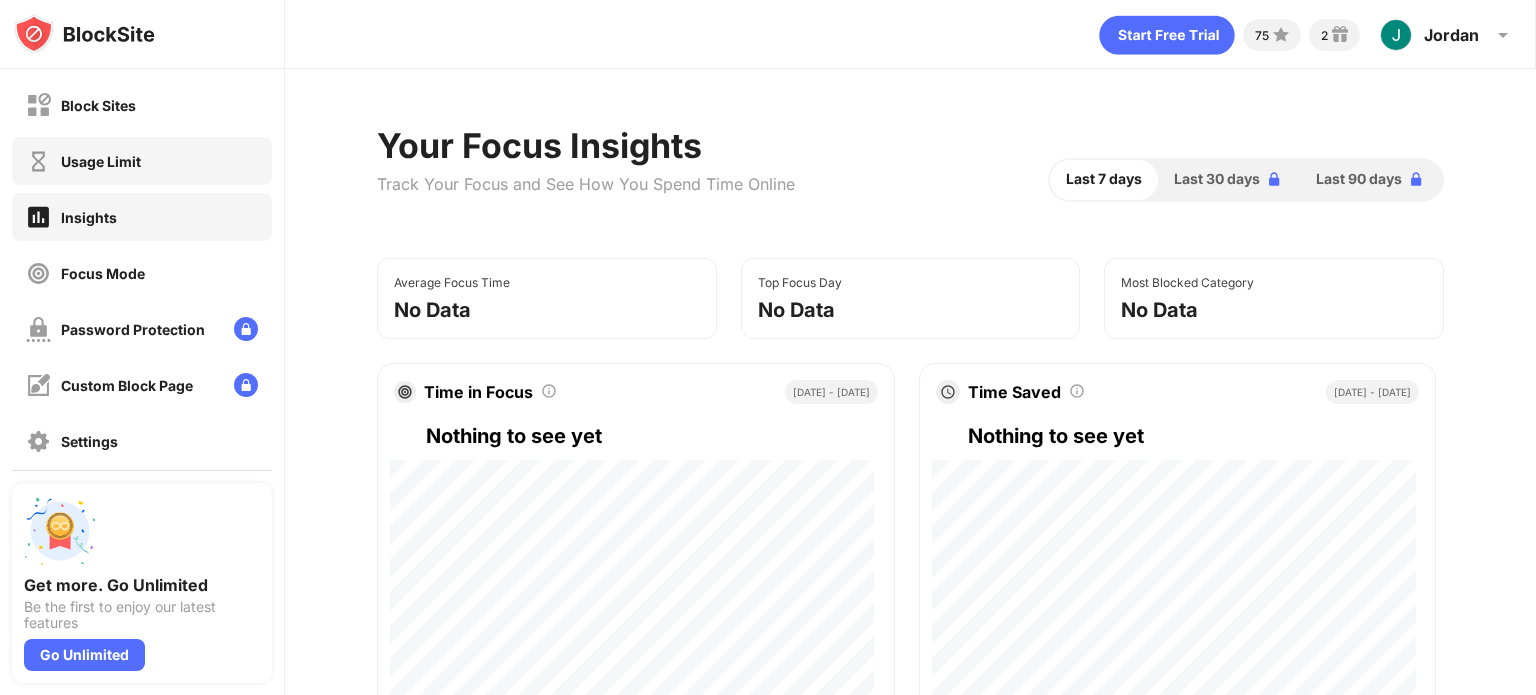 click on "Usage Limit" at bounding box center (83, 161) 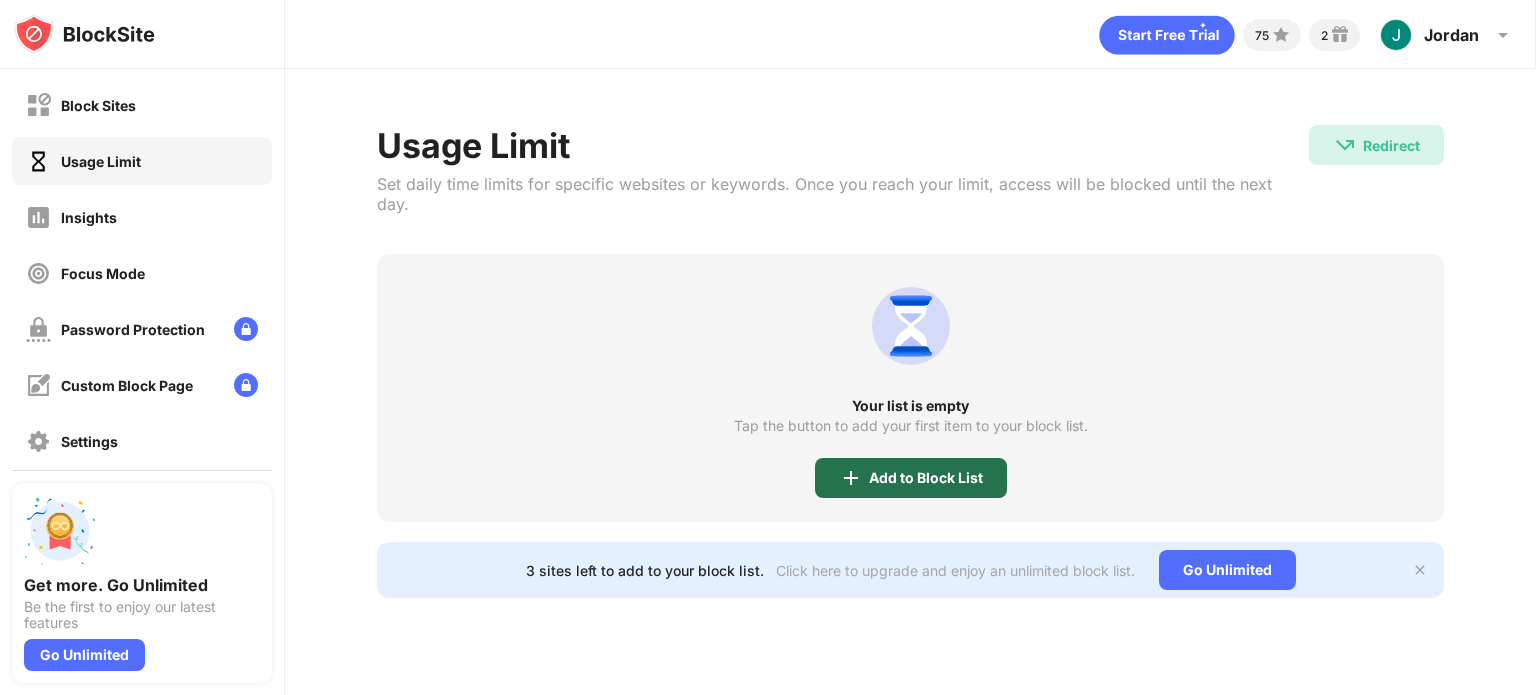 click on "Add to Block List" at bounding box center (926, 478) 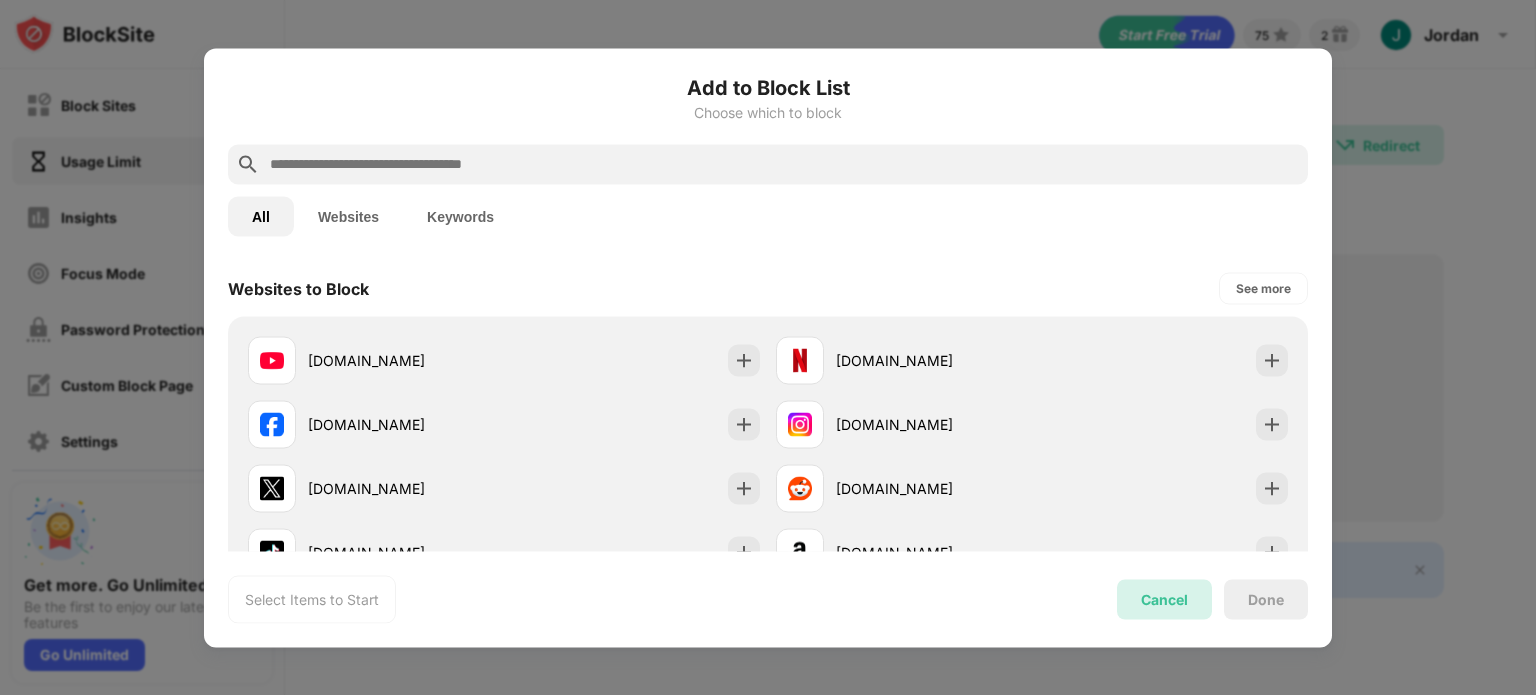 click on "Cancel" at bounding box center (1164, 599) 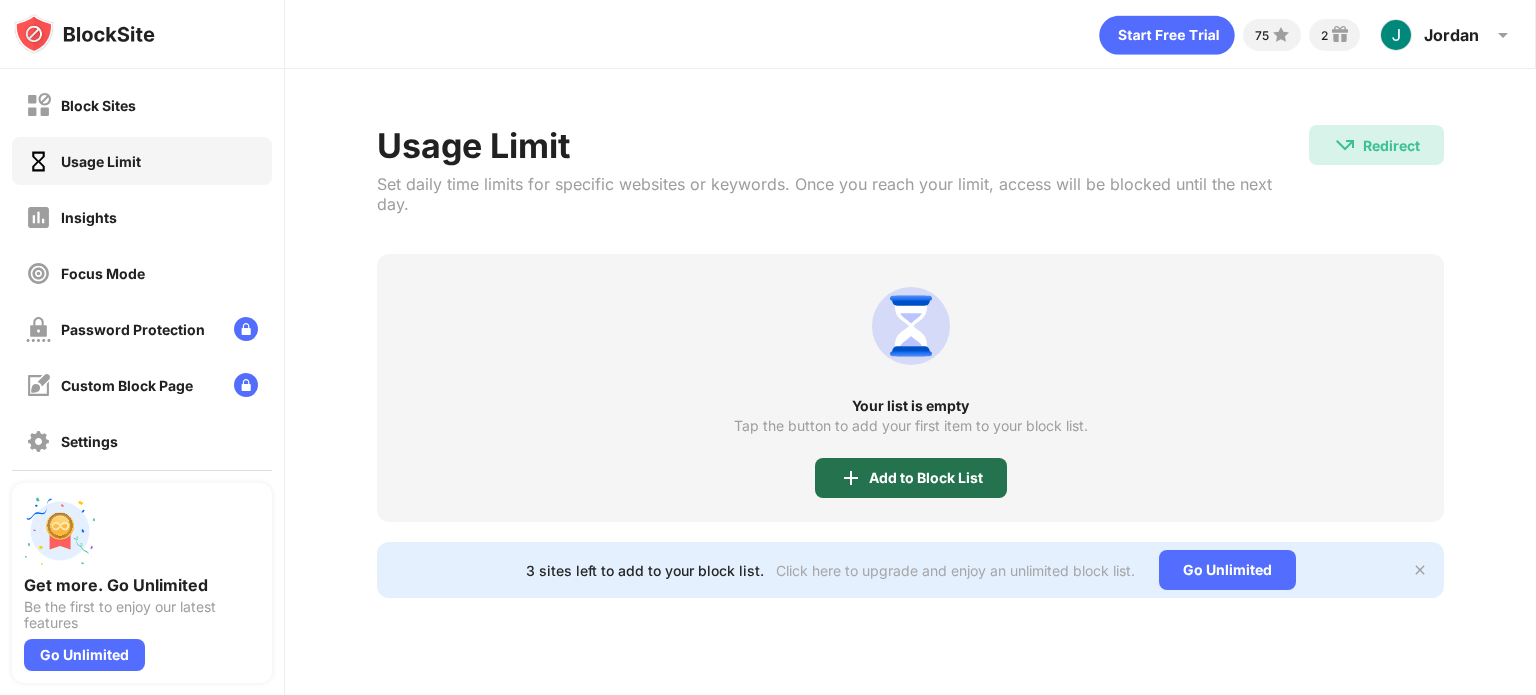 click on "Add to Block List" at bounding box center [911, 478] 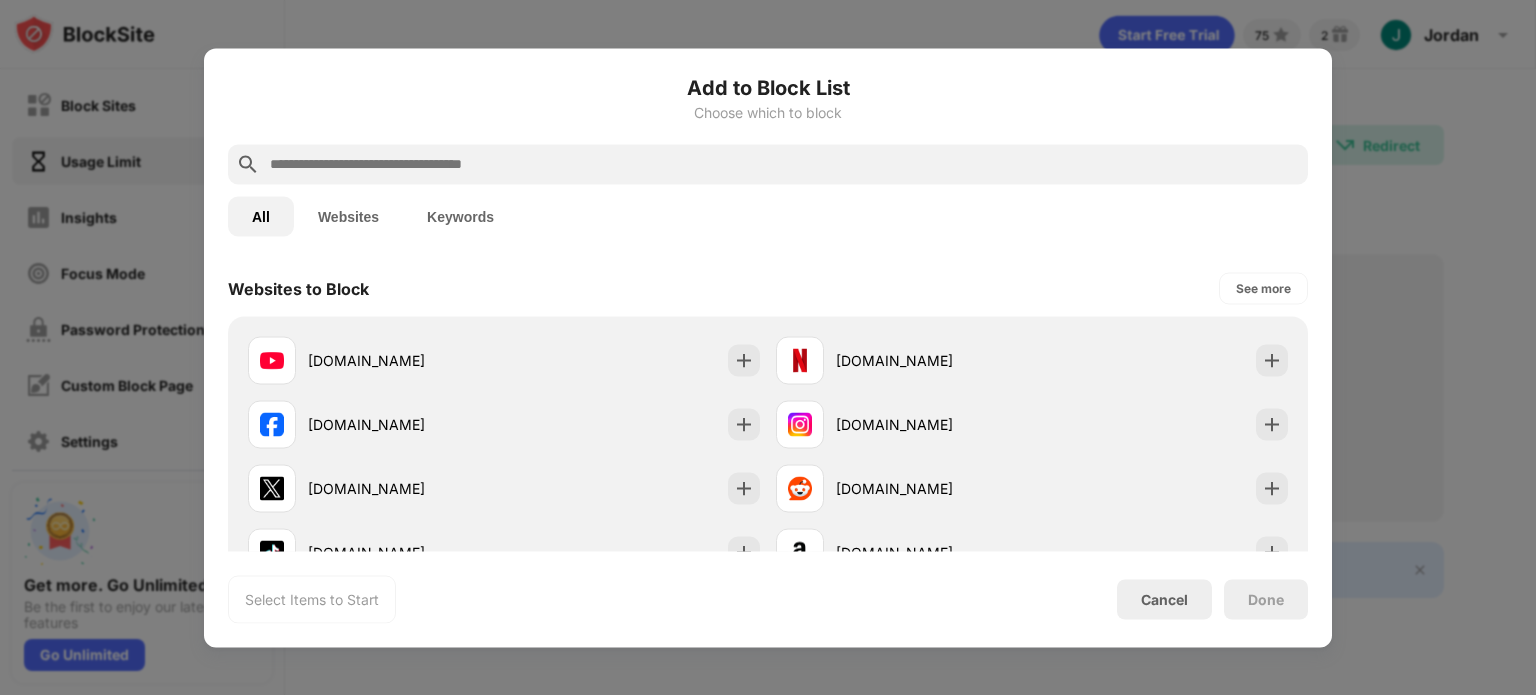 click at bounding box center (784, 164) 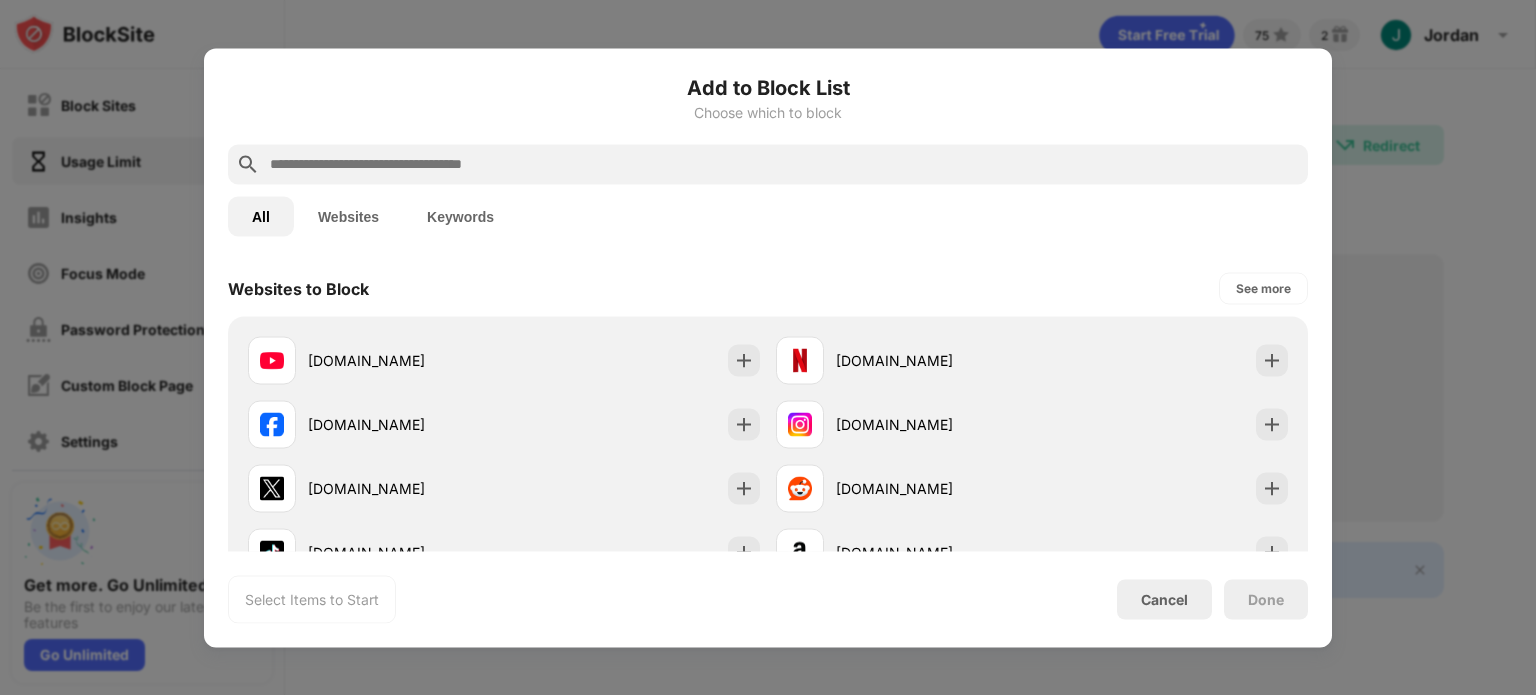 click on "Keywords" at bounding box center [460, 216] 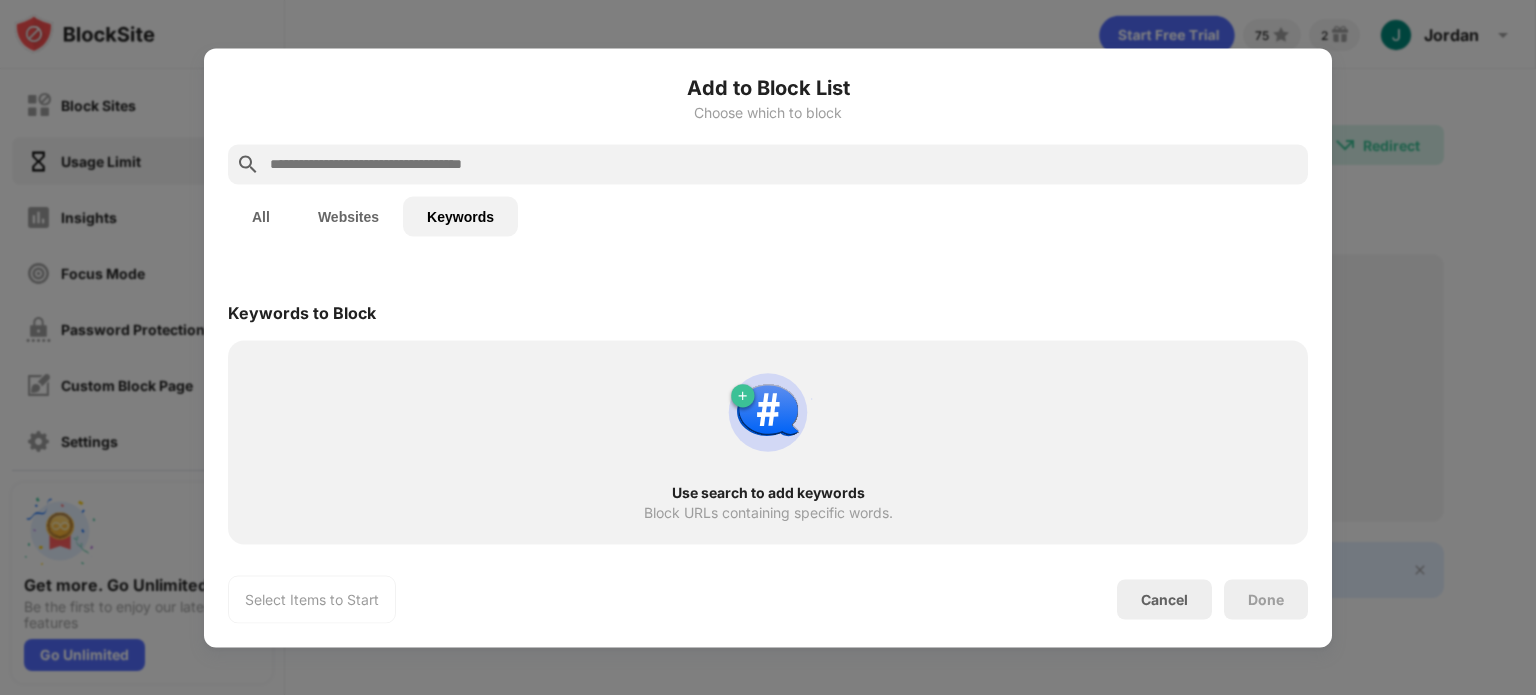 type 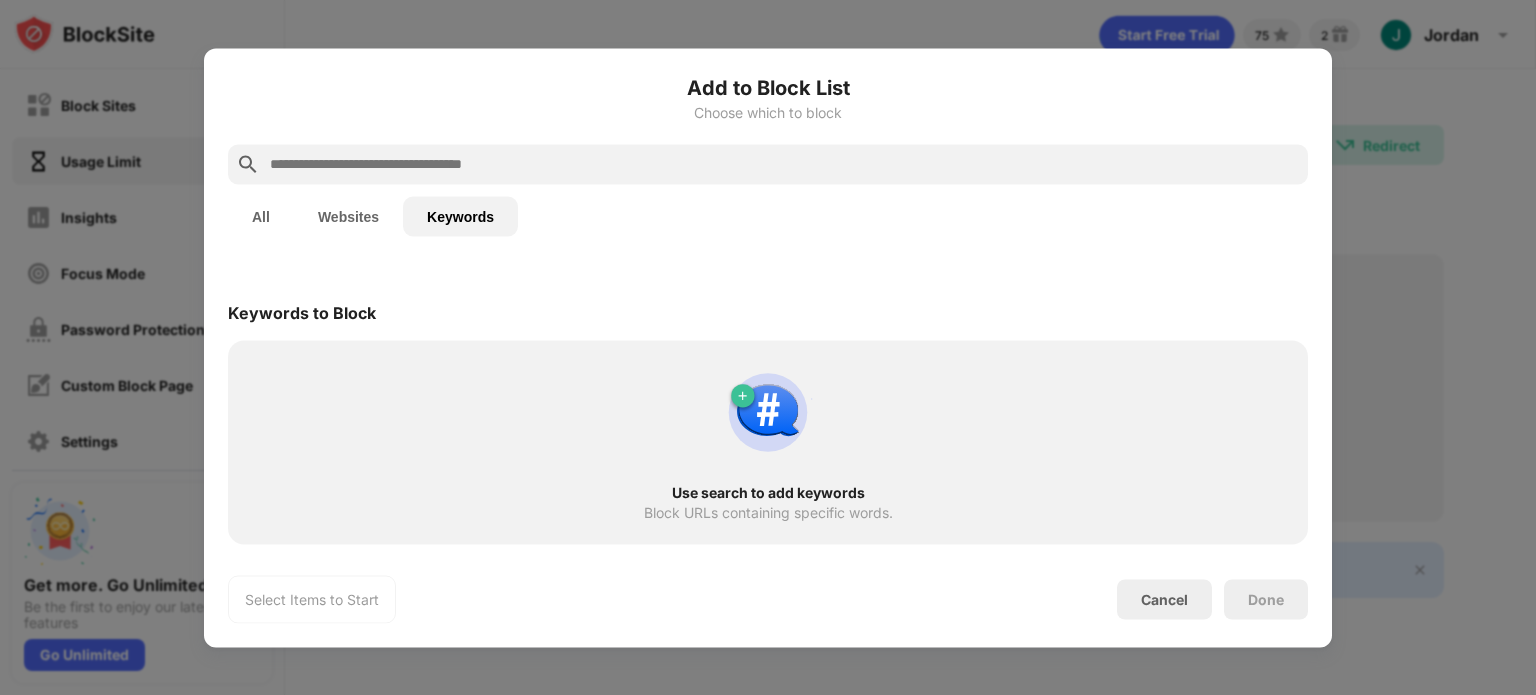 click at bounding box center [784, 164] 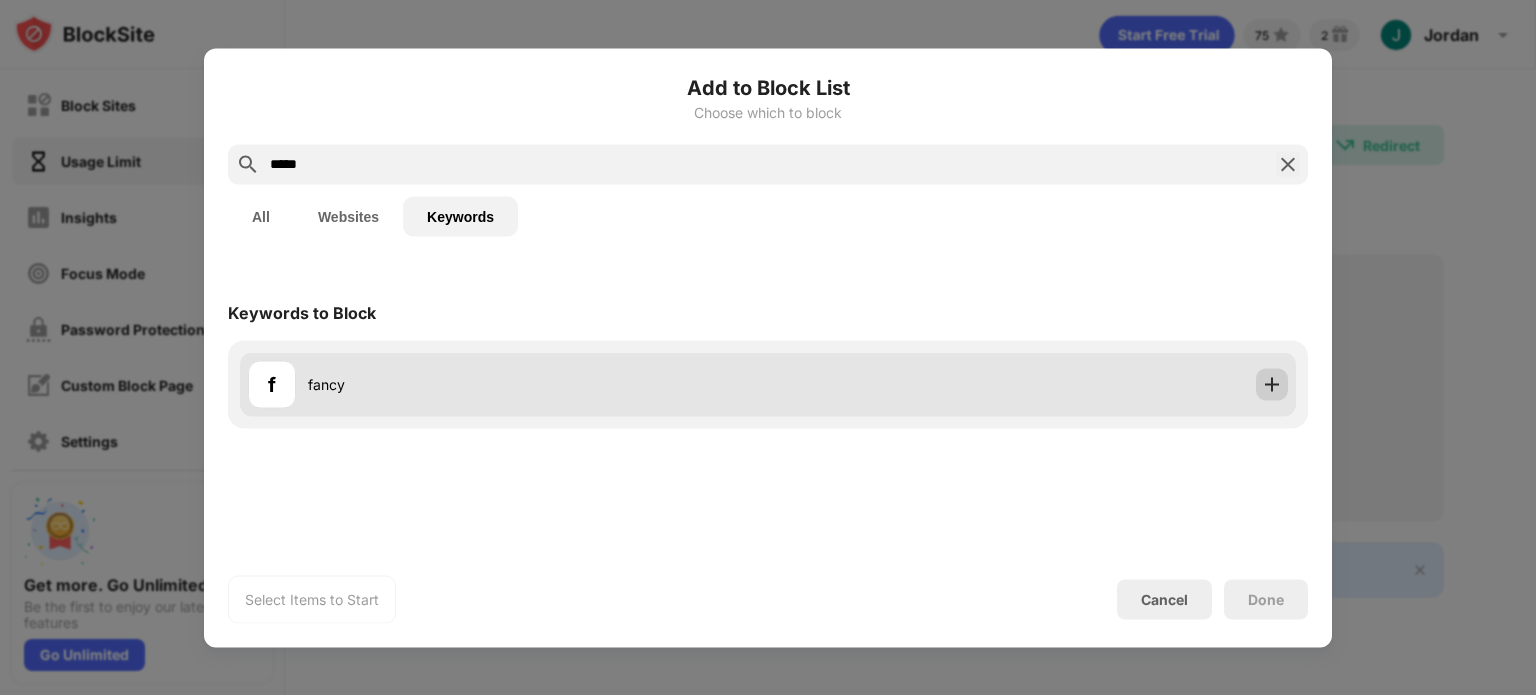 type on "*****" 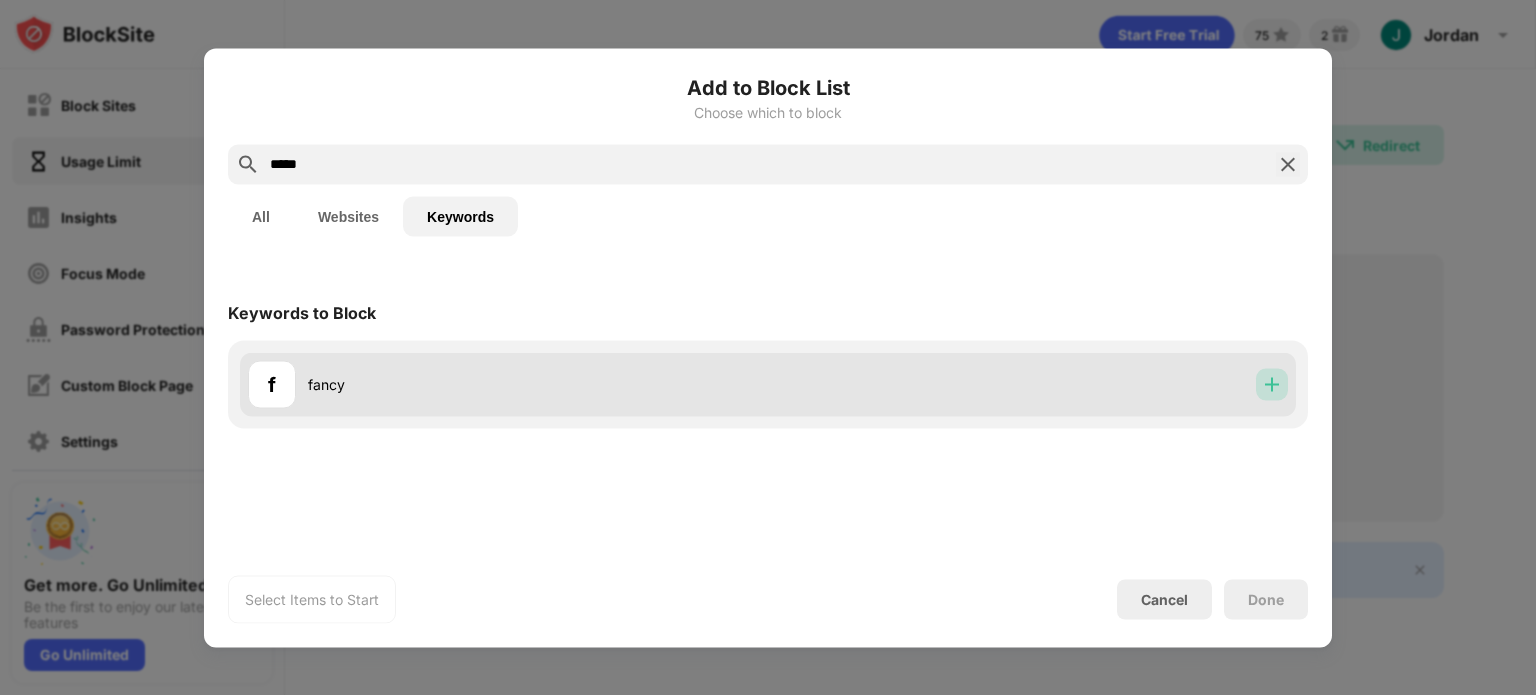 click at bounding box center [1272, 384] 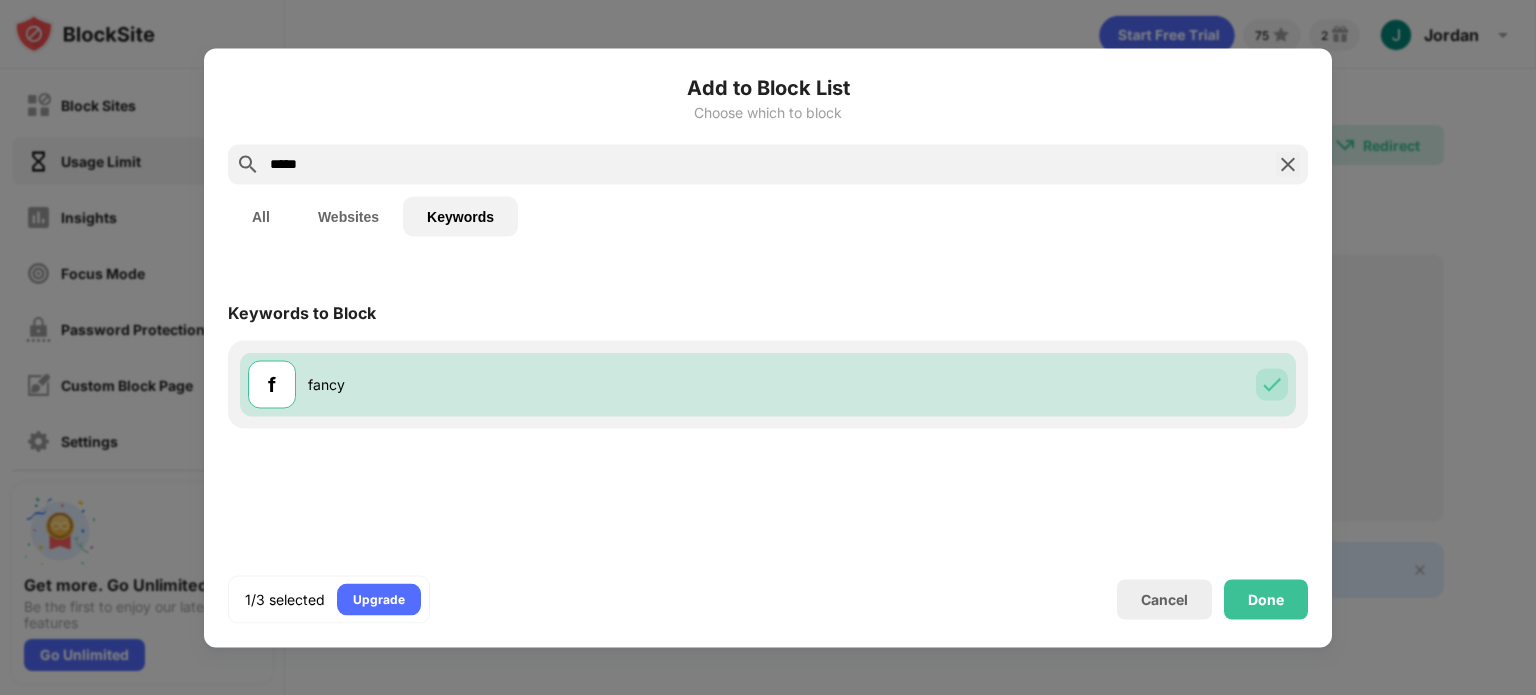 click on "Done" at bounding box center (1266, 599) 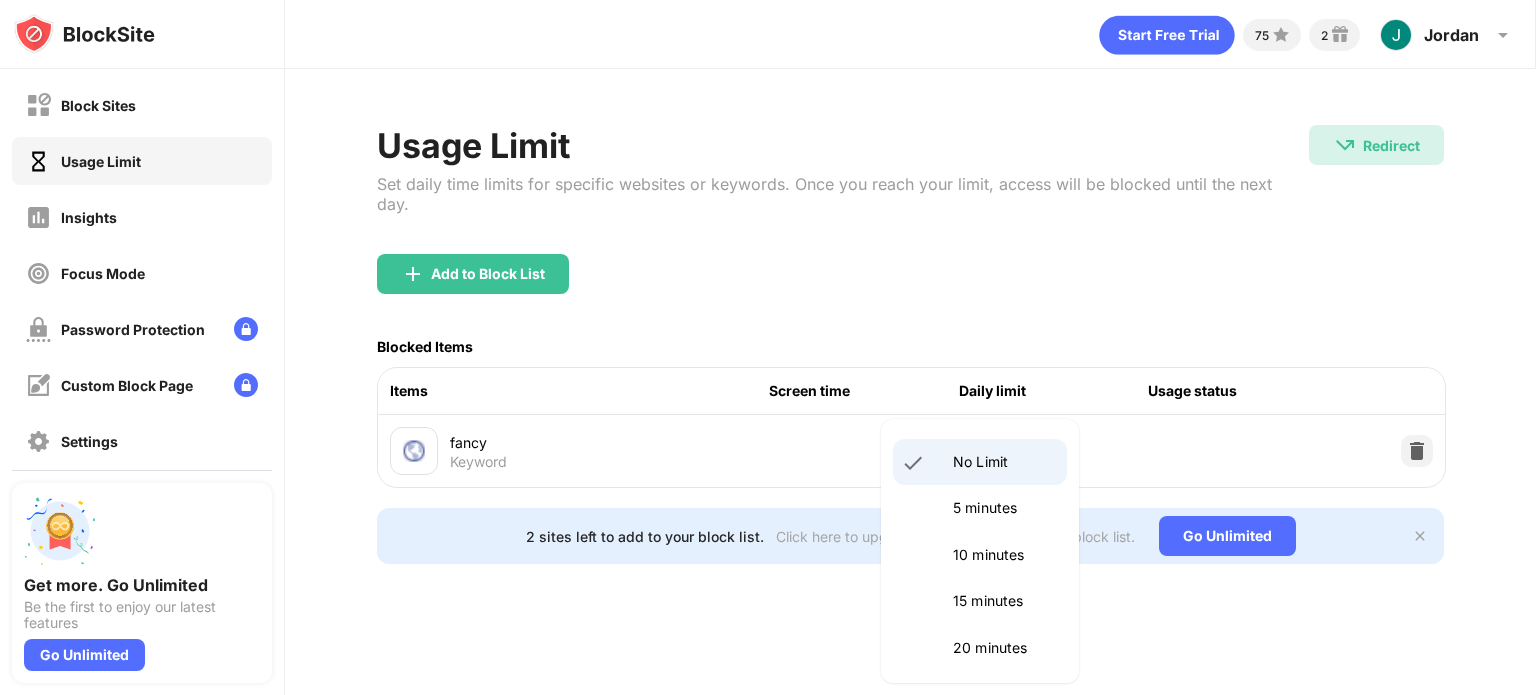 click on "Block Sites Usage Limit Insights Focus Mode Password Protection Custom Block Page Settings About Blocking Sync with other devices Disabled Get more. Go Unlimited Be the first to enjoy our latest features Go Unlimited 75 2 [PERSON_NAME] [PERSON_NAME] View Account Insights Premium Rewards Settings Support Log Out Usage Limit Set daily time limits for specific websites or keywords. Once you reach your limit, access will be blocked until the next day. Redirect Redirect to [DOMAIN_NAME][URL] Add to Block List Blocked Items Items Screen time Daily limit Usage status fancy Keyword No Limit ******** ​ 2 sites left to add to your block list. Click here to upgrade and enjoy an unlimited block list. Go Unlimited
No Limit 5 minutes 10 minutes 15 minutes 20 minutes 25 minutes 30 minutes 35 minutes 40 minutes 45 minutes 50 minutes 55 minutes 60 minutes 1.5 hours 2 hours 2.5 hours 3 hours 3.5 hours 4 hours 4.5 hours 5 hours 5.5 hours 6 hours 6.5 hours 7 hours 7.5 hours" at bounding box center (768, 347) 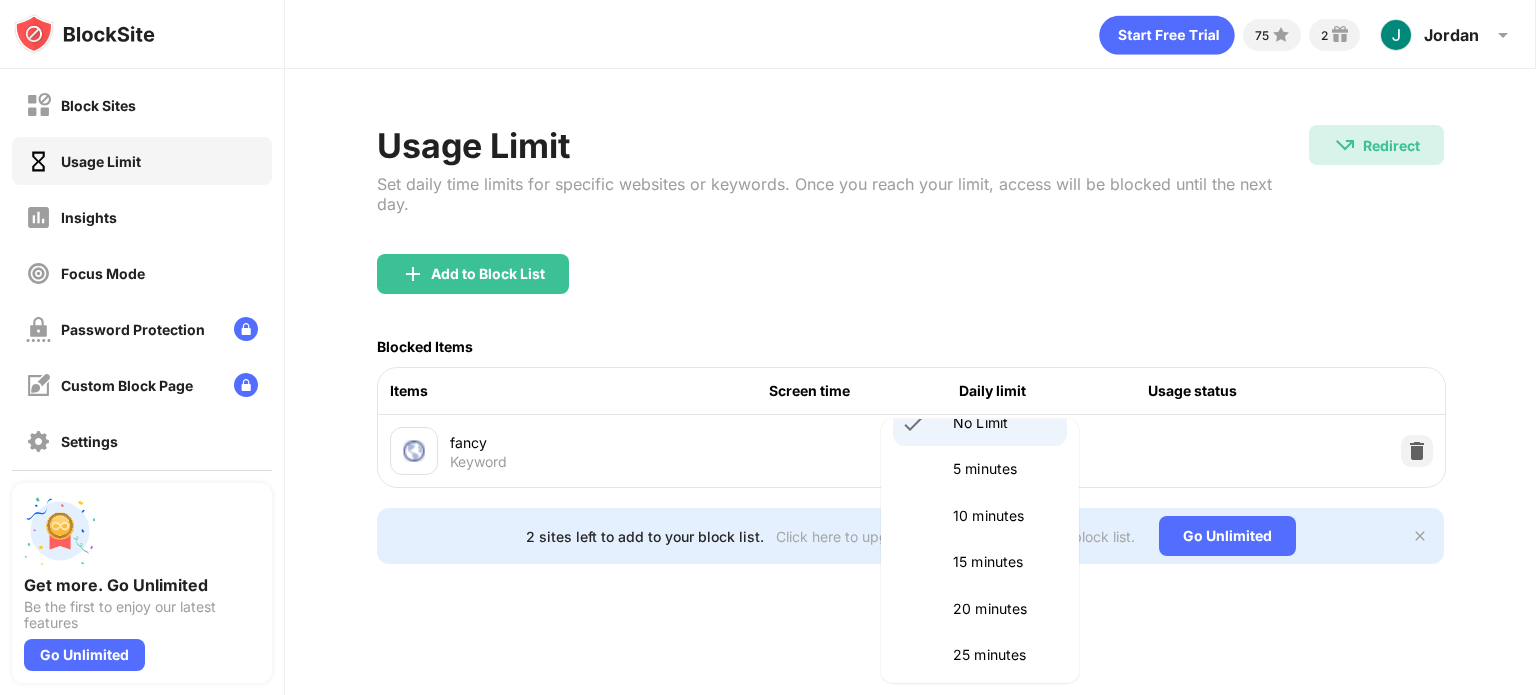 scroll, scrollTop: 0, scrollLeft: 0, axis: both 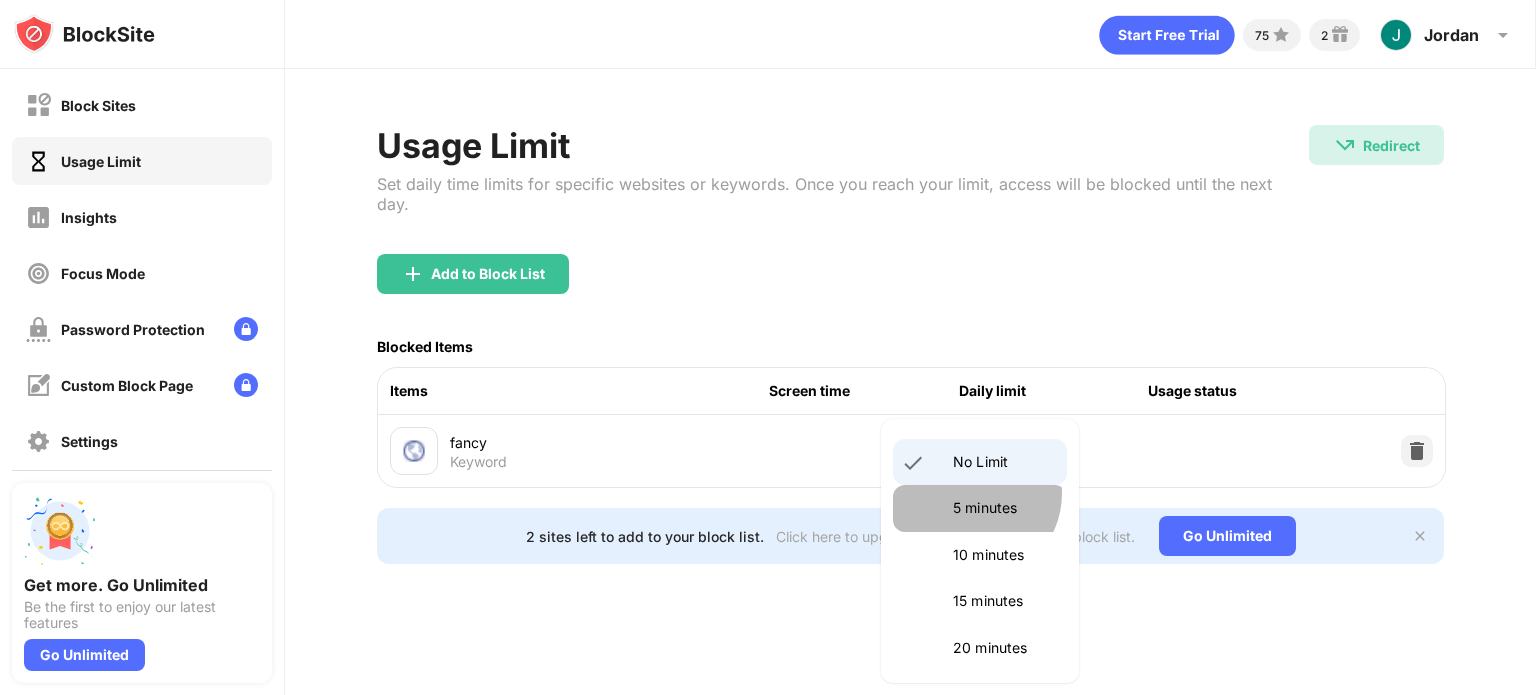click on "5 minutes" at bounding box center [980, 508] 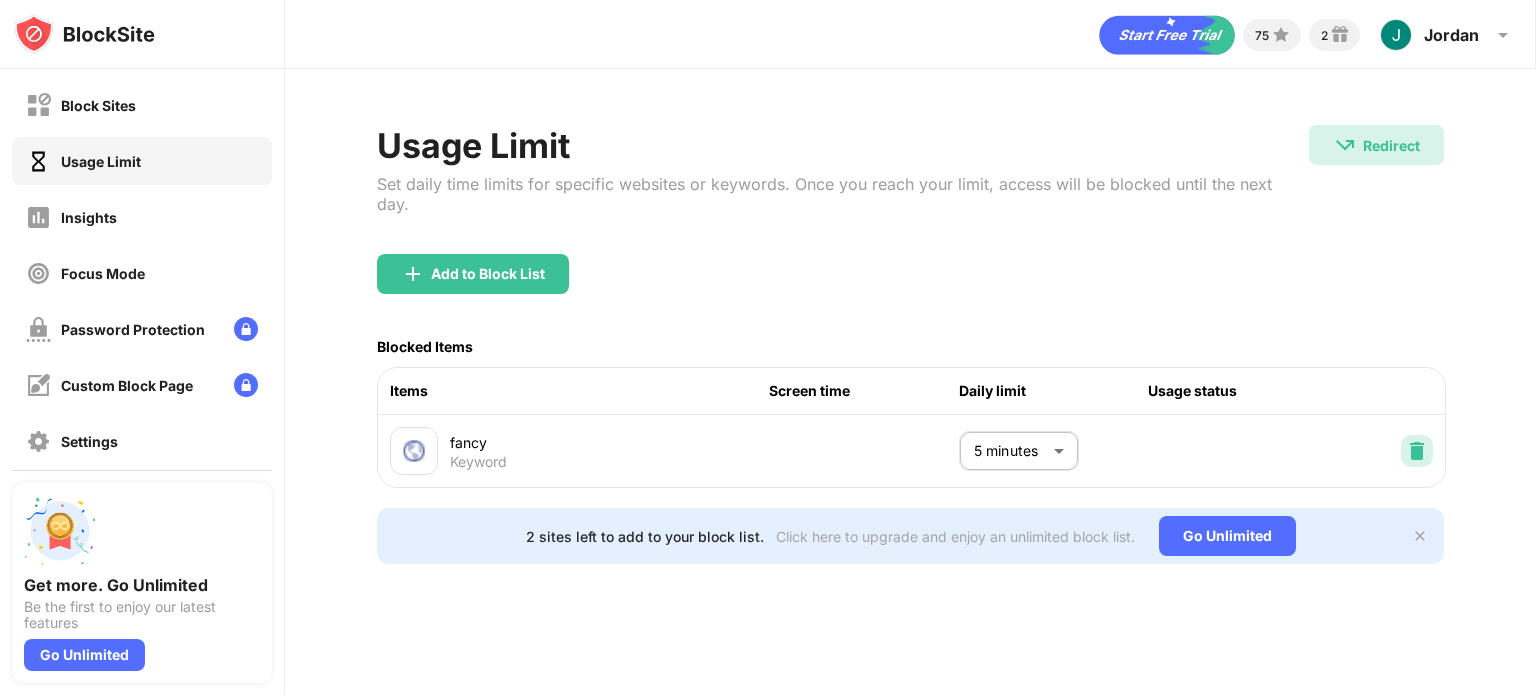 click at bounding box center [1417, 451] 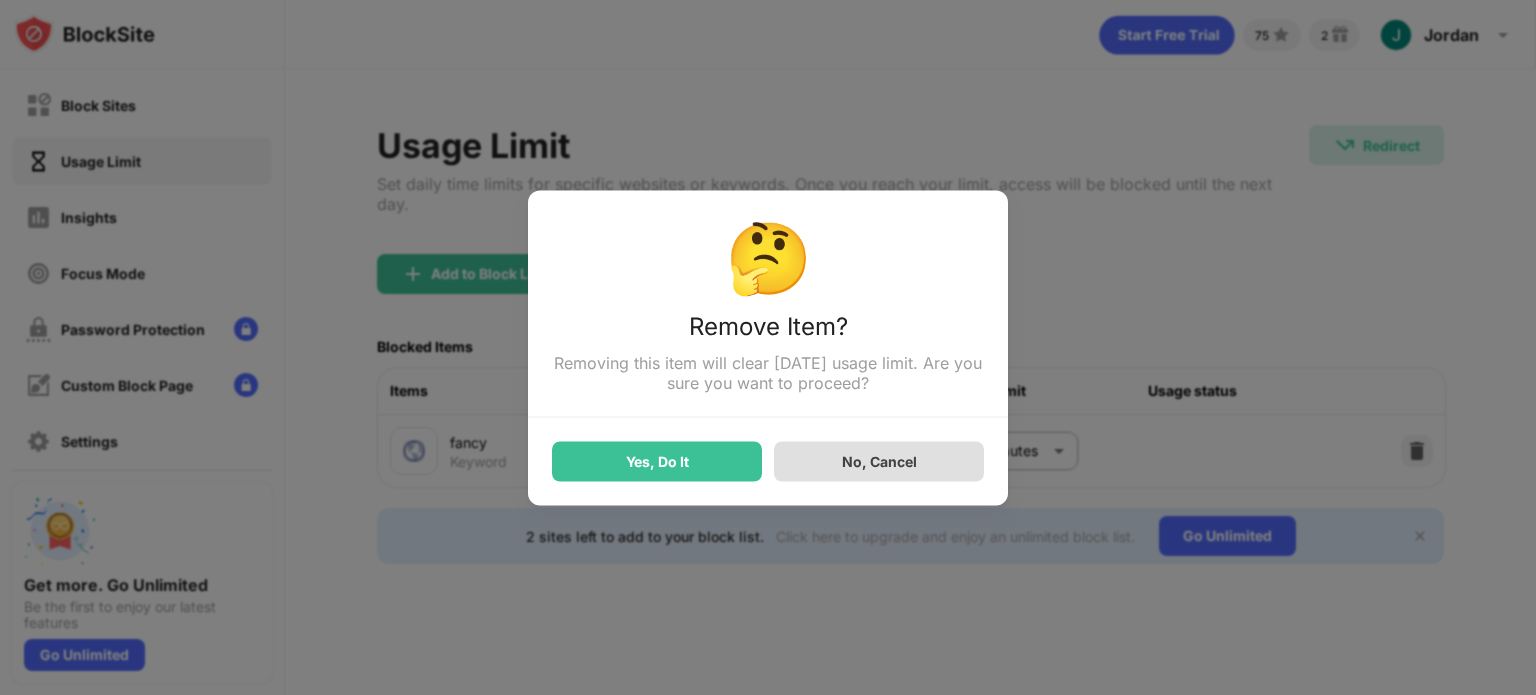 click on "No, Cancel" at bounding box center (879, 461) 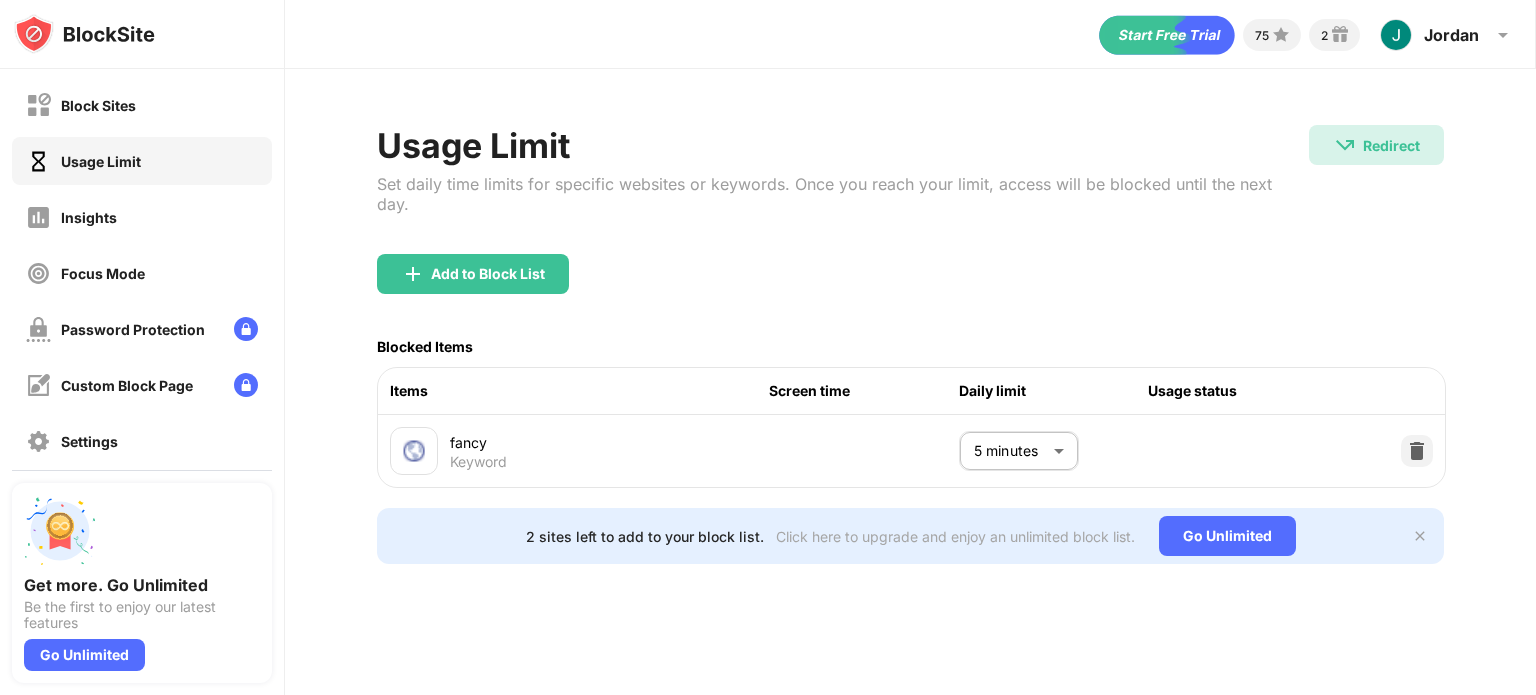 click on "Block Sites Usage Limit Insights Focus Mode Password Protection Custom Block Page Settings About Blocking Sync with other devices Disabled Get more. Go Unlimited Be the first to enjoy our latest features Go Unlimited 75 2 [PERSON_NAME] [PERSON_NAME] View Account Insights Premium Rewards Settings Support Log Out Usage Limit Set daily time limits for specific websites or keywords. Once you reach your limit, access will be blocked until the next day. Redirect Redirect to [DOMAIN_NAME][URL] Add to Block List Blocked Items Items Screen time Daily limit Usage status fancy Keyword 5 minutes * ​ 2 sites left to add to your block list. Click here to upgrade and enjoy an unlimited block list. Go Unlimited" at bounding box center (768, 347) 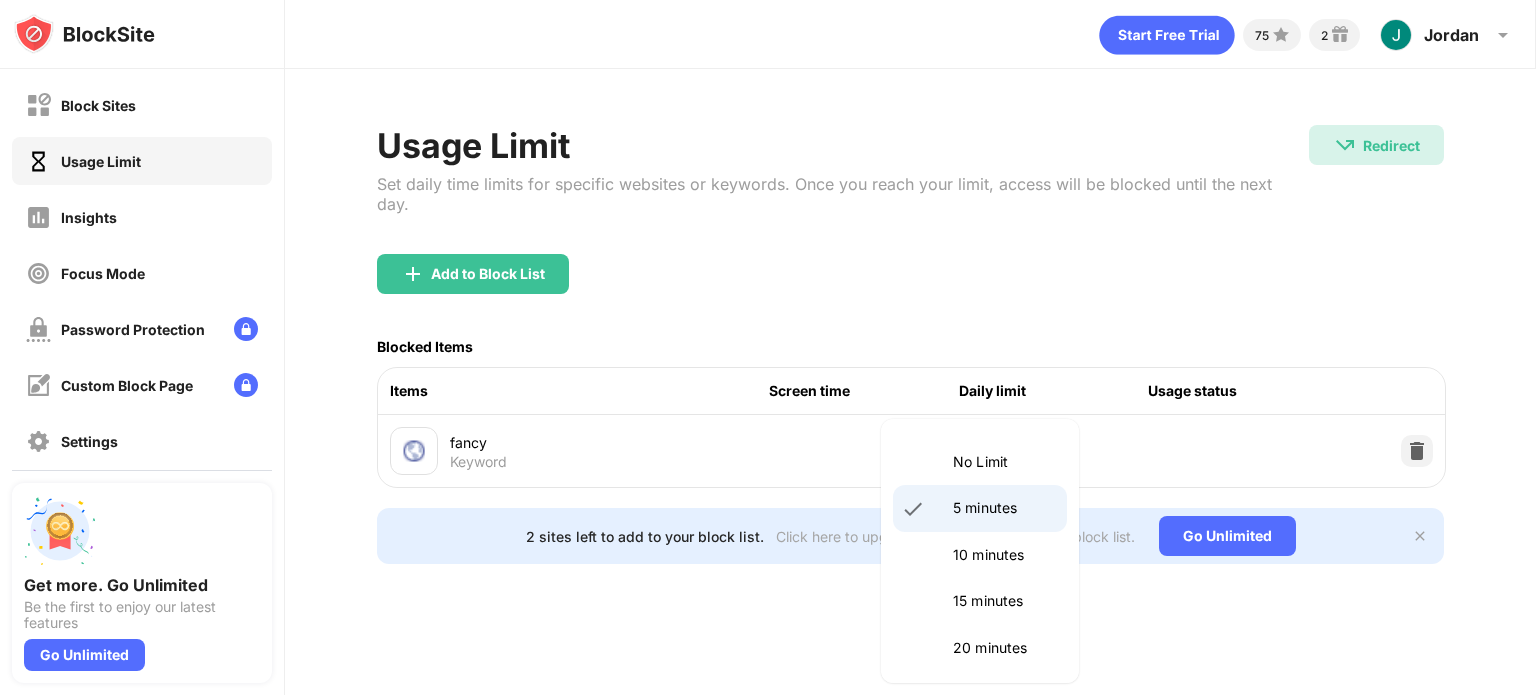 click on "No Limit" at bounding box center [1004, 462] 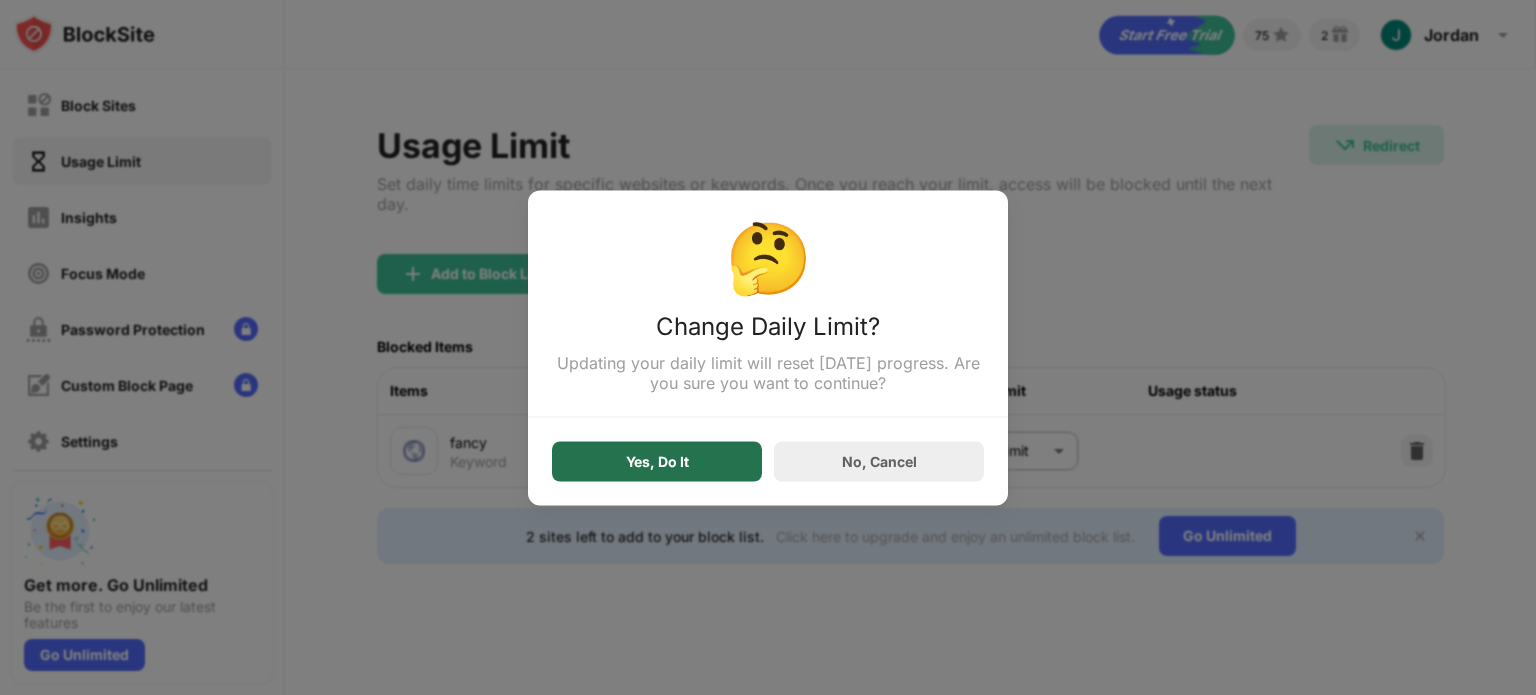 click on "Yes, Do It" at bounding box center (657, 461) 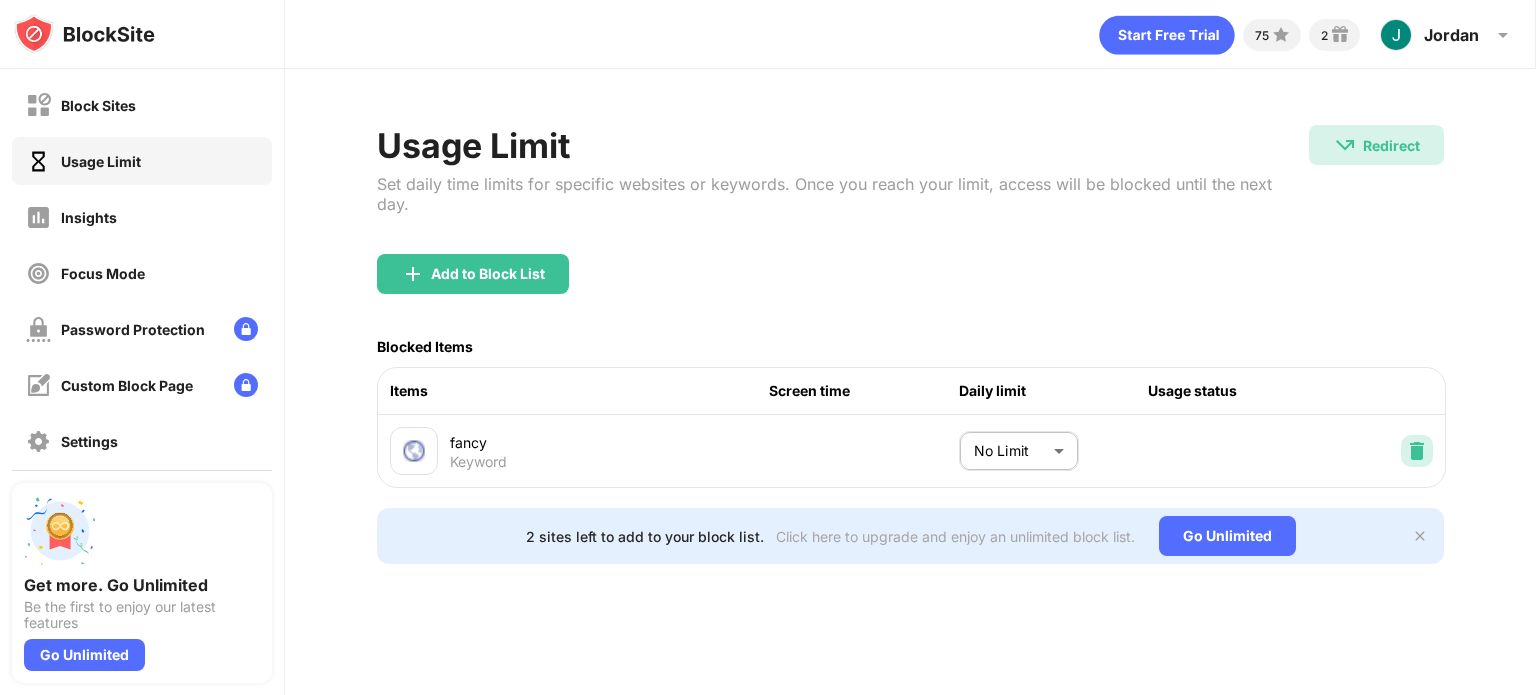 click at bounding box center [1417, 451] 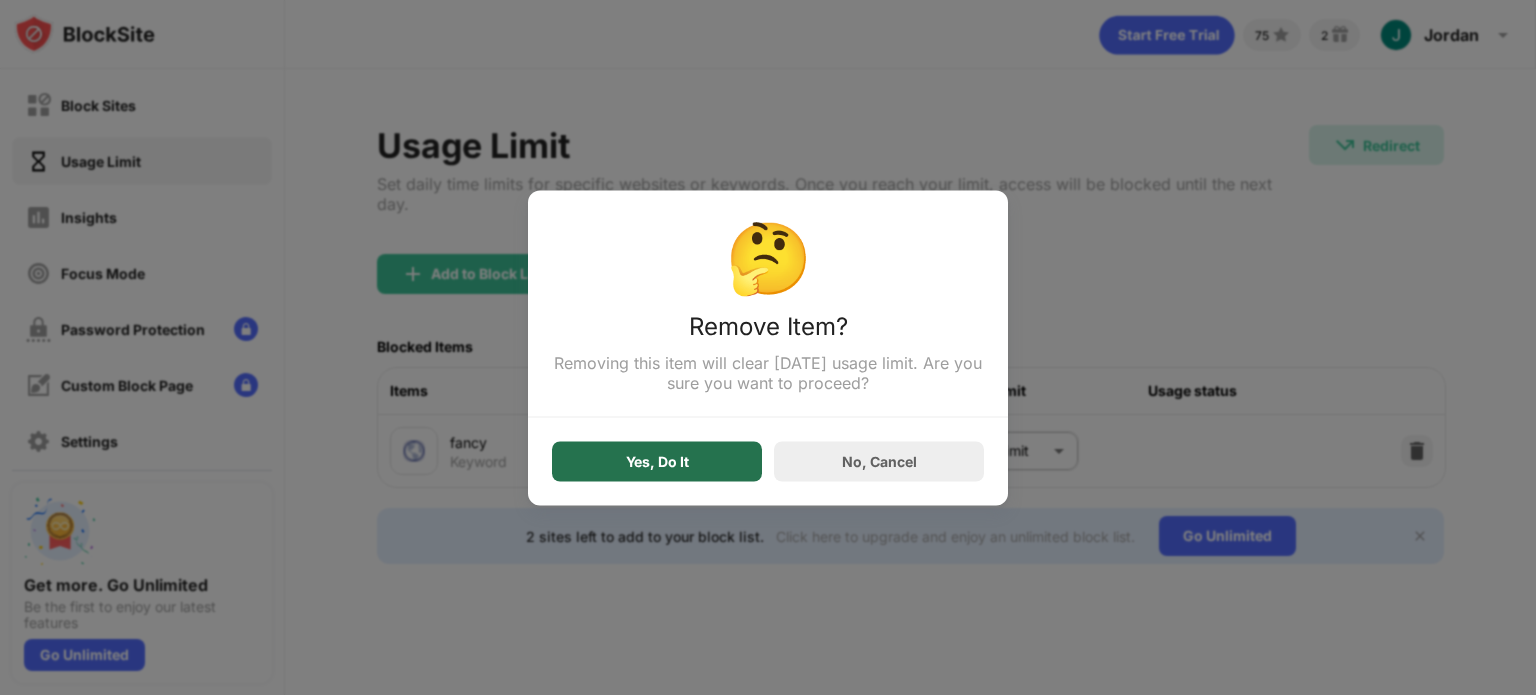 click on "Yes, Do It" at bounding box center [657, 461] 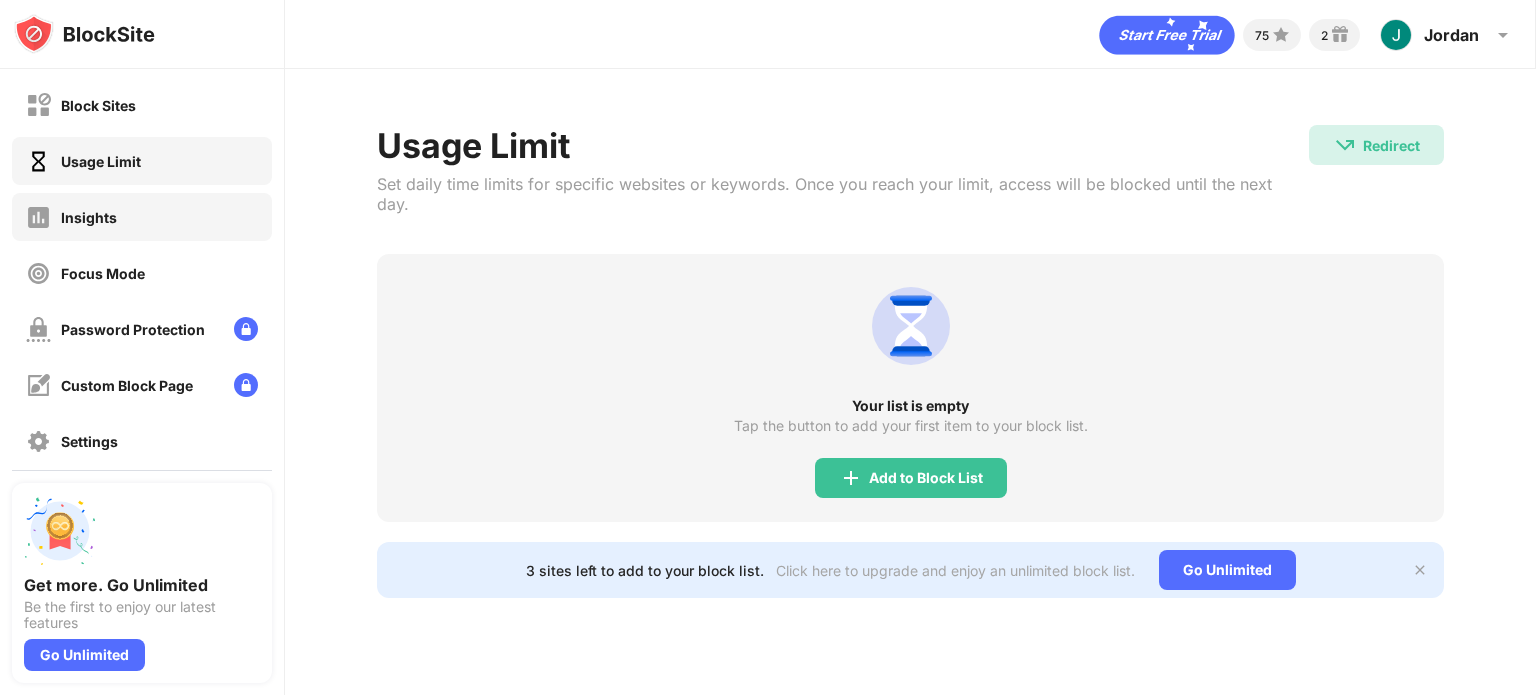 click on "Insights" at bounding box center (142, 217) 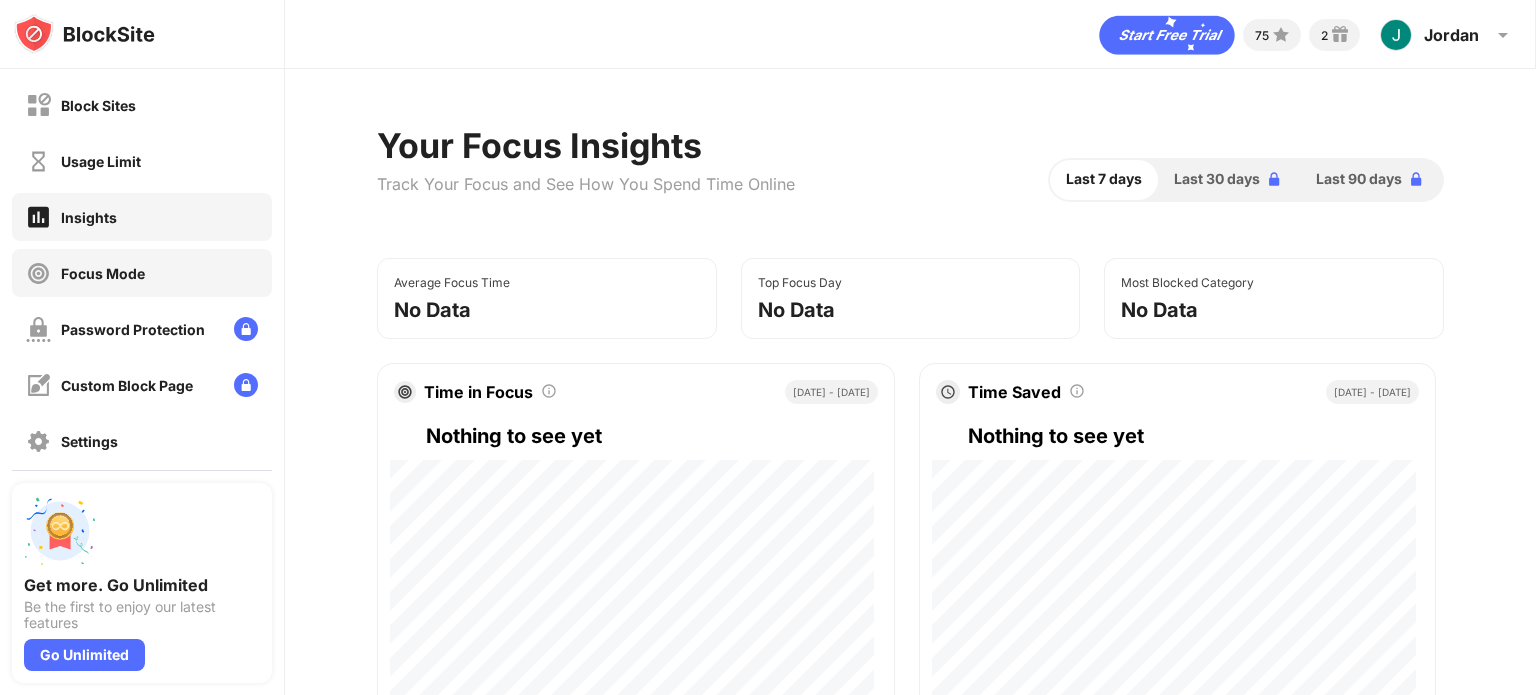 click on "Focus Mode" at bounding box center [142, 273] 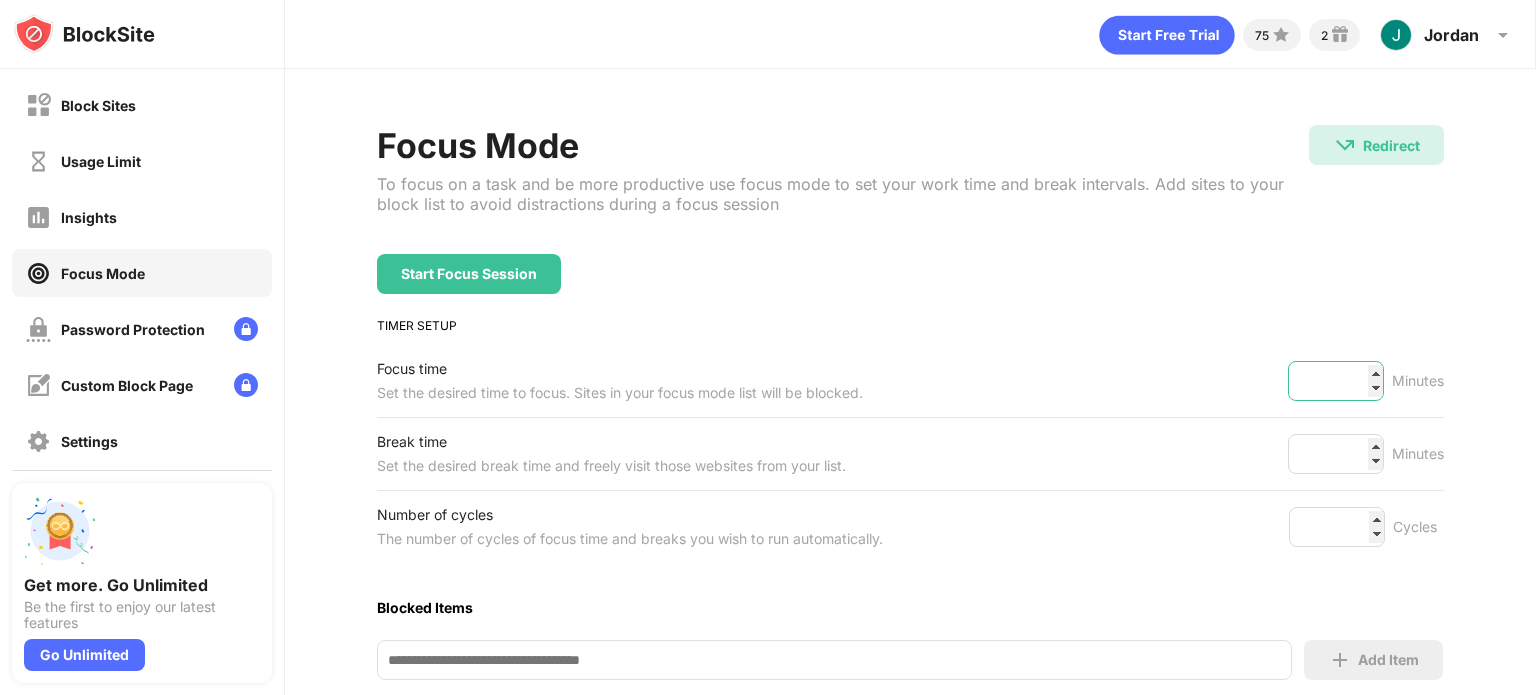 click on "**" at bounding box center [1336, 381] 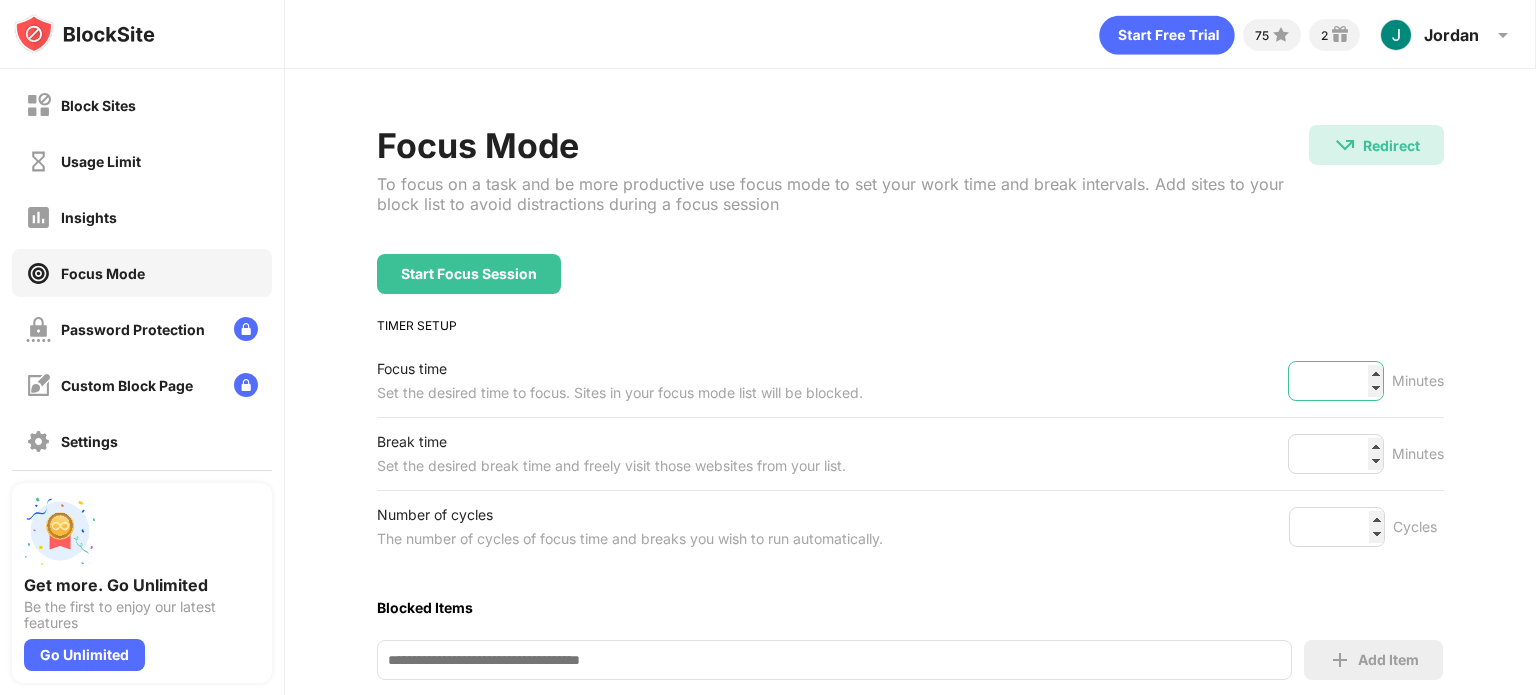 click on "**" at bounding box center [1336, 381] 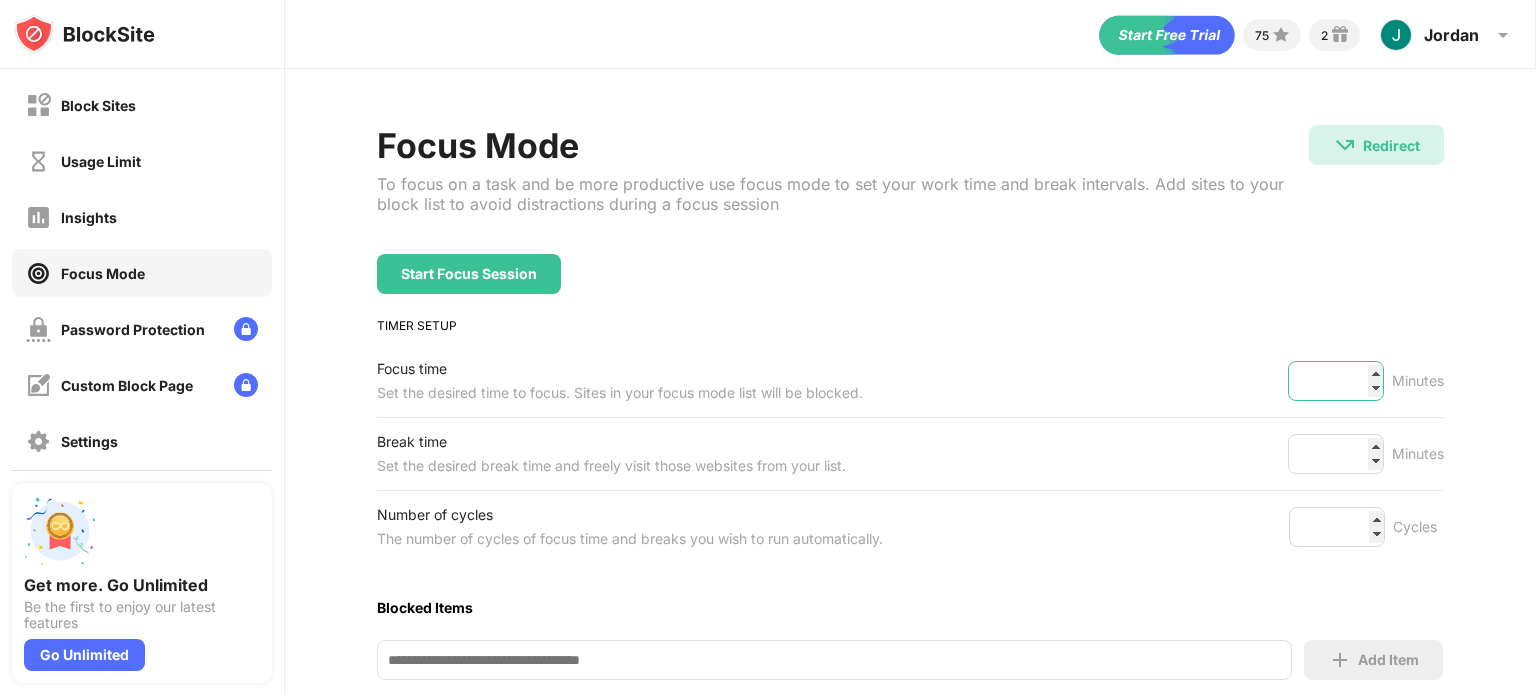click on "**" at bounding box center [1336, 381] 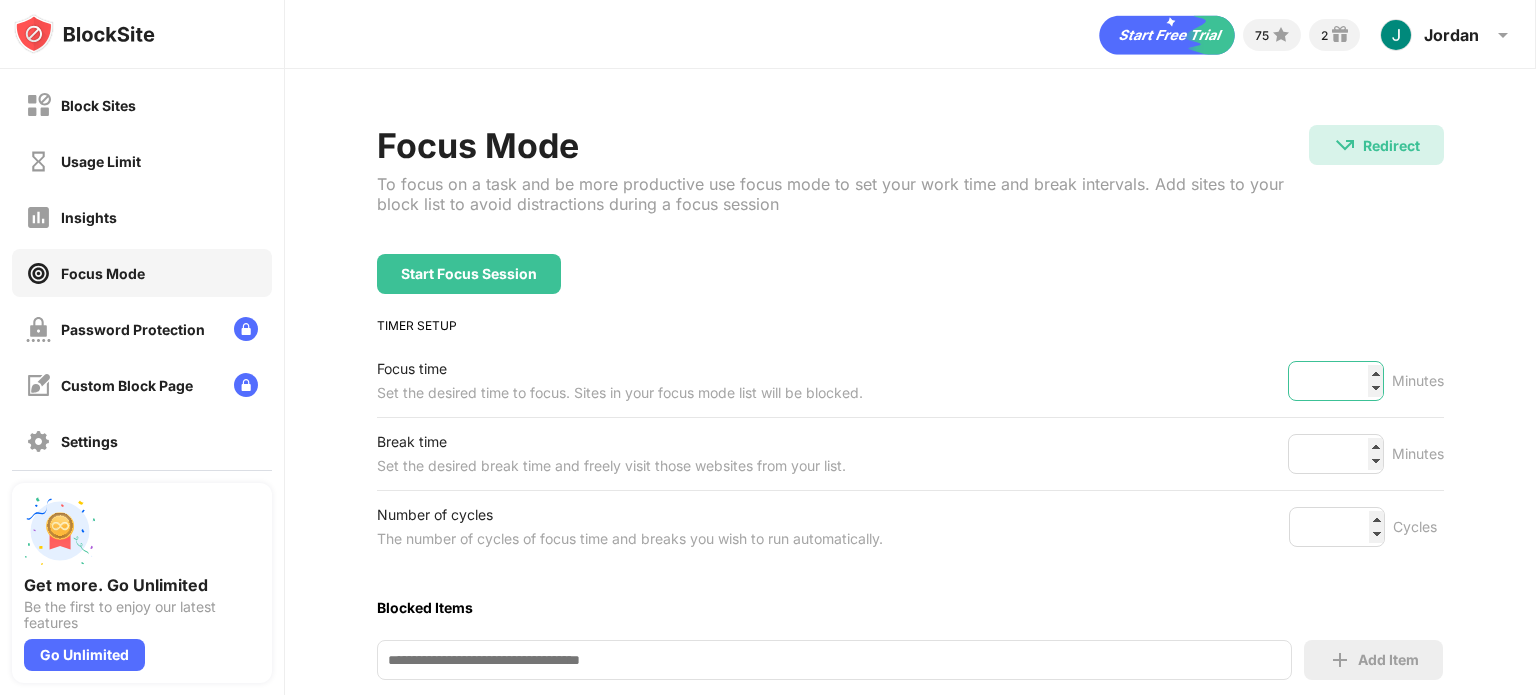 click on "**" at bounding box center (1336, 381) 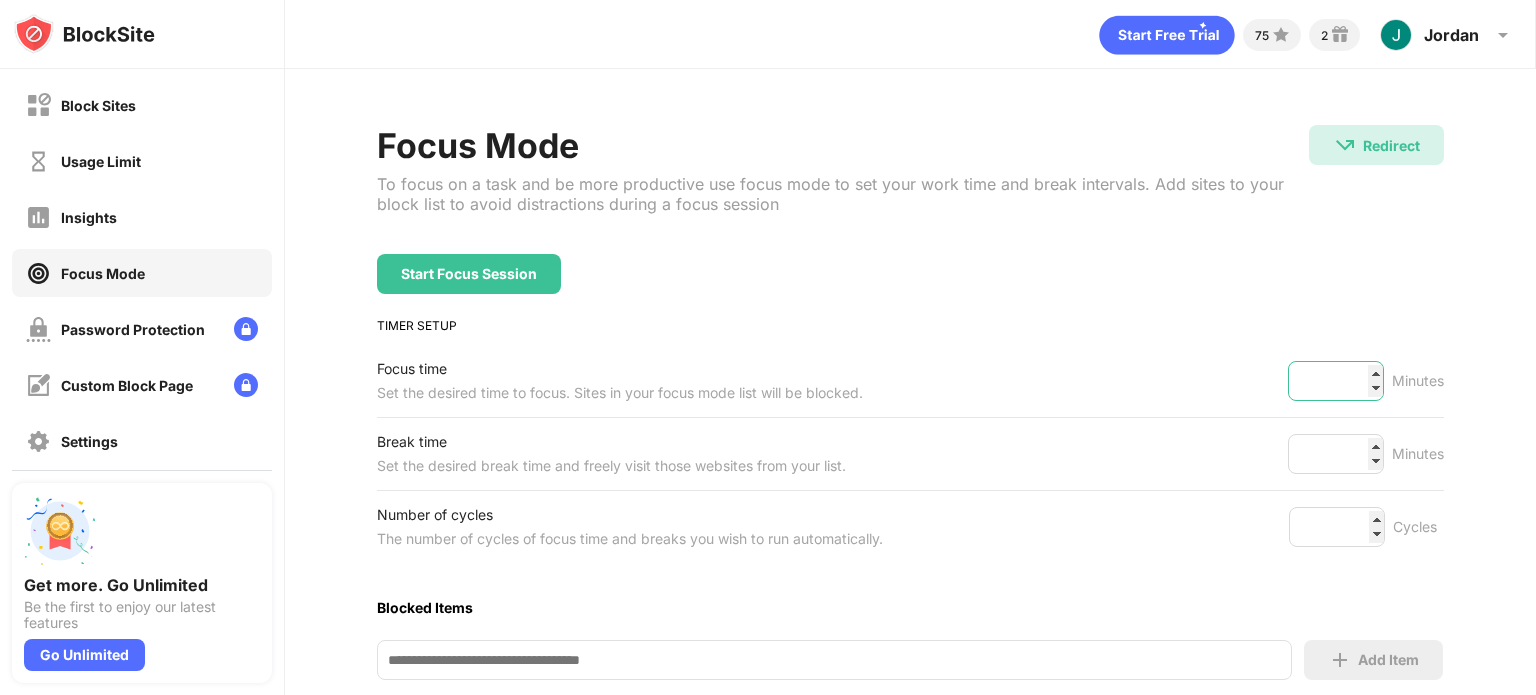click on "**" at bounding box center [1336, 381] 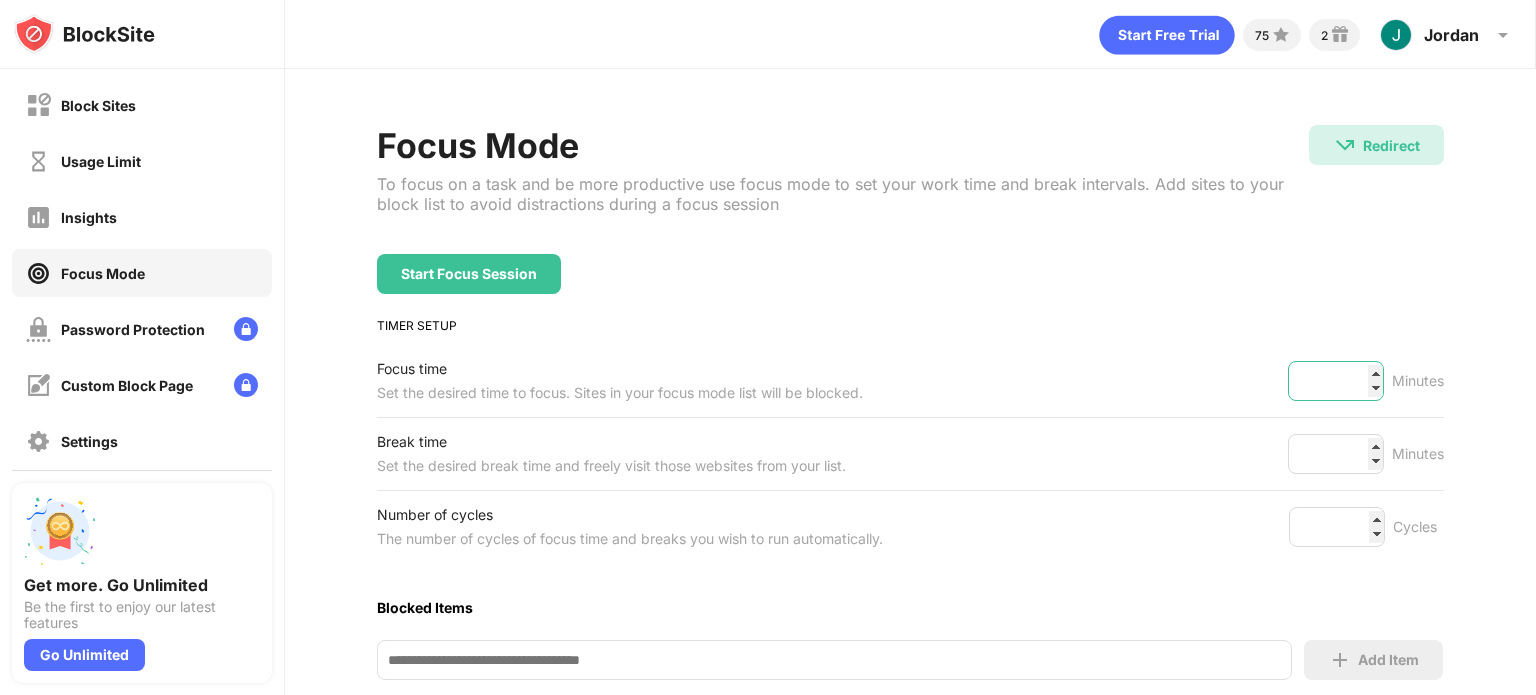click on "**" at bounding box center [1336, 381] 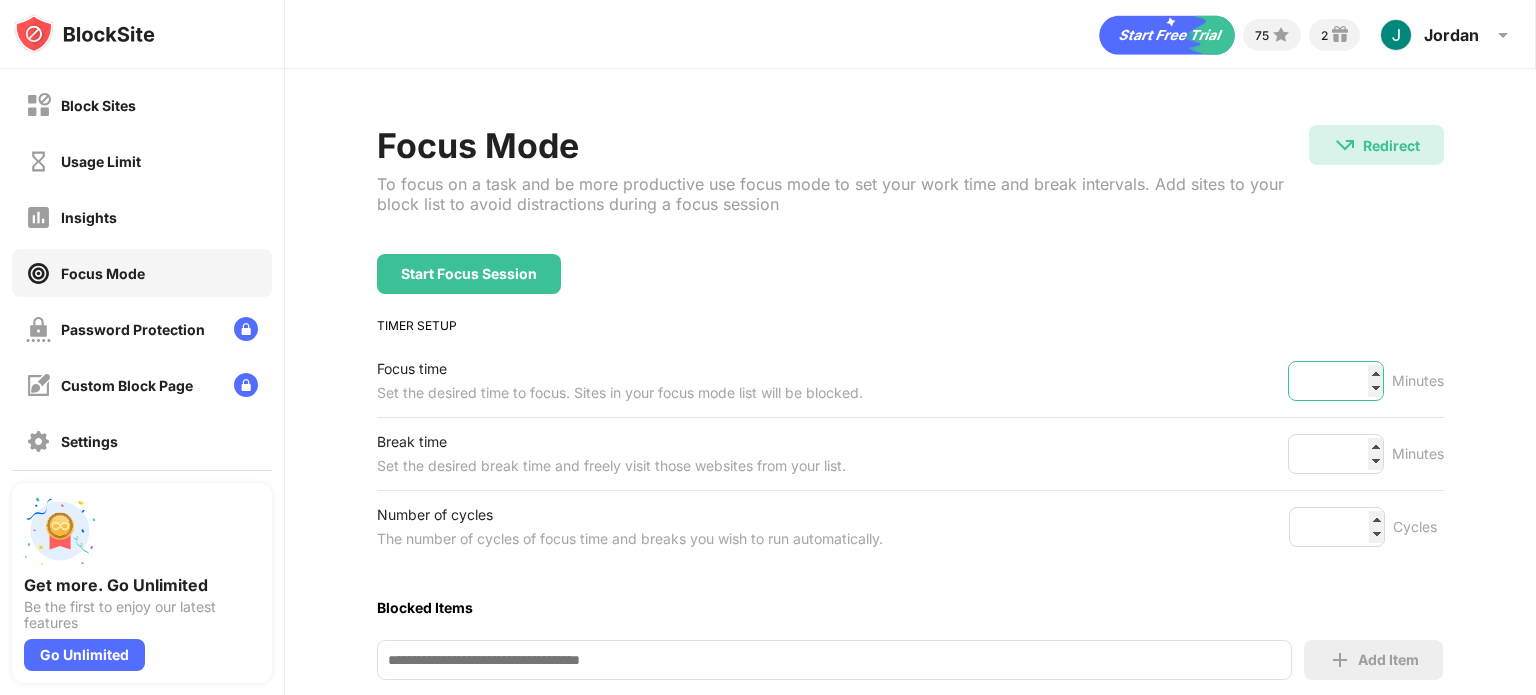 click on "**" at bounding box center [1336, 381] 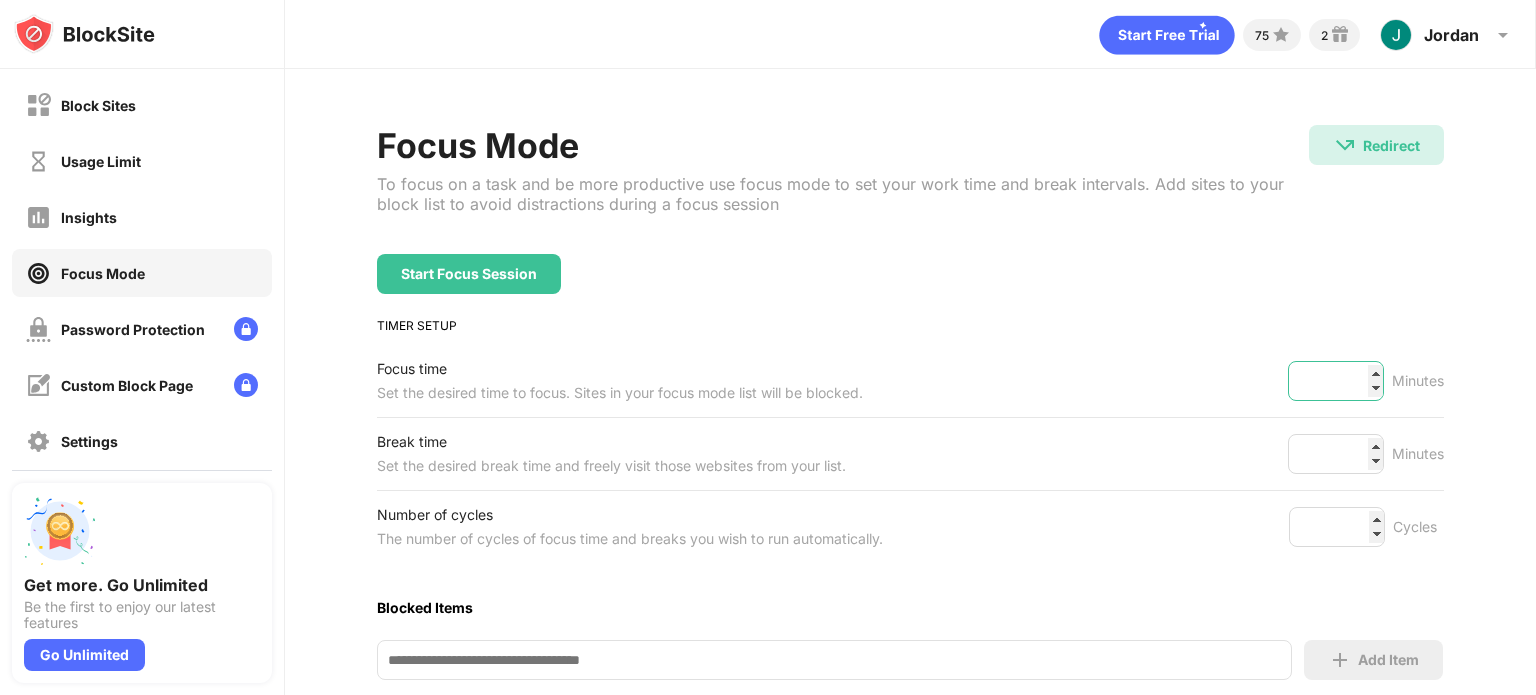click on "**" at bounding box center (1336, 381) 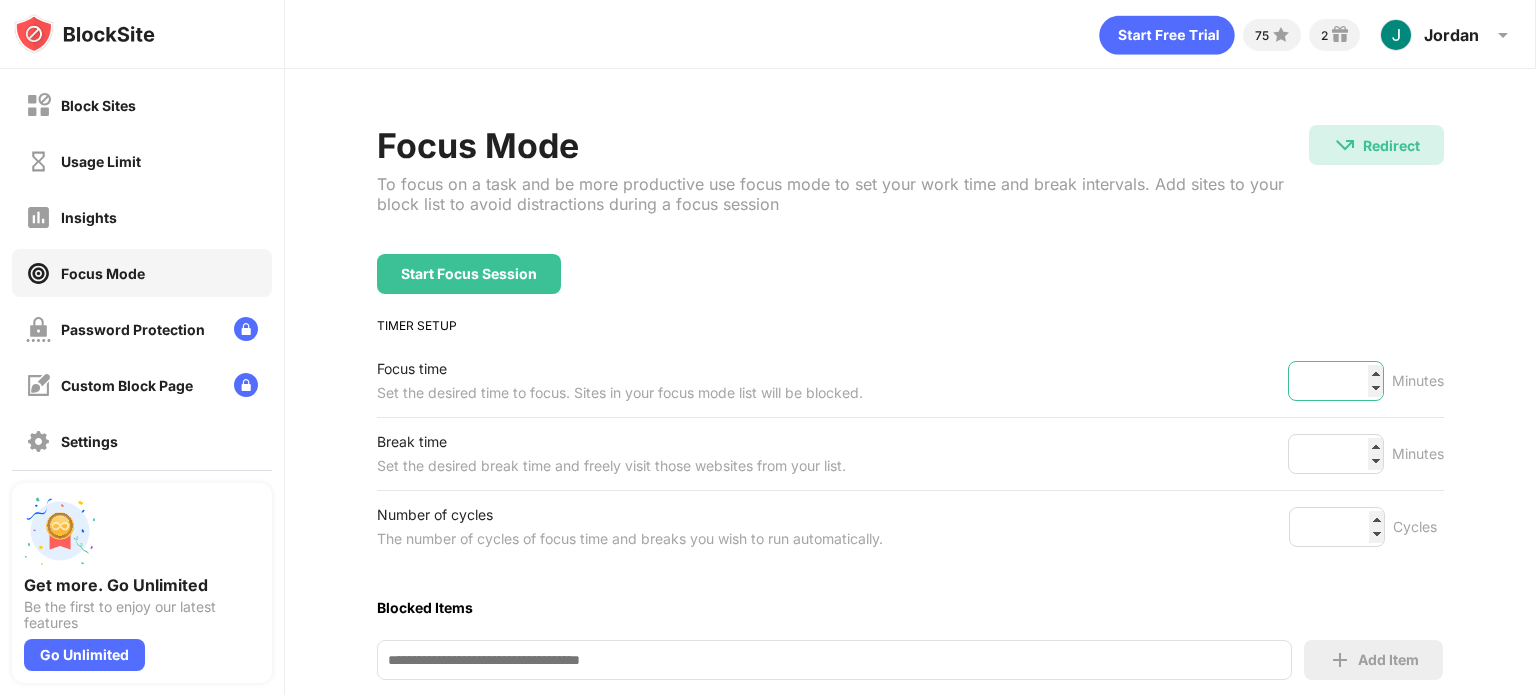 type on "**" 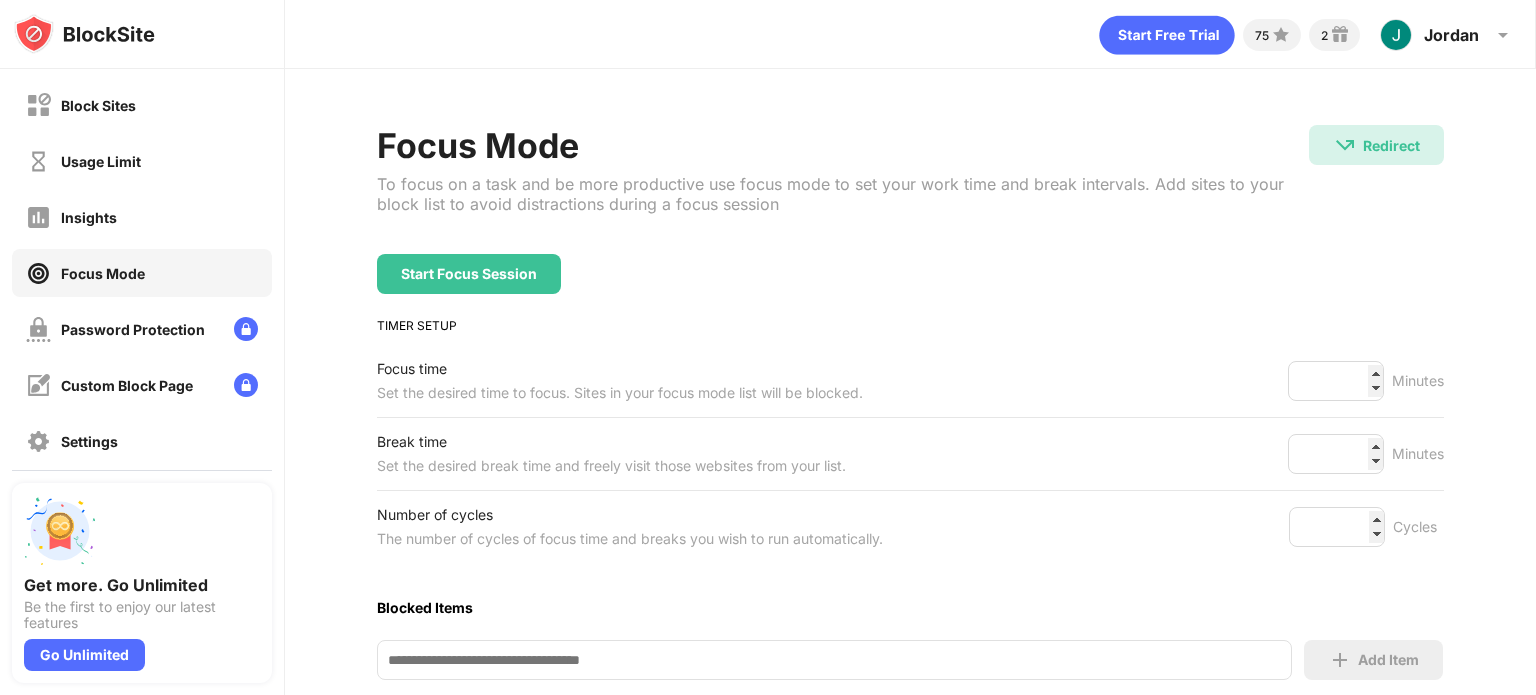 click on "Focus time Set the desired time to focus. Sites in your focus mode list will be blocked. ** Minutes" at bounding box center (910, 381) 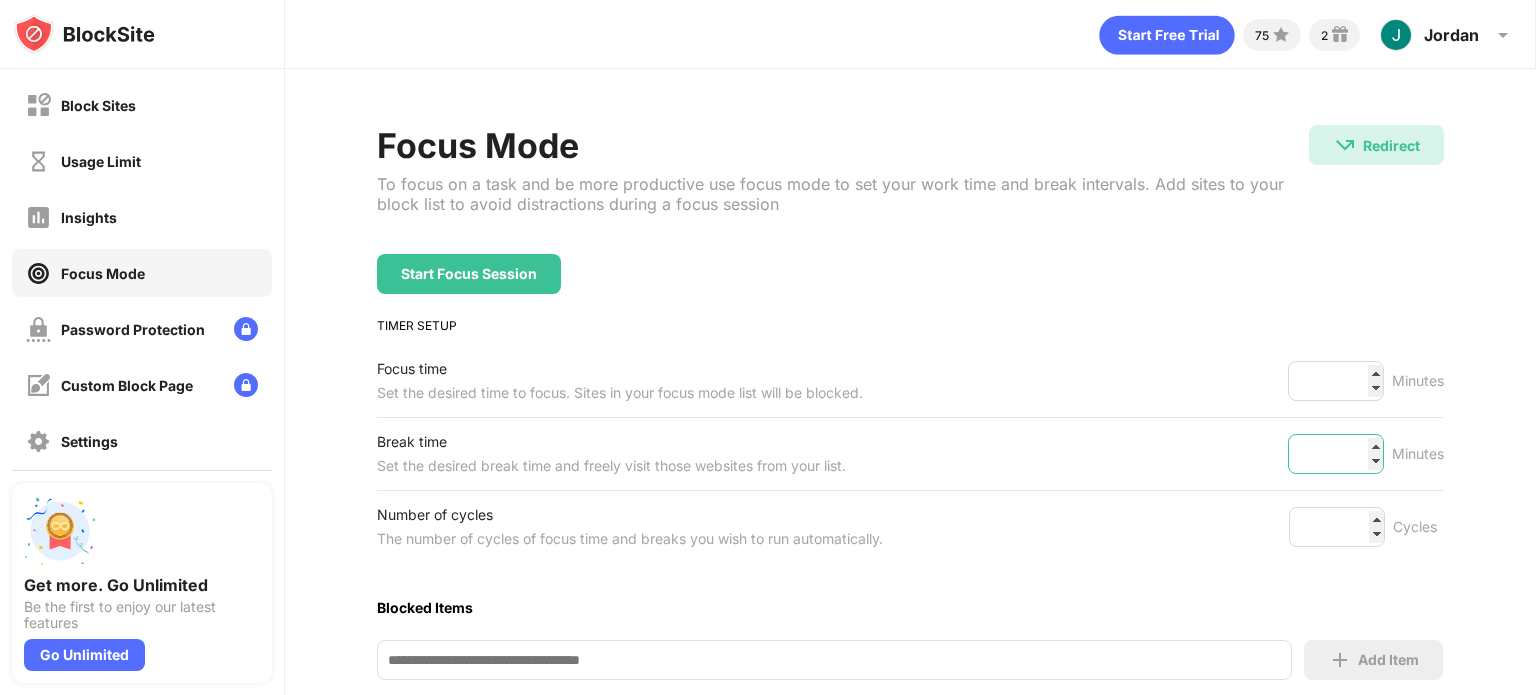 click on "*" at bounding box center (1336, 454) 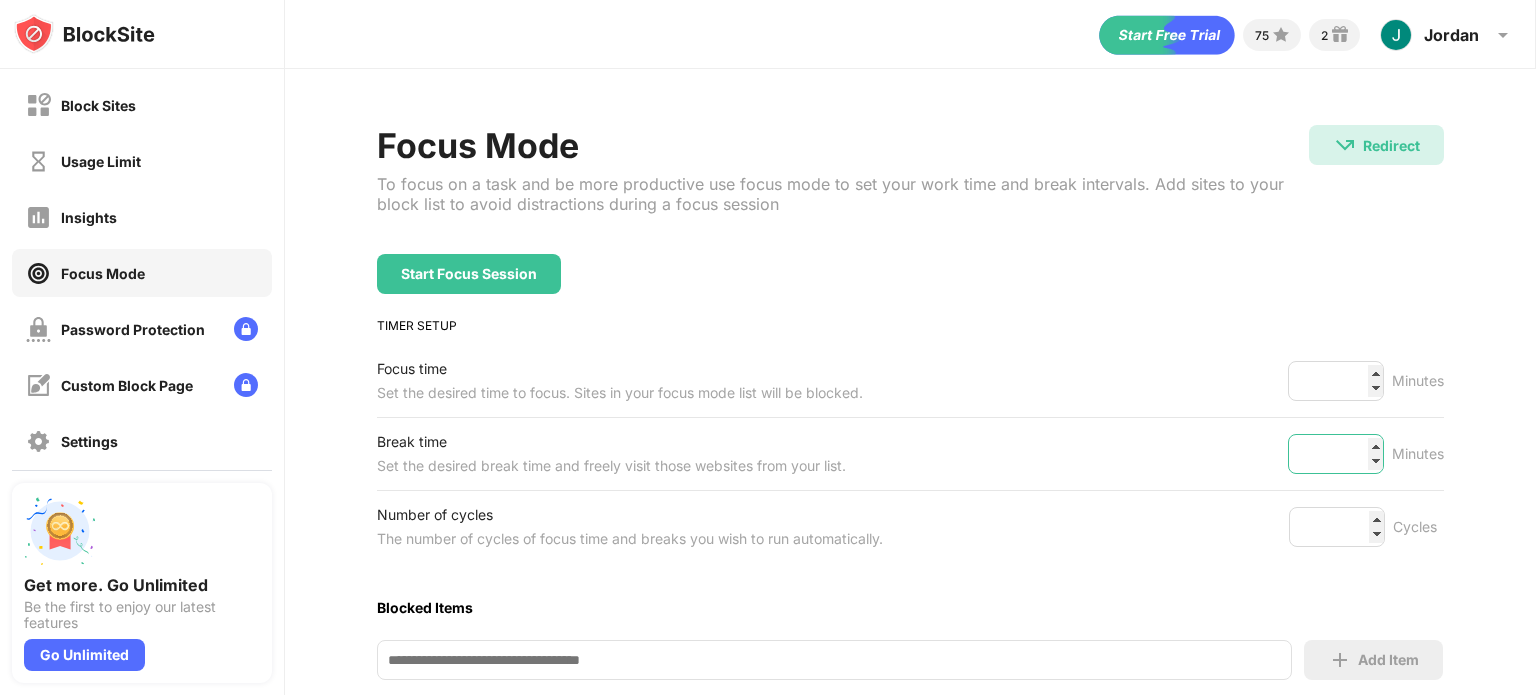 click on "*" at bounding box center (1336, 454) 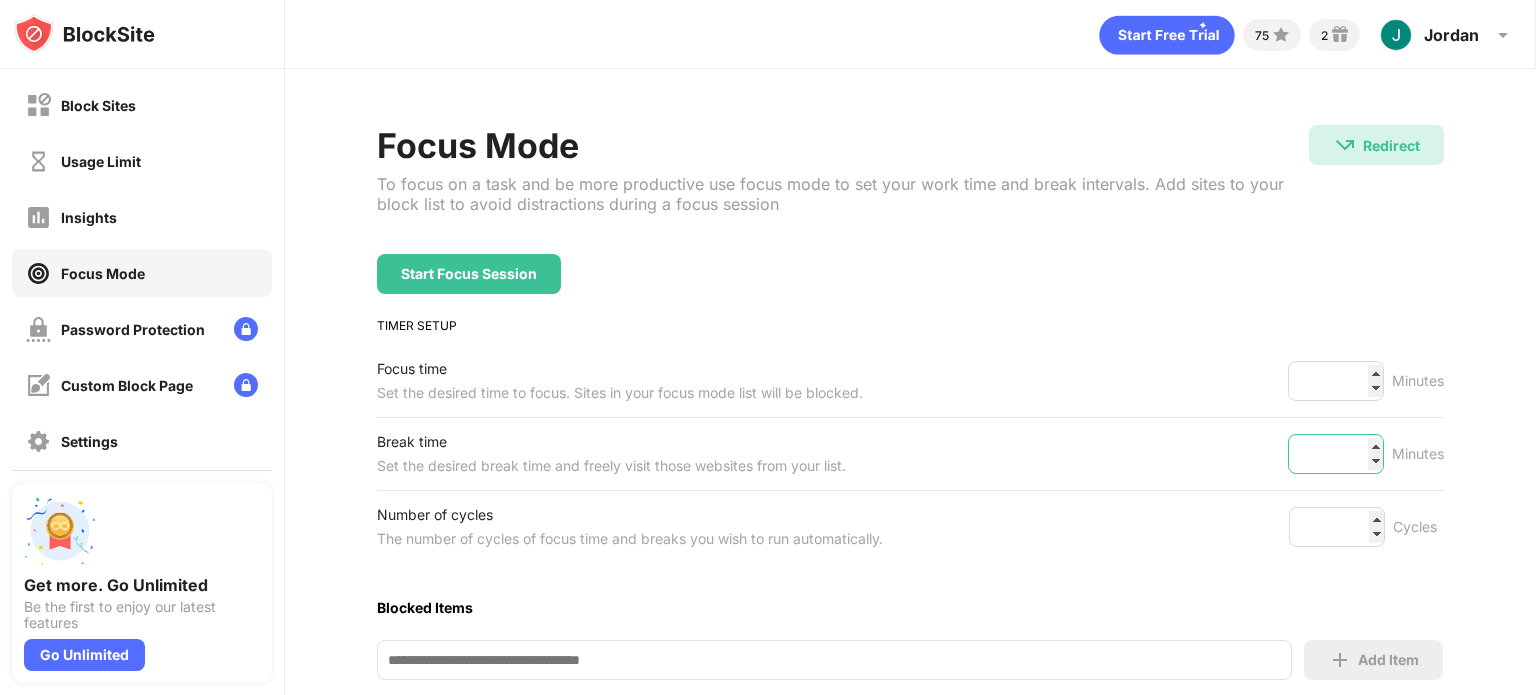 click on "*" at bounding box center (1336, 454) 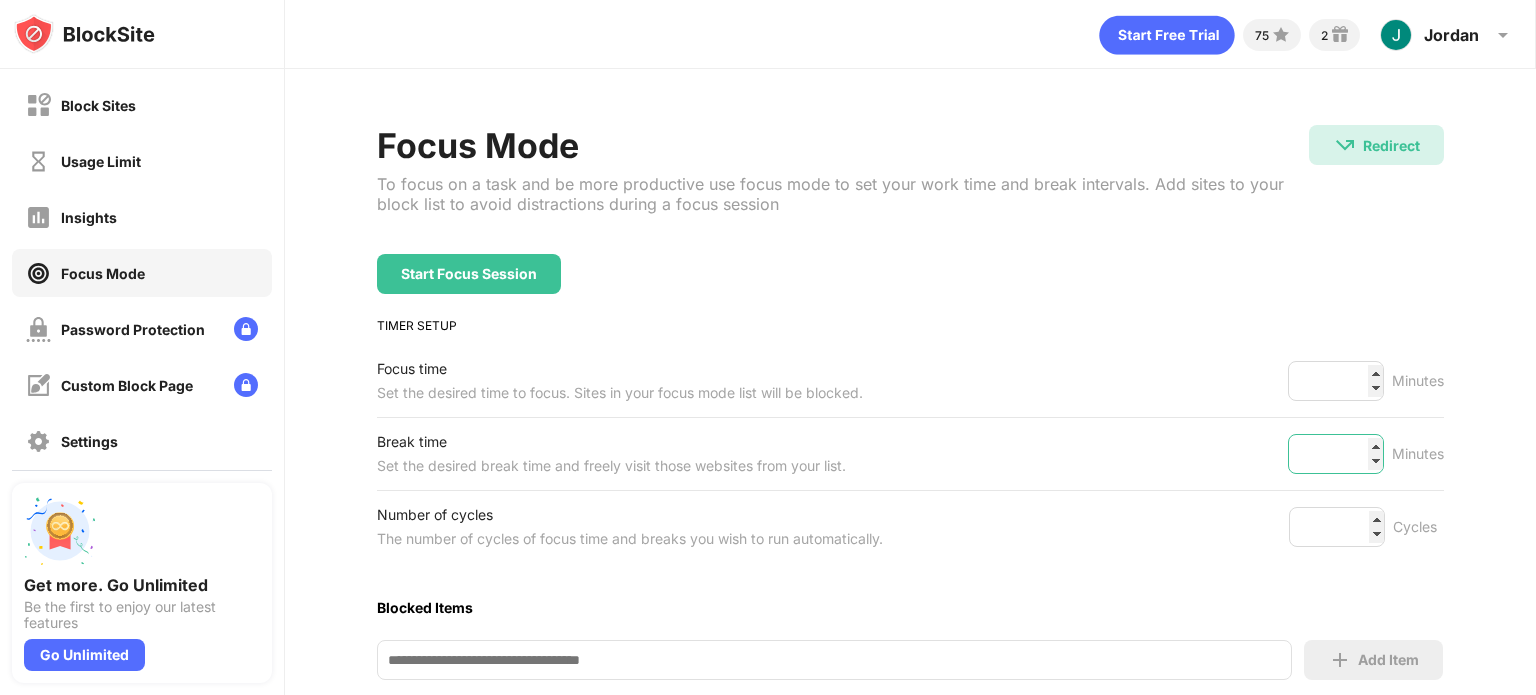 click on "*" at bounding box center (1336, 454) 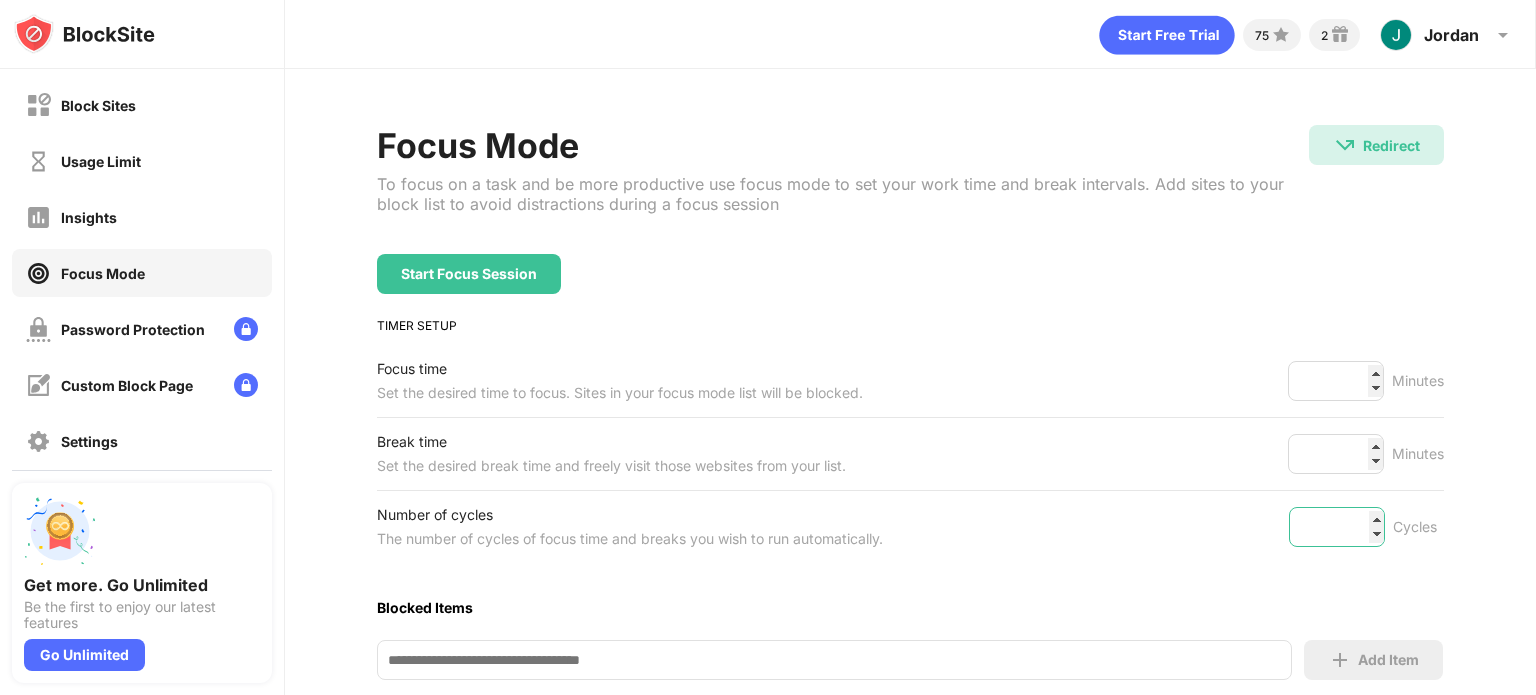 click on "*" at bounding box center [1337, 527] 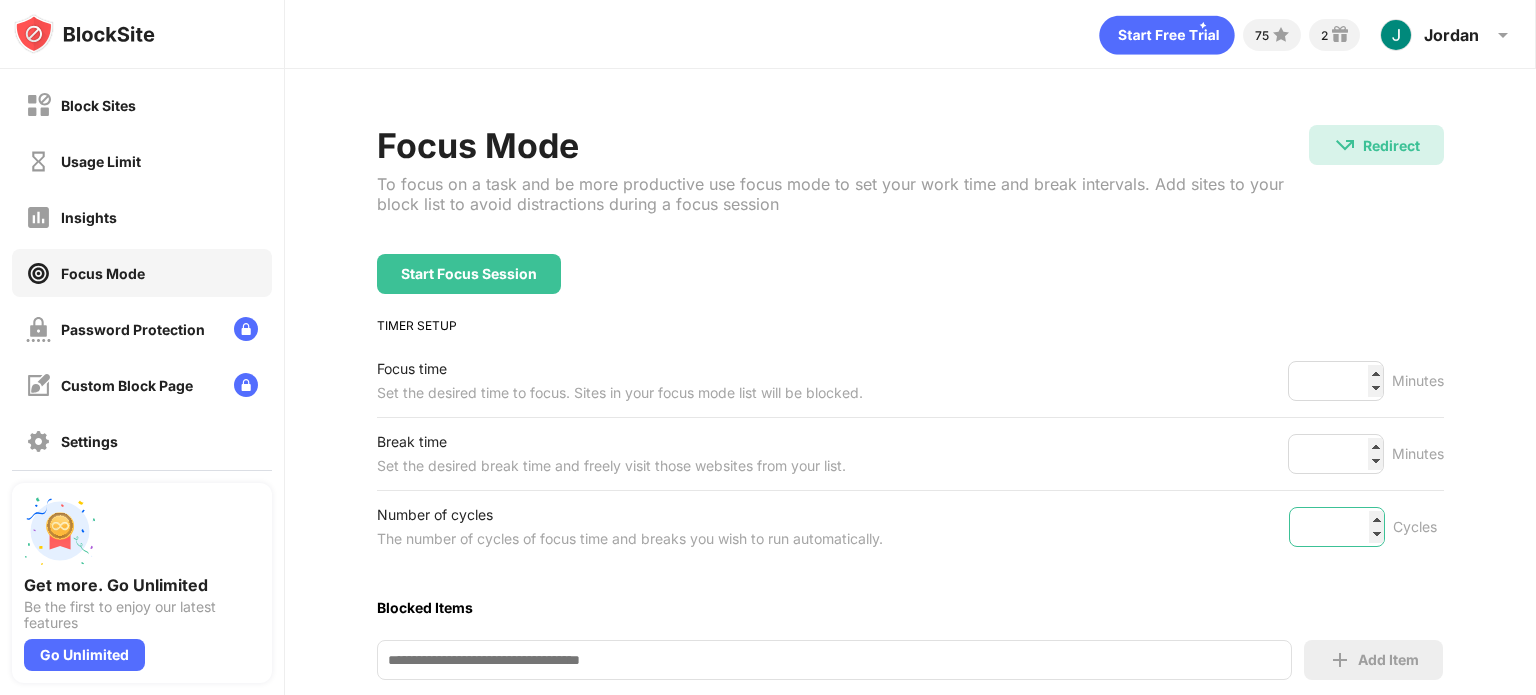 click on "*" at bounding box center [1337, 527] 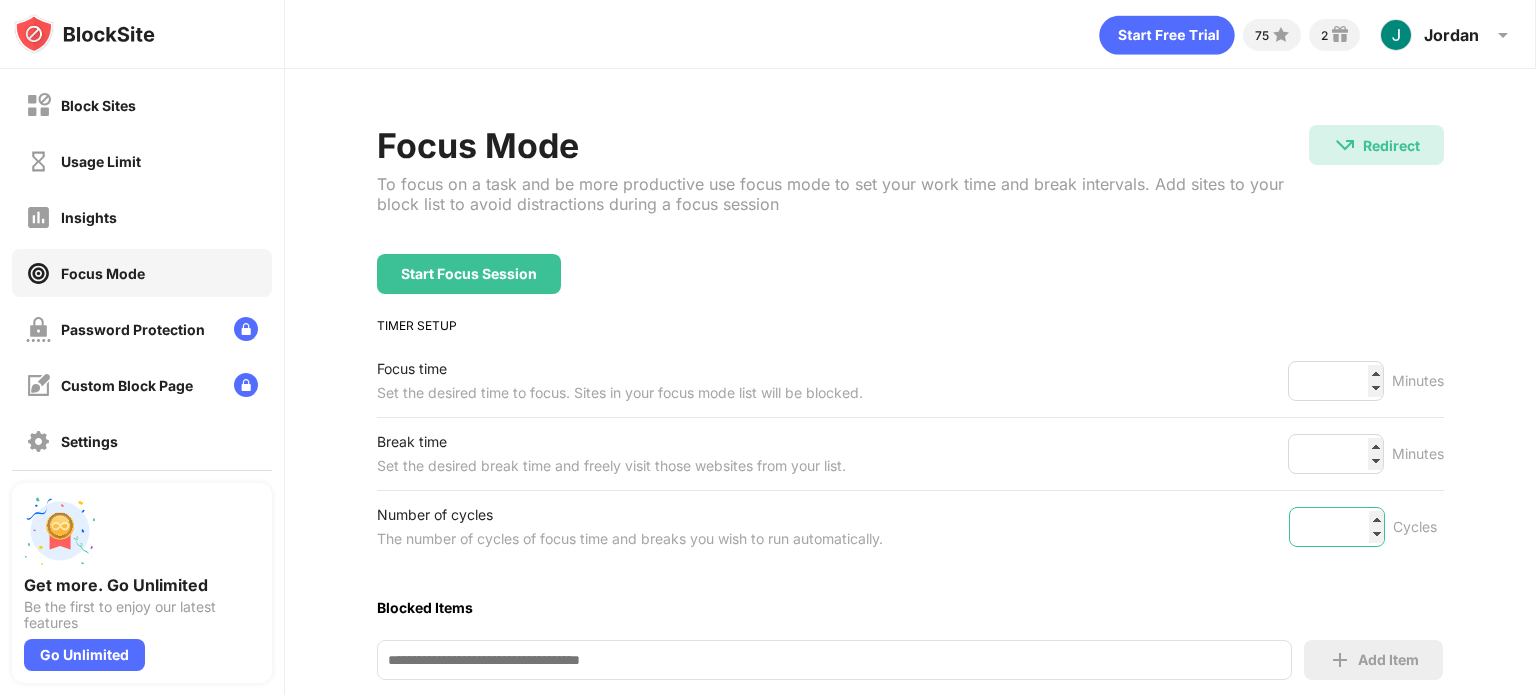 type on "*" 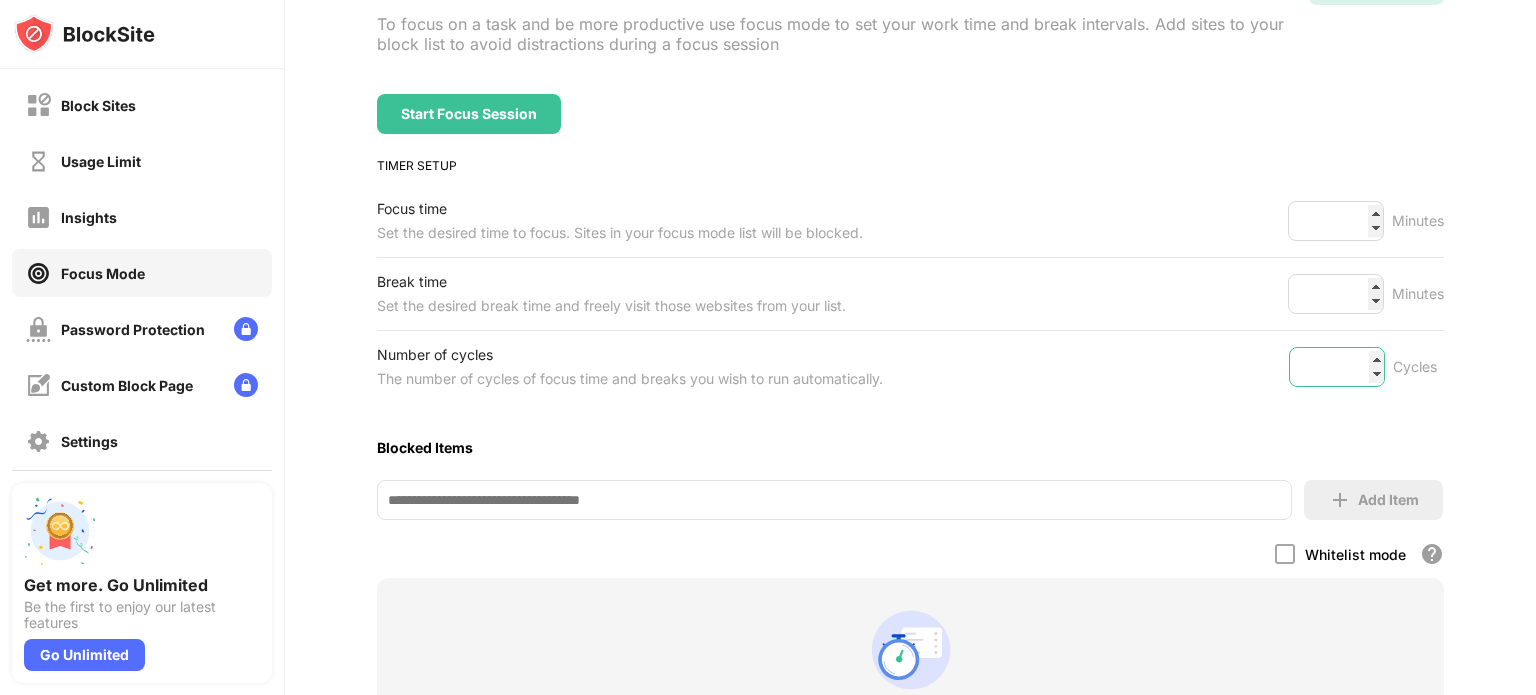 scroll, scrollTop: 0, scrollLeft: 0, axis: both 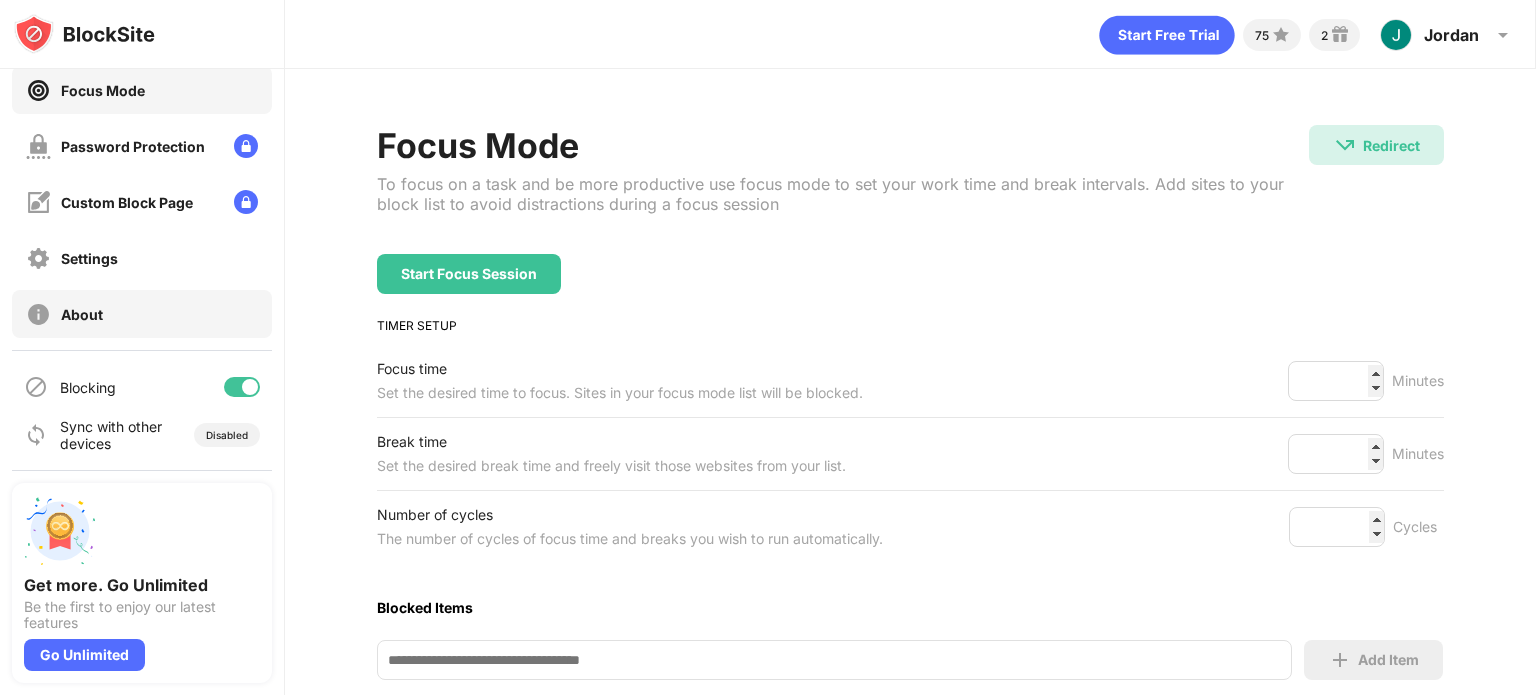 click on "About" at bounding box center (142, 314) 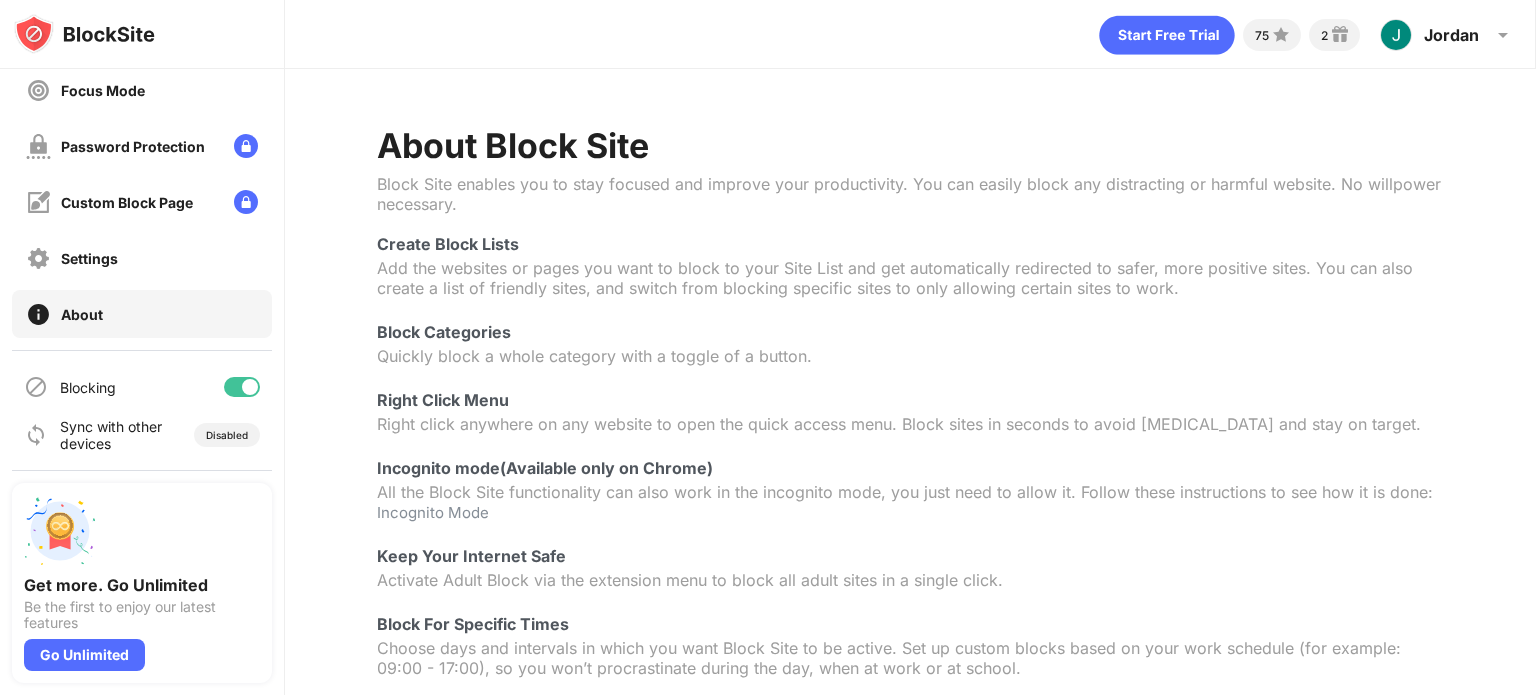 scroll, scrollTop: 274, scrollLeft: 0, axis: vertical 